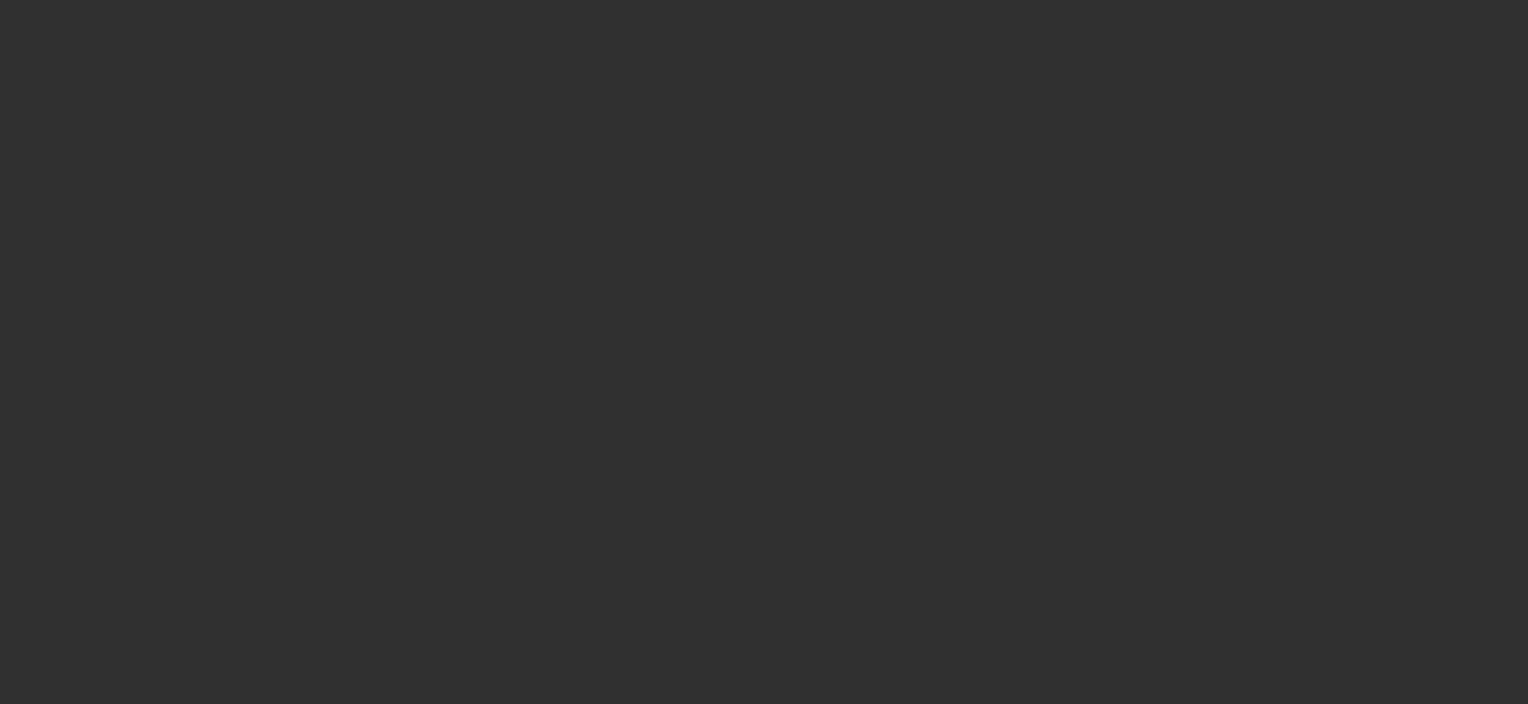 scroll, scrollTop: 0, scrollLeft: 0, axis: both 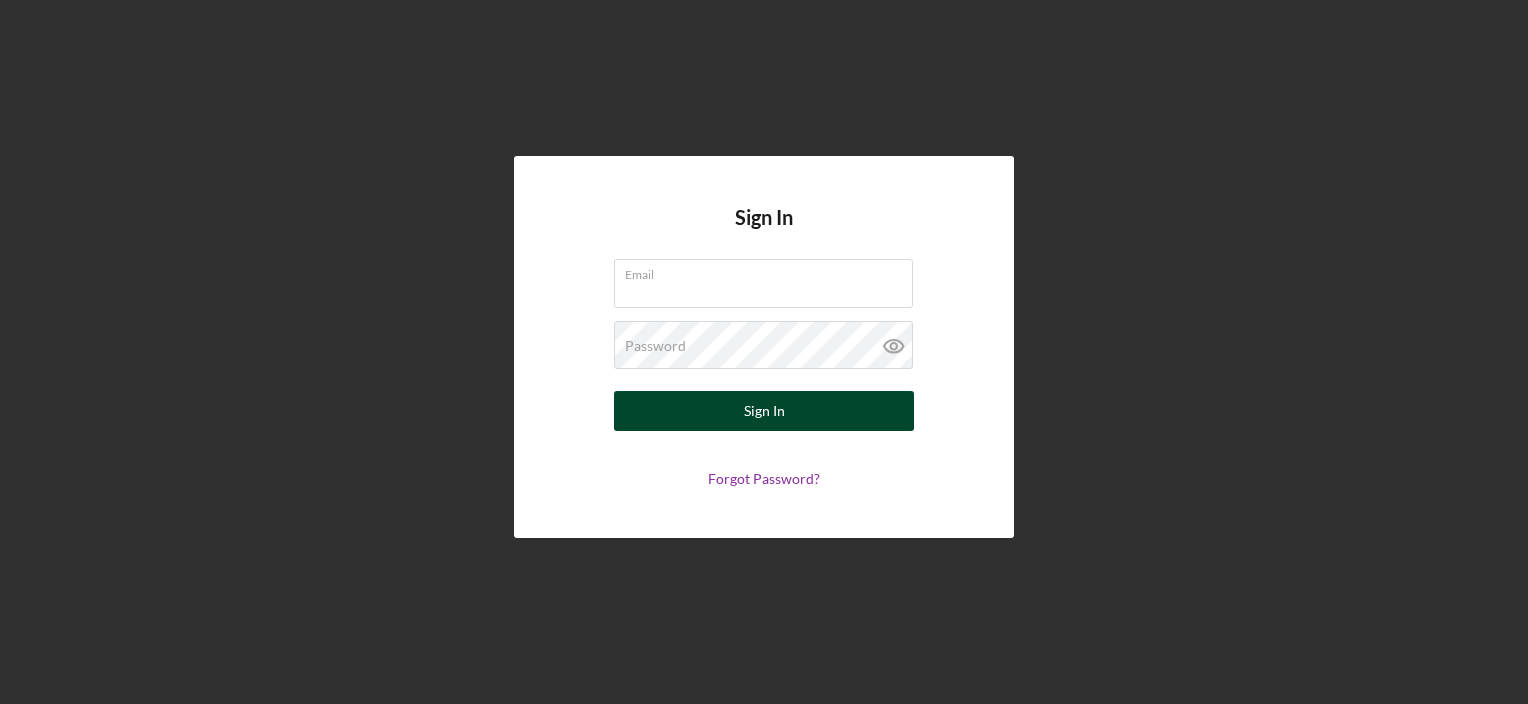 type on "[EMAIL]" 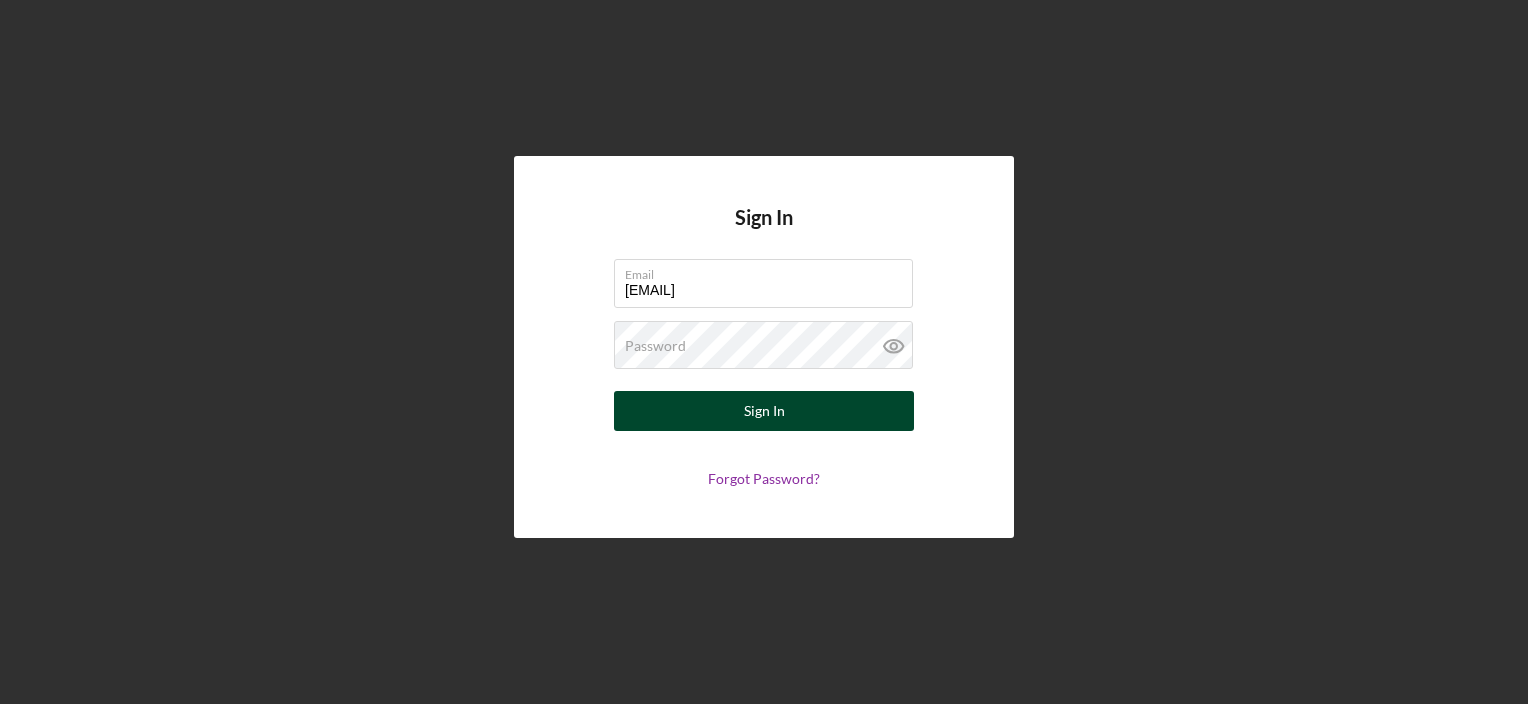 click on "Sign In" at bounding box center [764, 411] 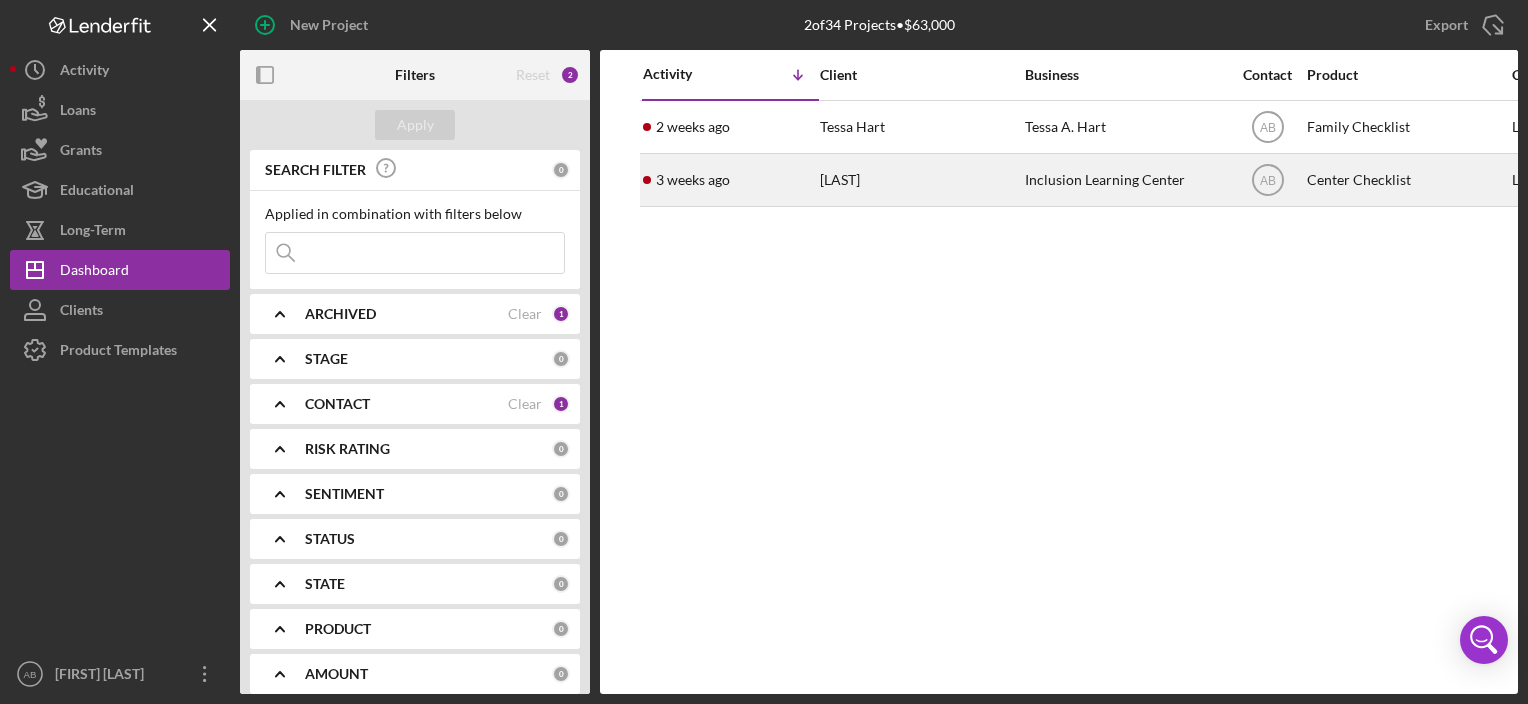 click on "3 weeks ago" at bounding box center [693, 180] 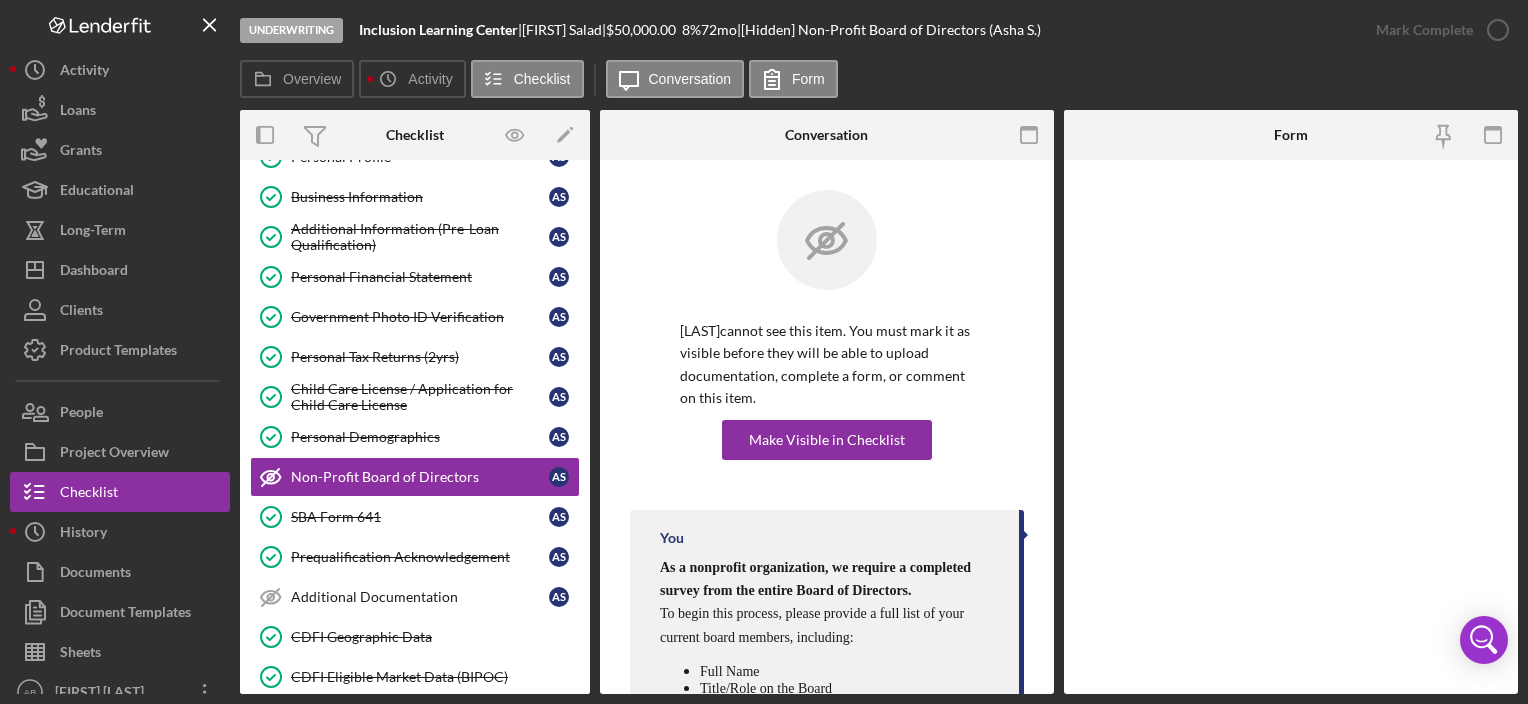 scroll, scrollTop: 120, scrollLeft: 0, axis: vertical 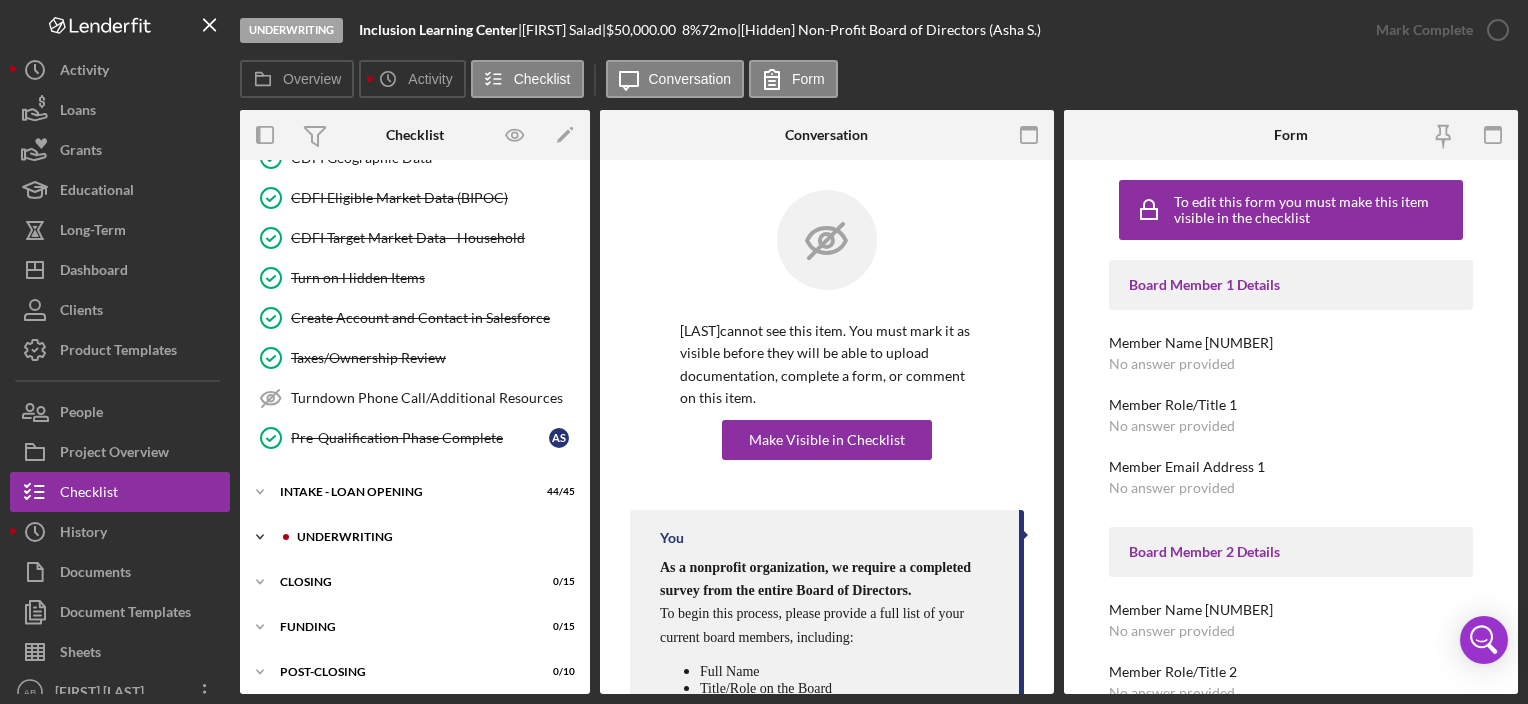 click on "UNDERWRITING" at bounding box center [431, 537] 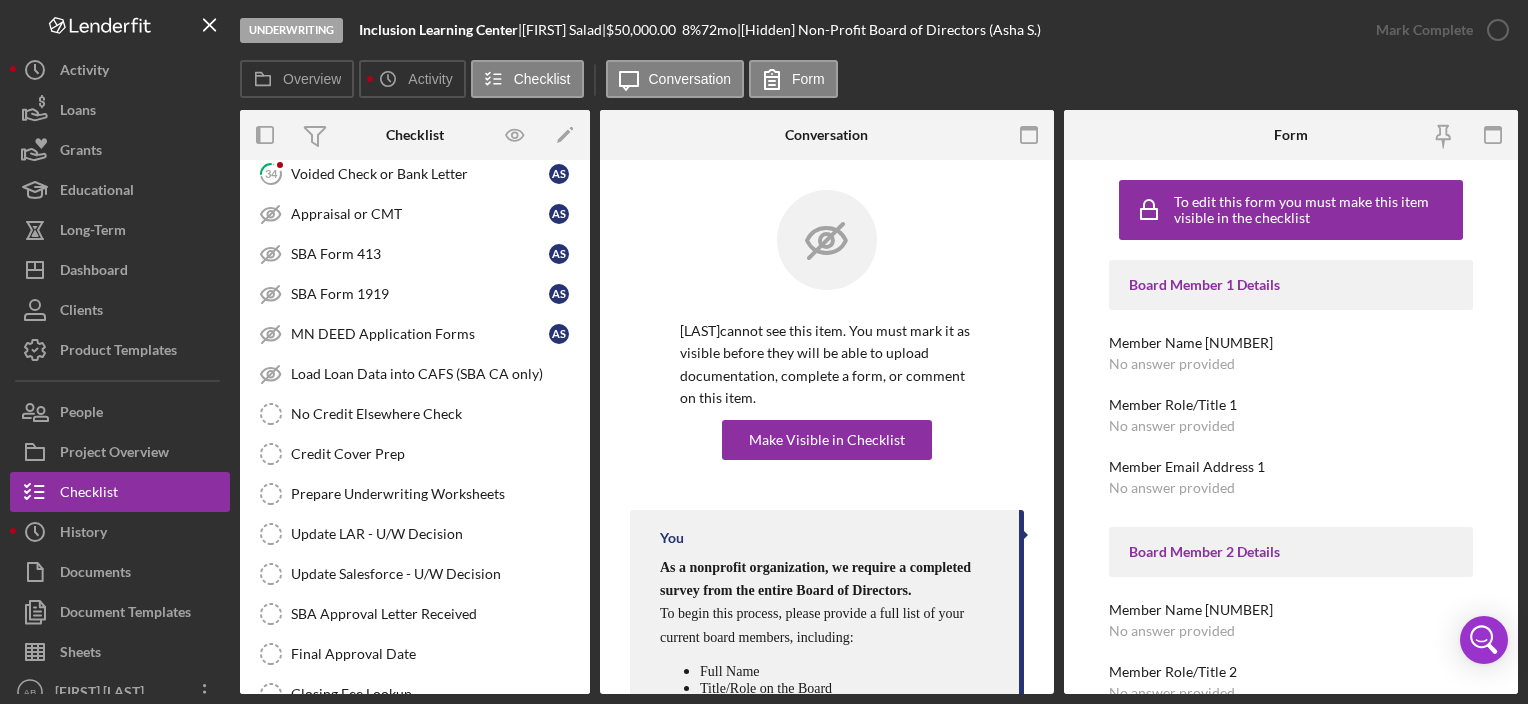 scroll, scrollTop: 1044, scrollLeft: 0, axis: vertical 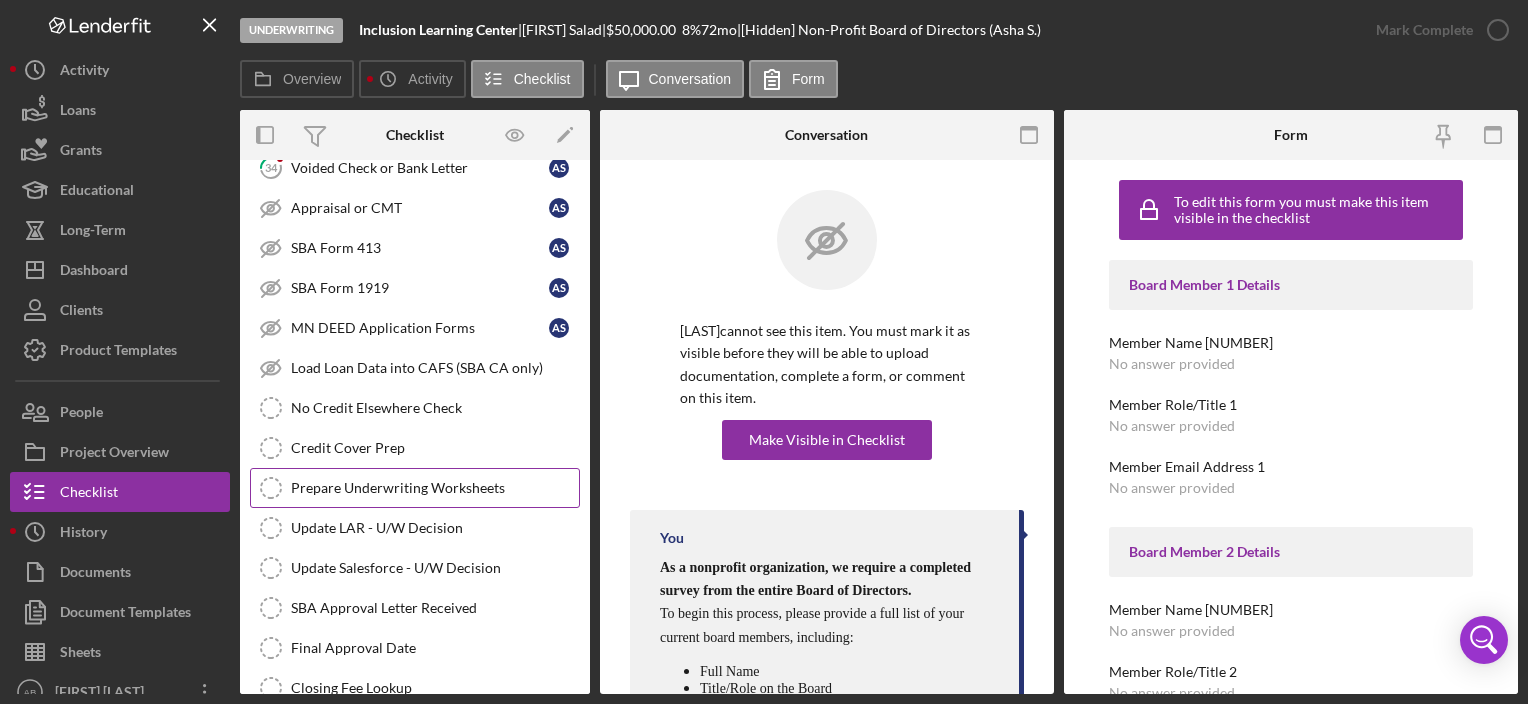 click on "Prepare Underwriting Worksheets" at bounding box center [435, 488] 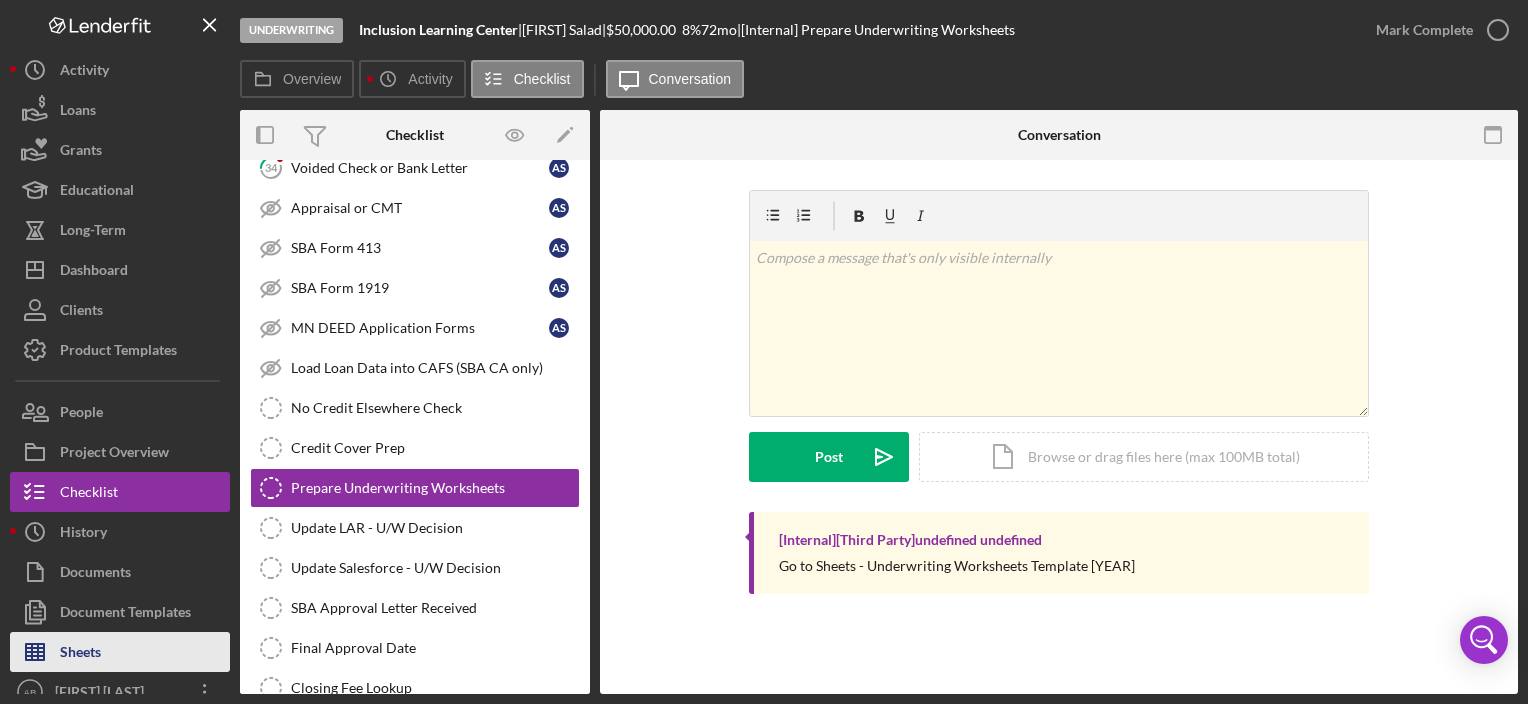 click on "Sheets" at bounding box center [80, 654] 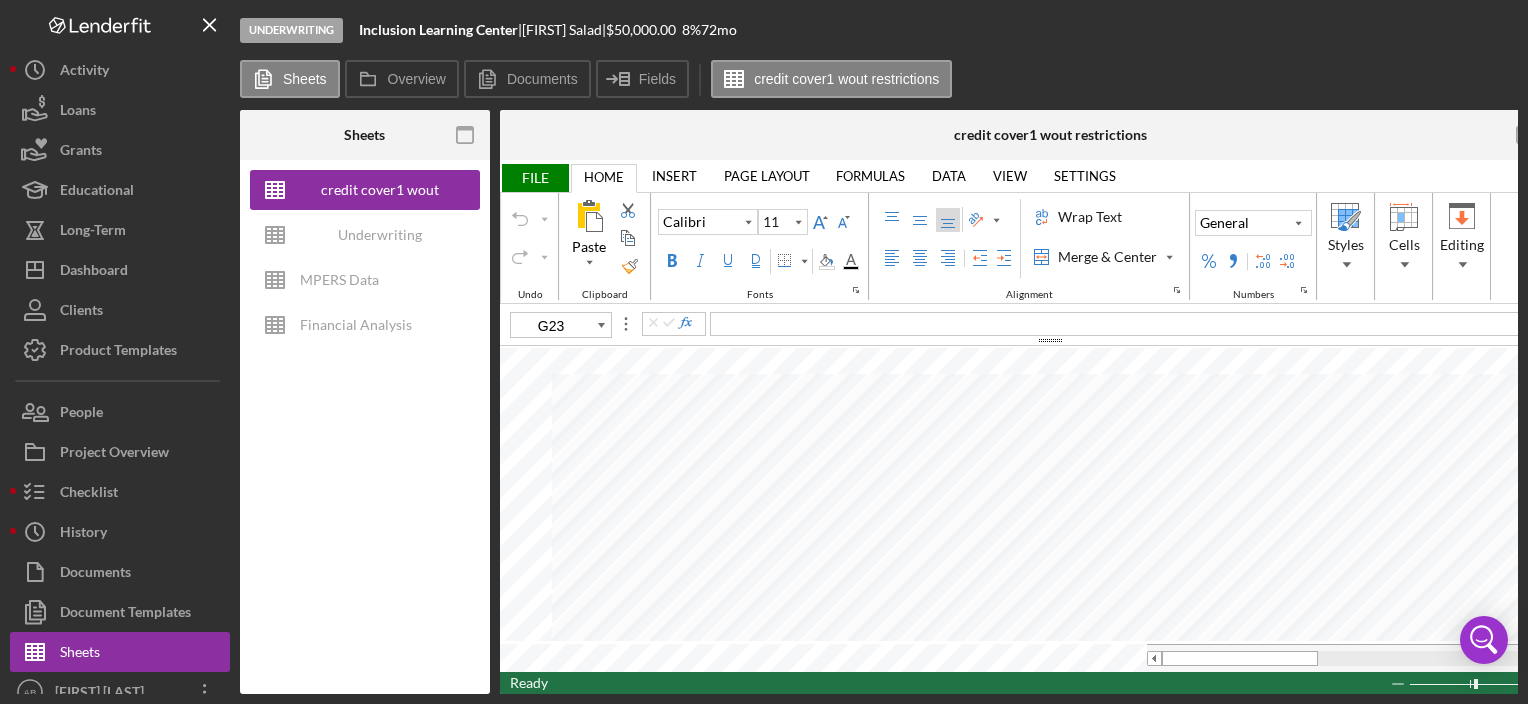 type on "10" 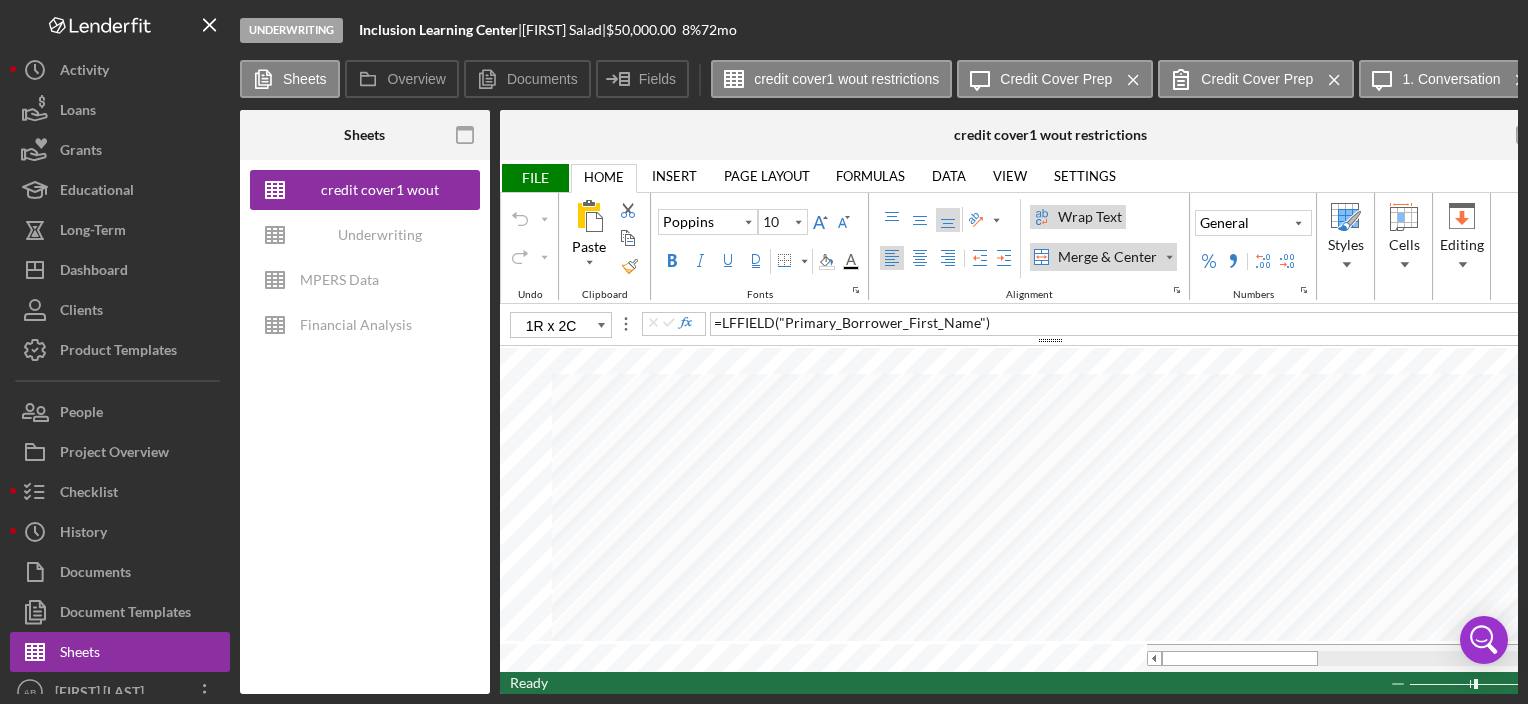 type on "B1" 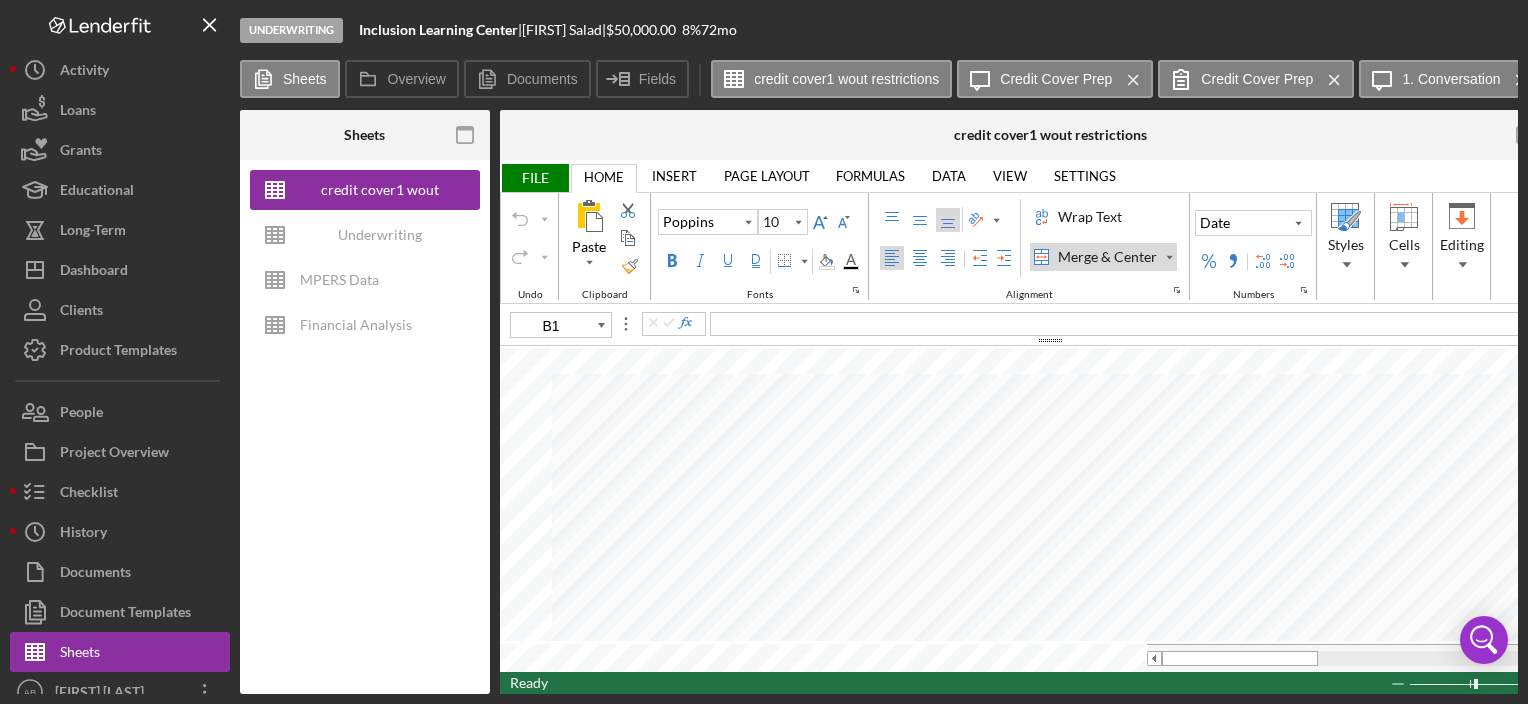 type 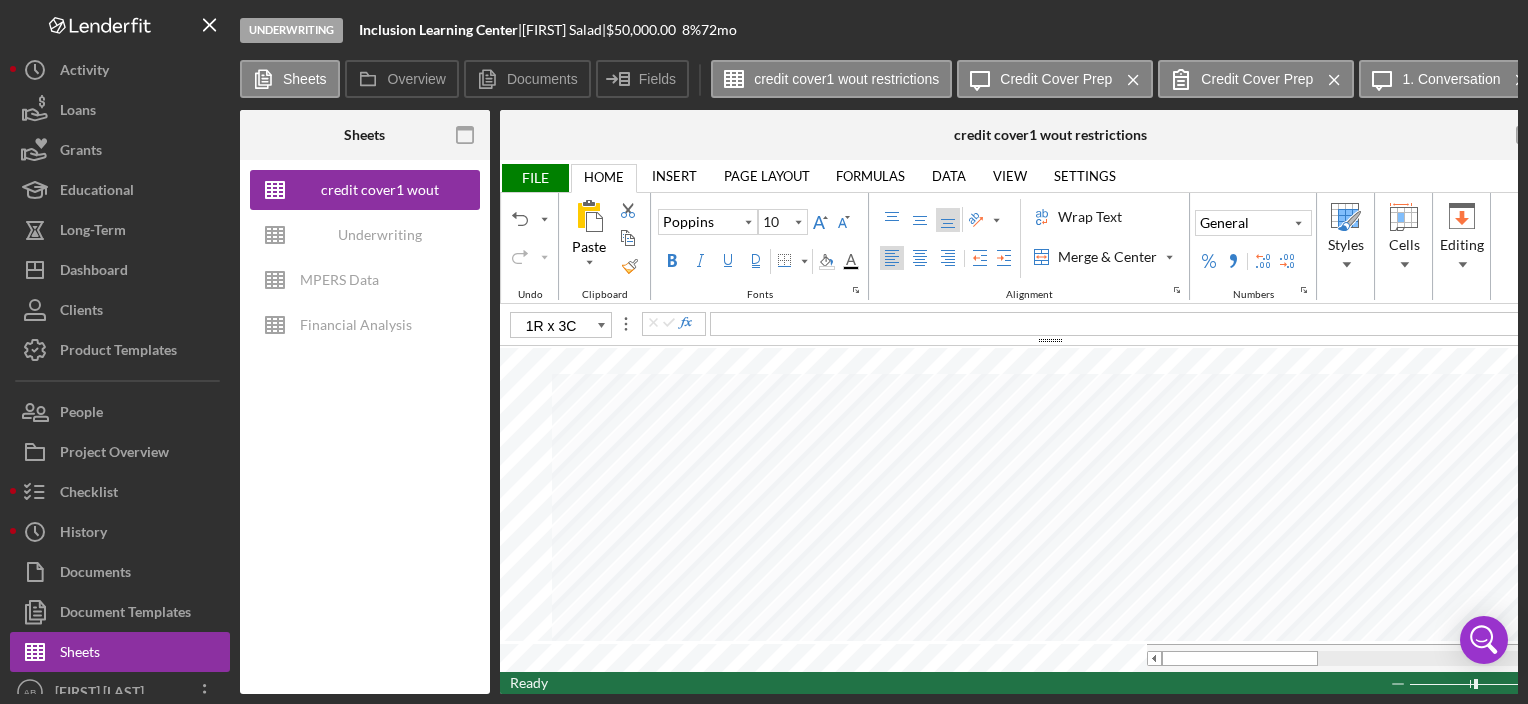 type on "D10" 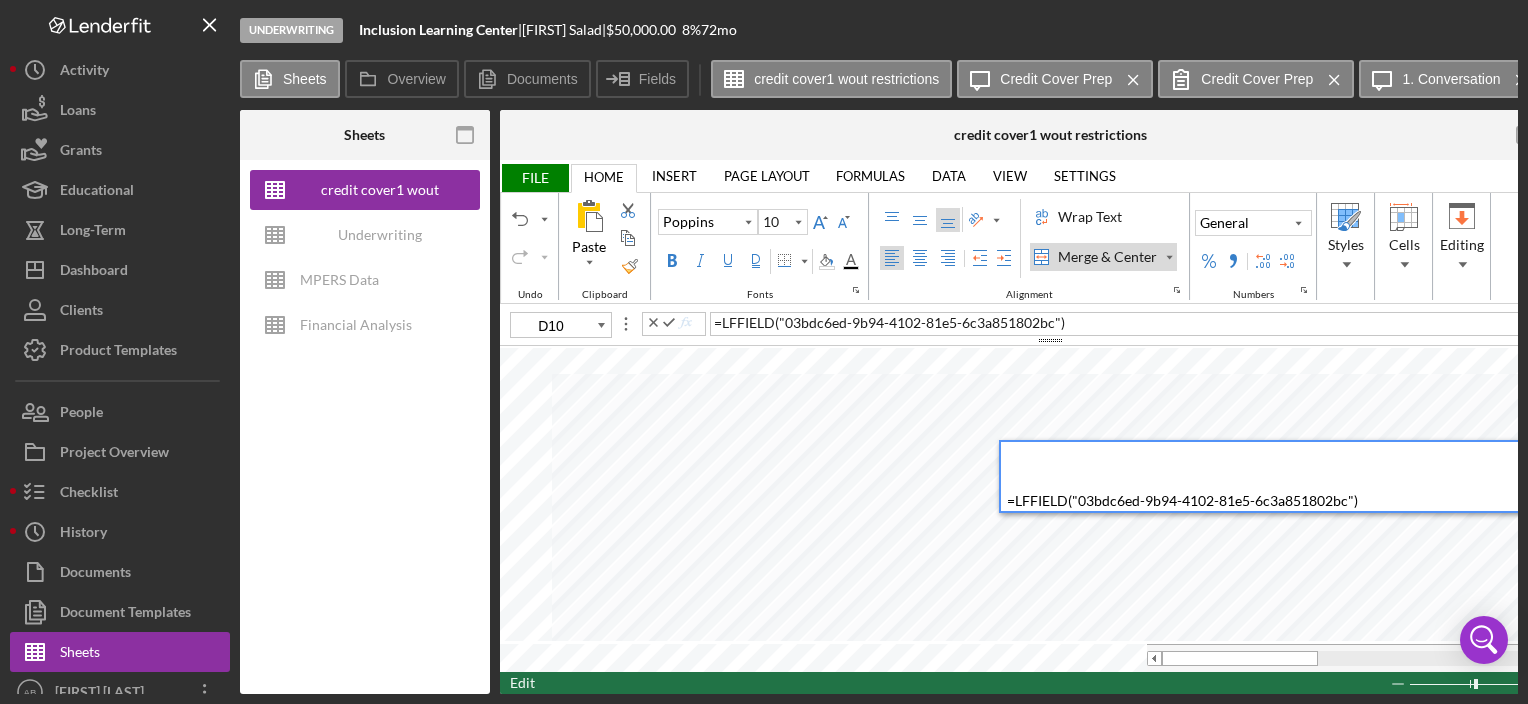 type 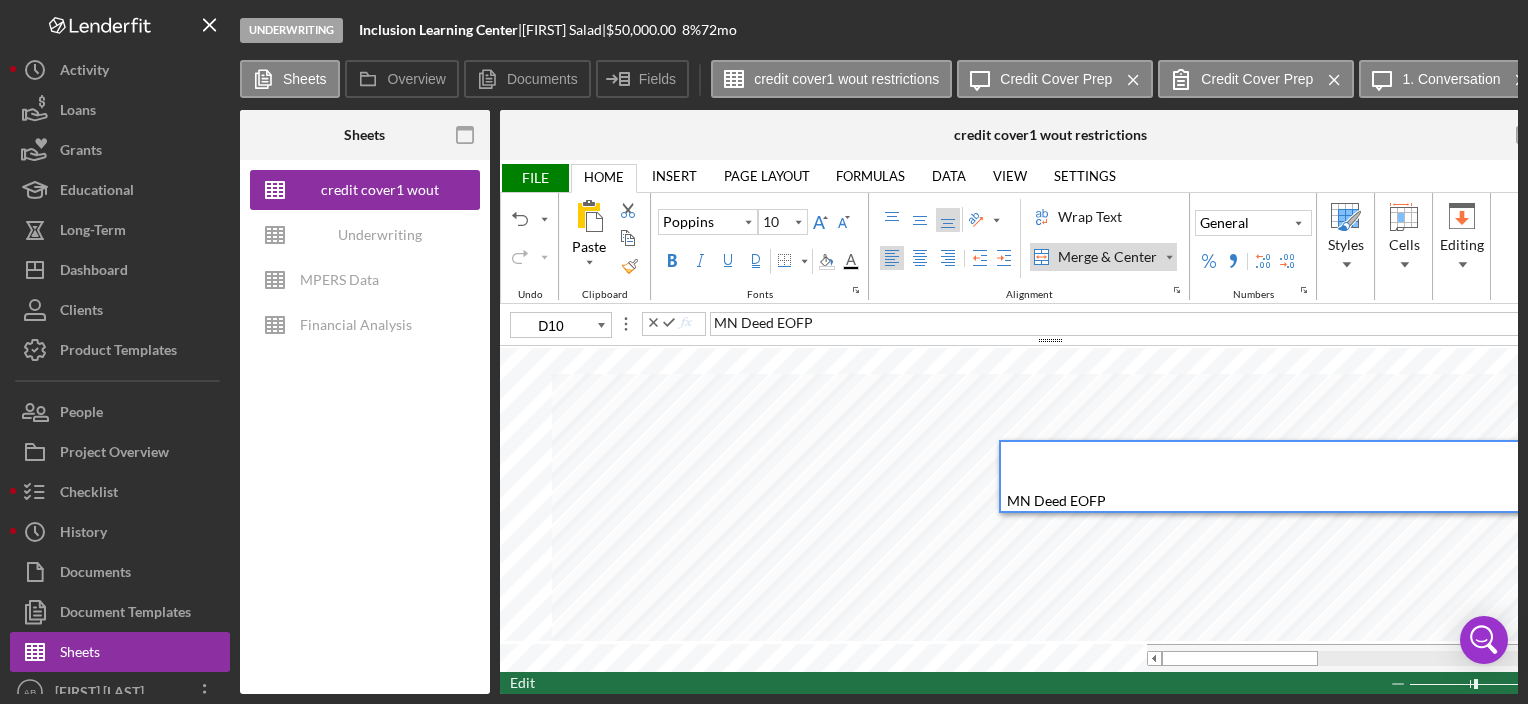 type on "G10" 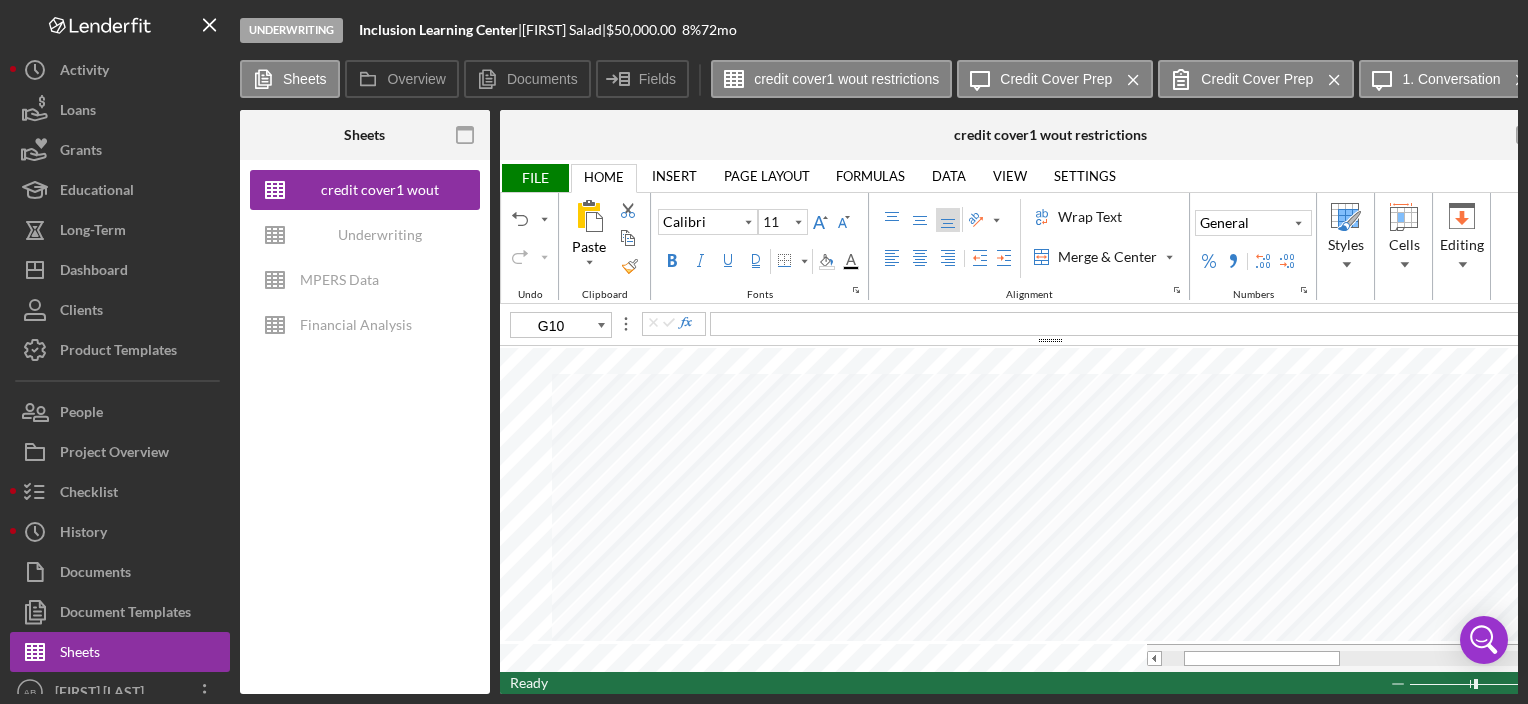 type on "10" 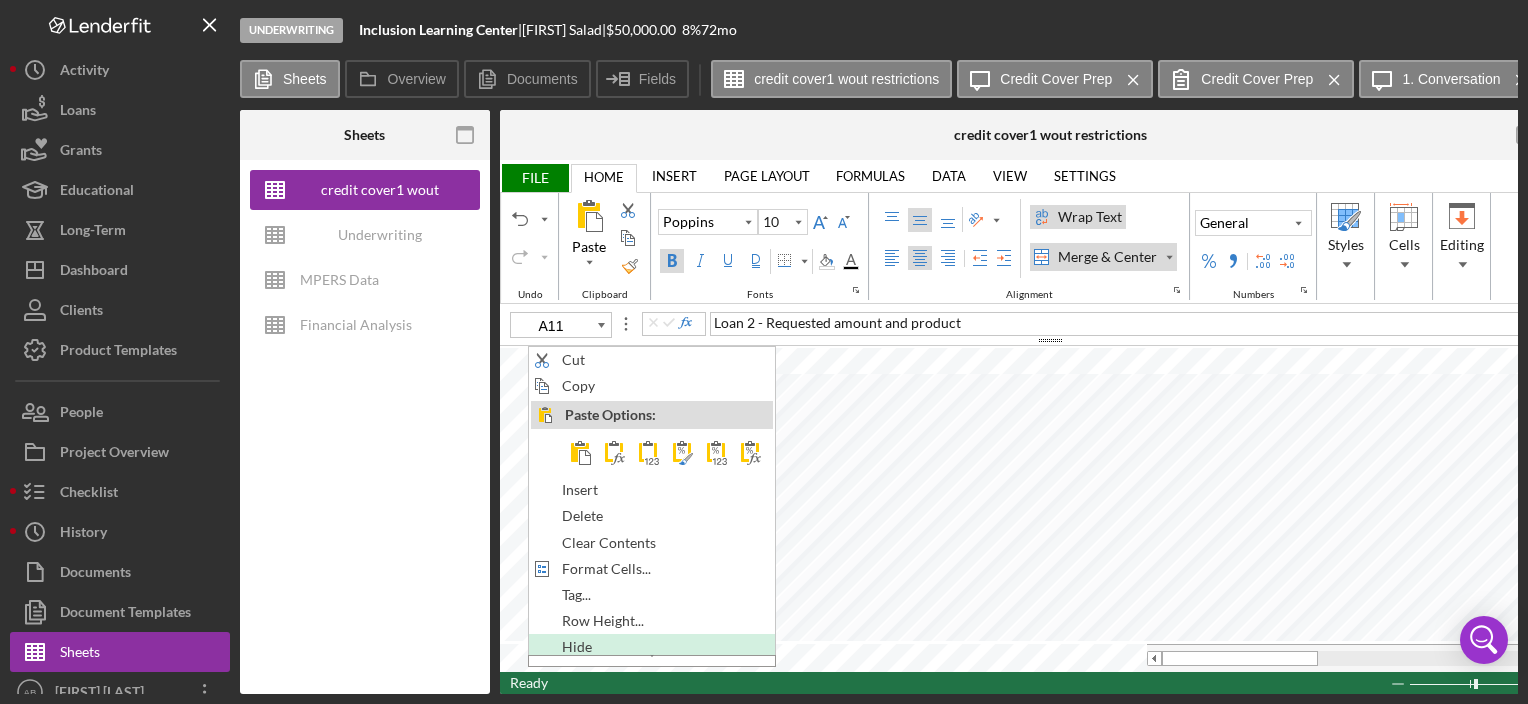 click on "Hide" at bounding box center (588, 647) 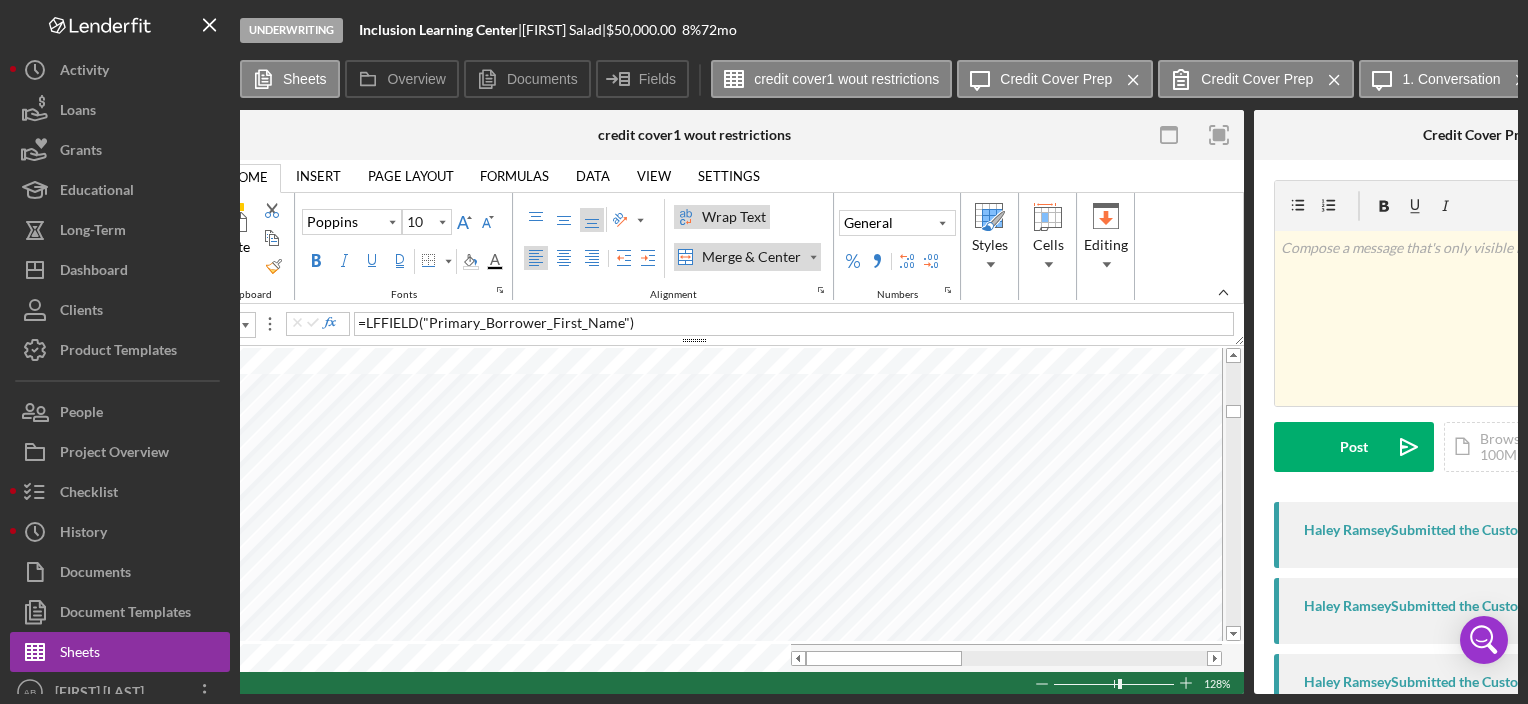 scroll, scrollTop: 0, scrollLeft: 379, axis: horizontal 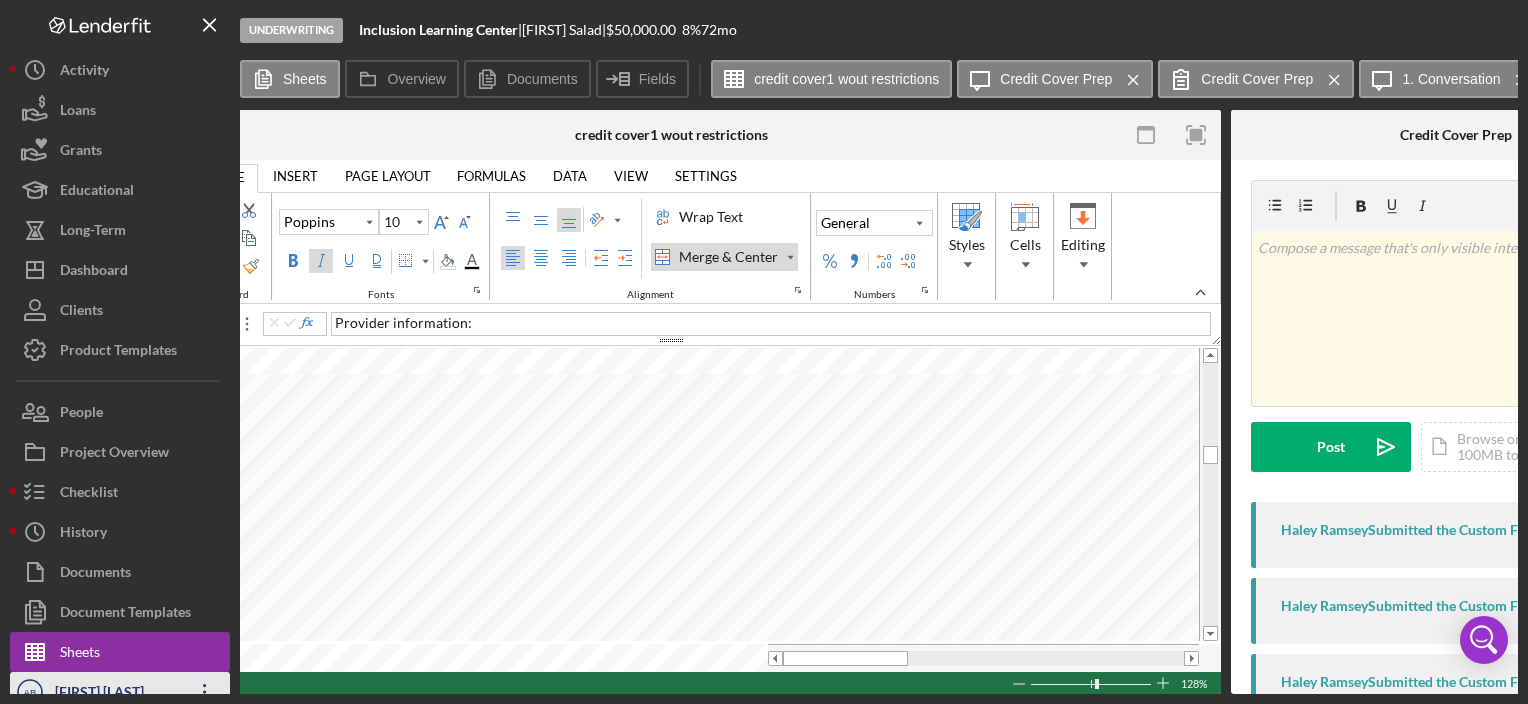 drag, startPoint x: 368, startPoint y: 687, endPoint x: 211, endPoint y: 674, distance: 157.5373 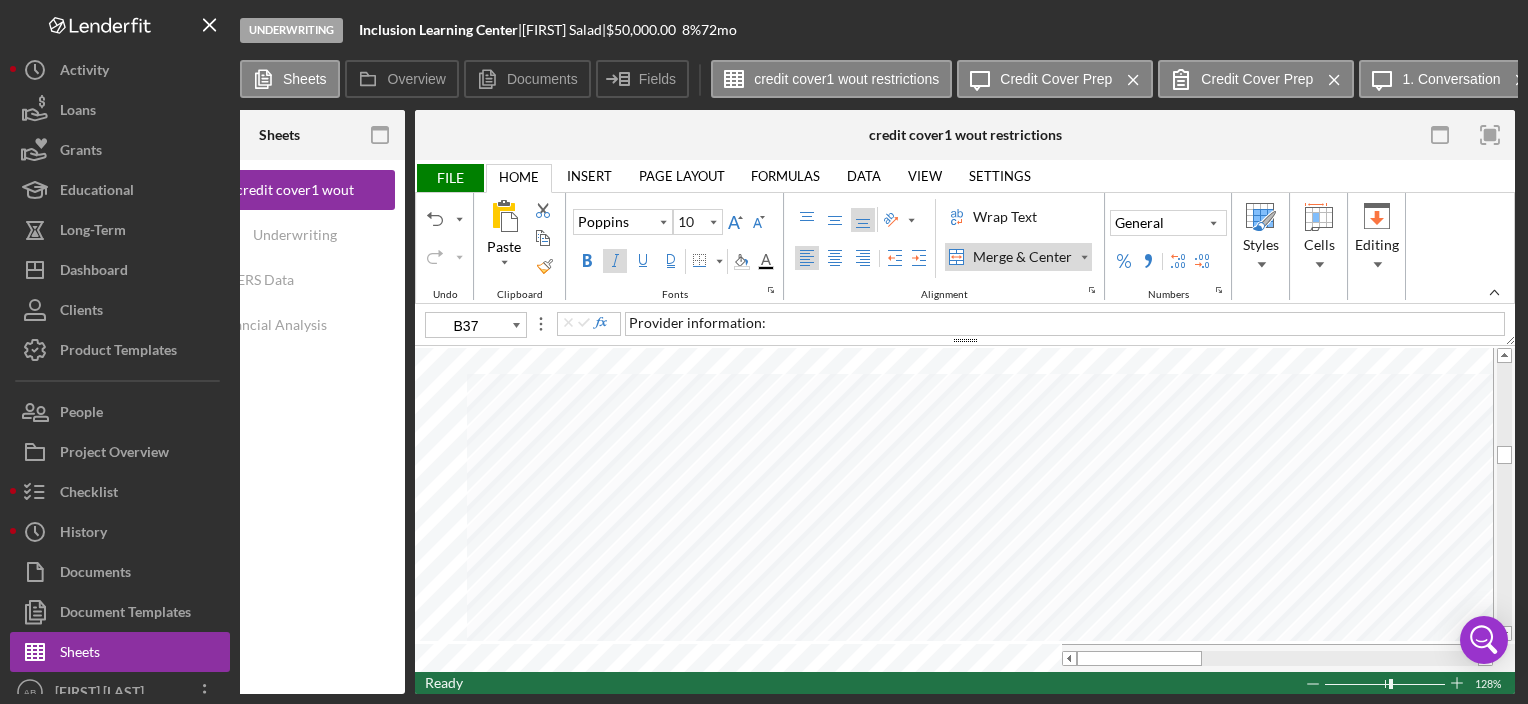 scroll, scrollTop: 0, scrollLeft: 82, axis: horizontal 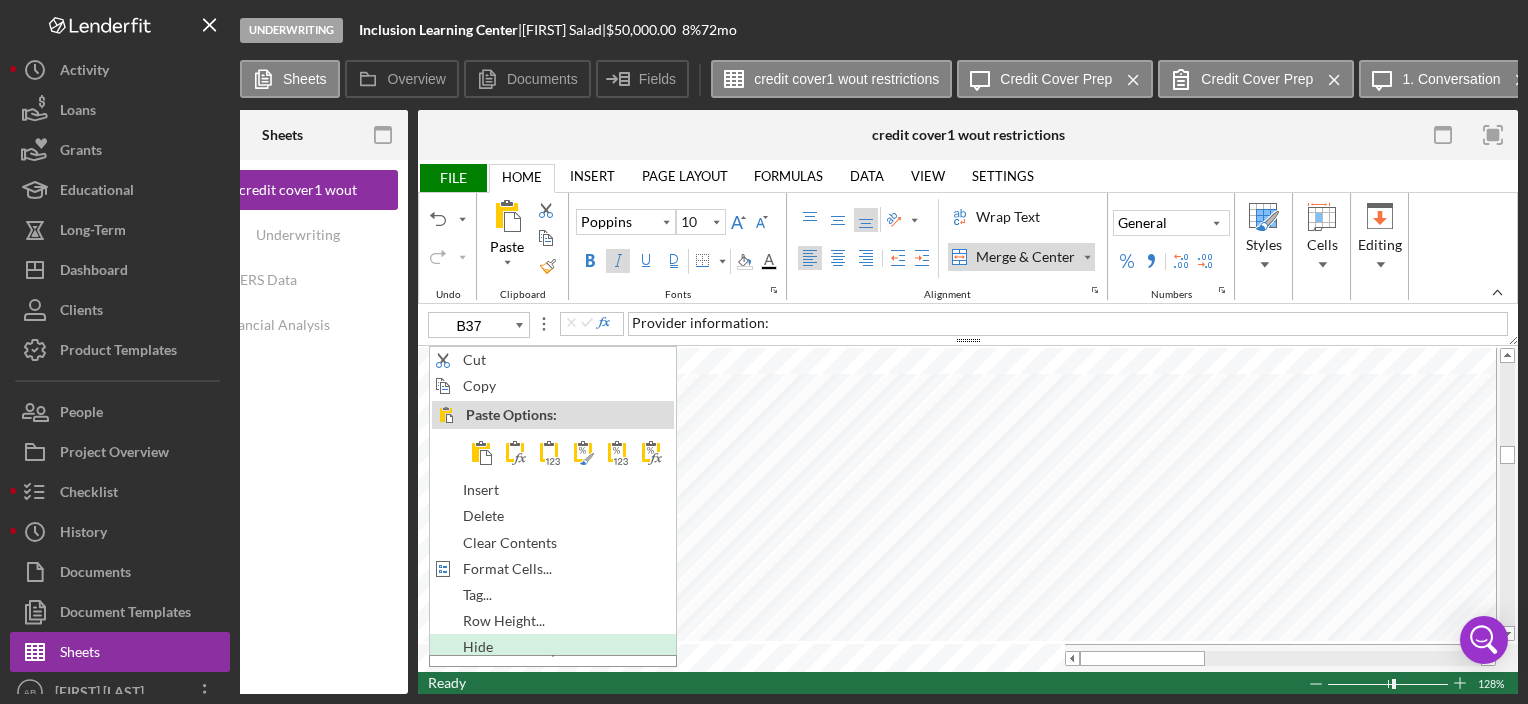 click on "Hide" at bounding box center [553, 647] 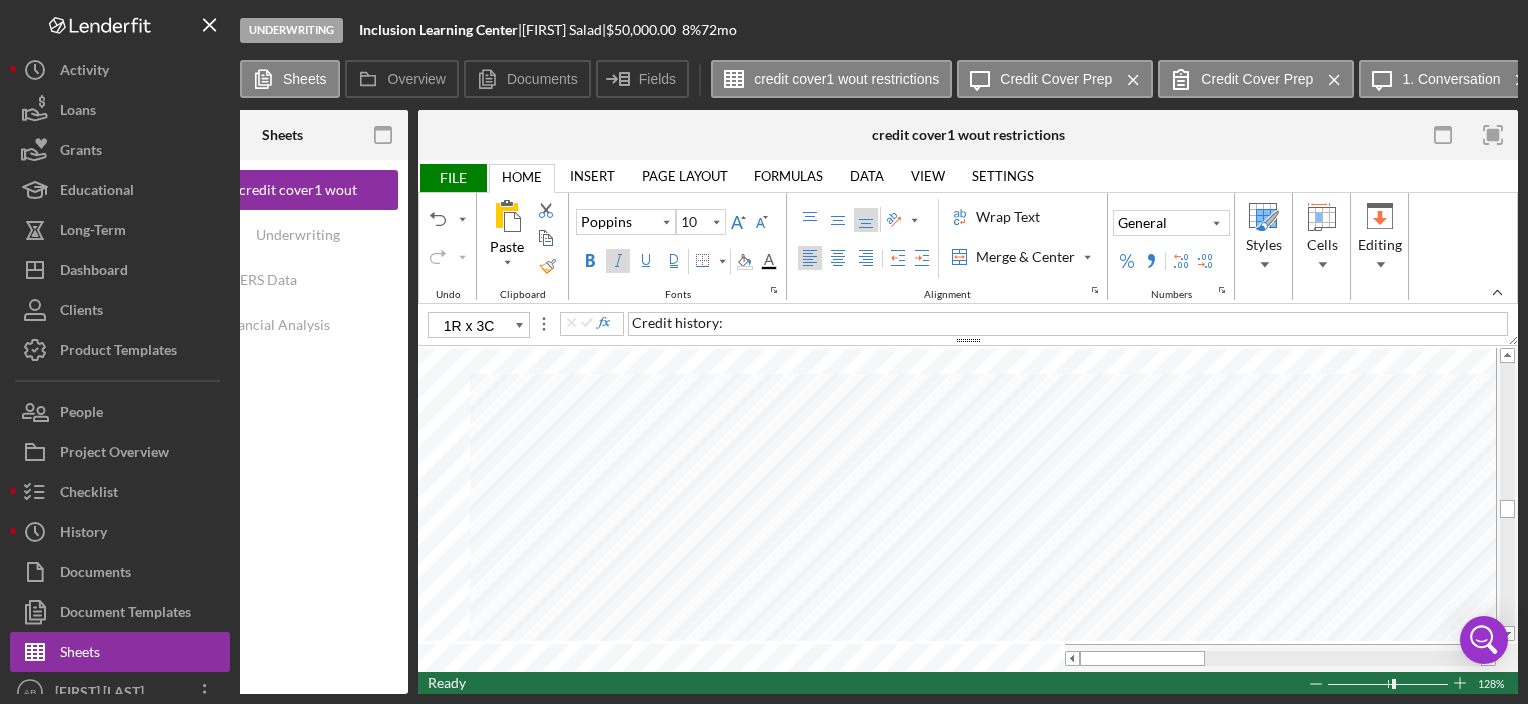 type on "C56" 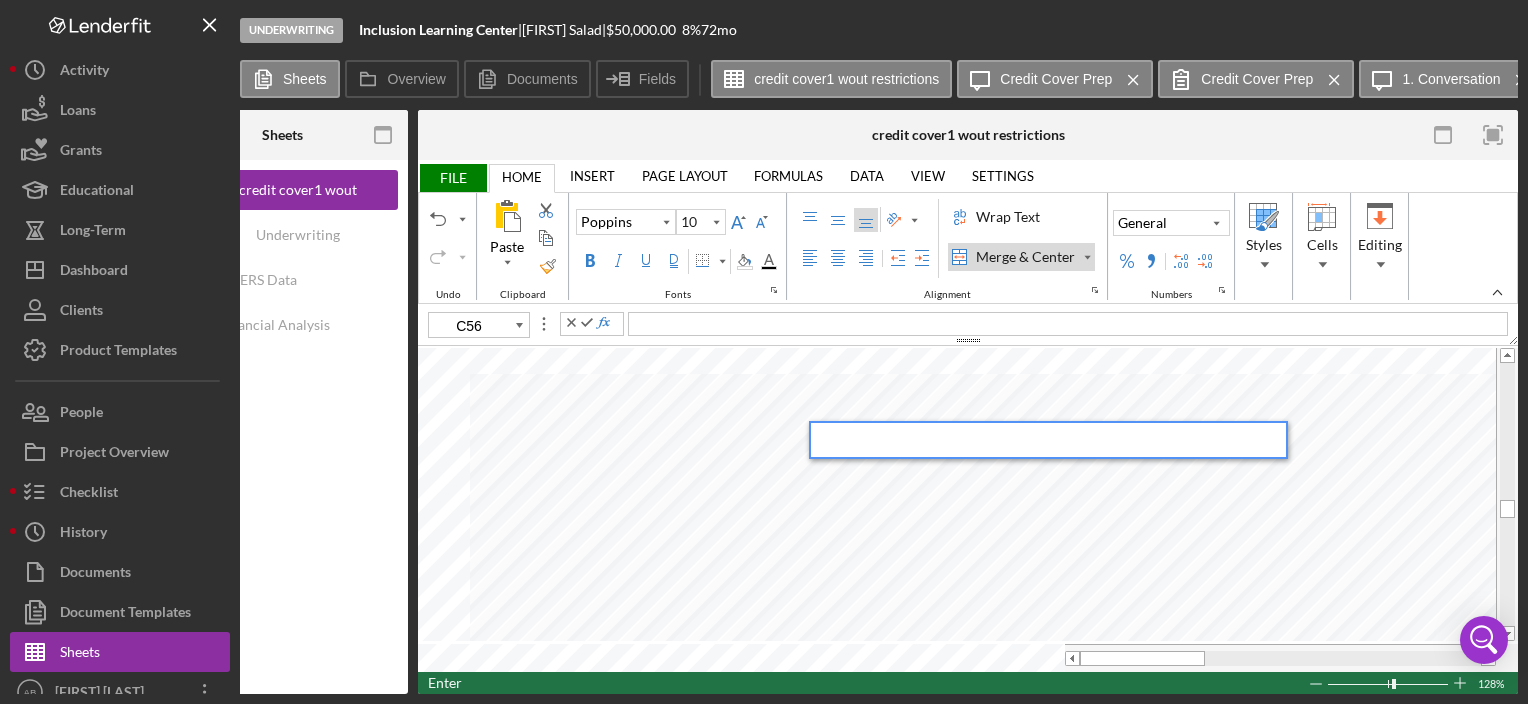 type 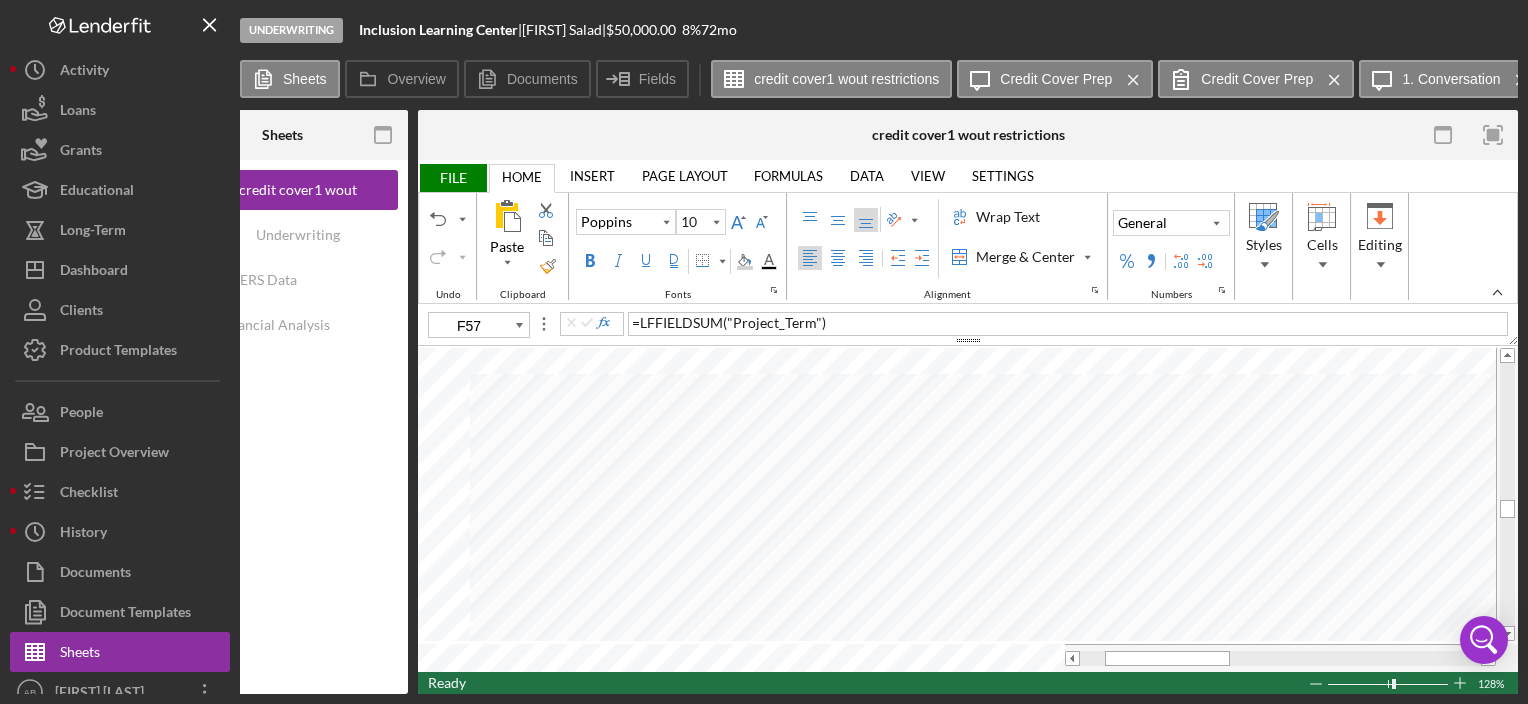 type on "E57" 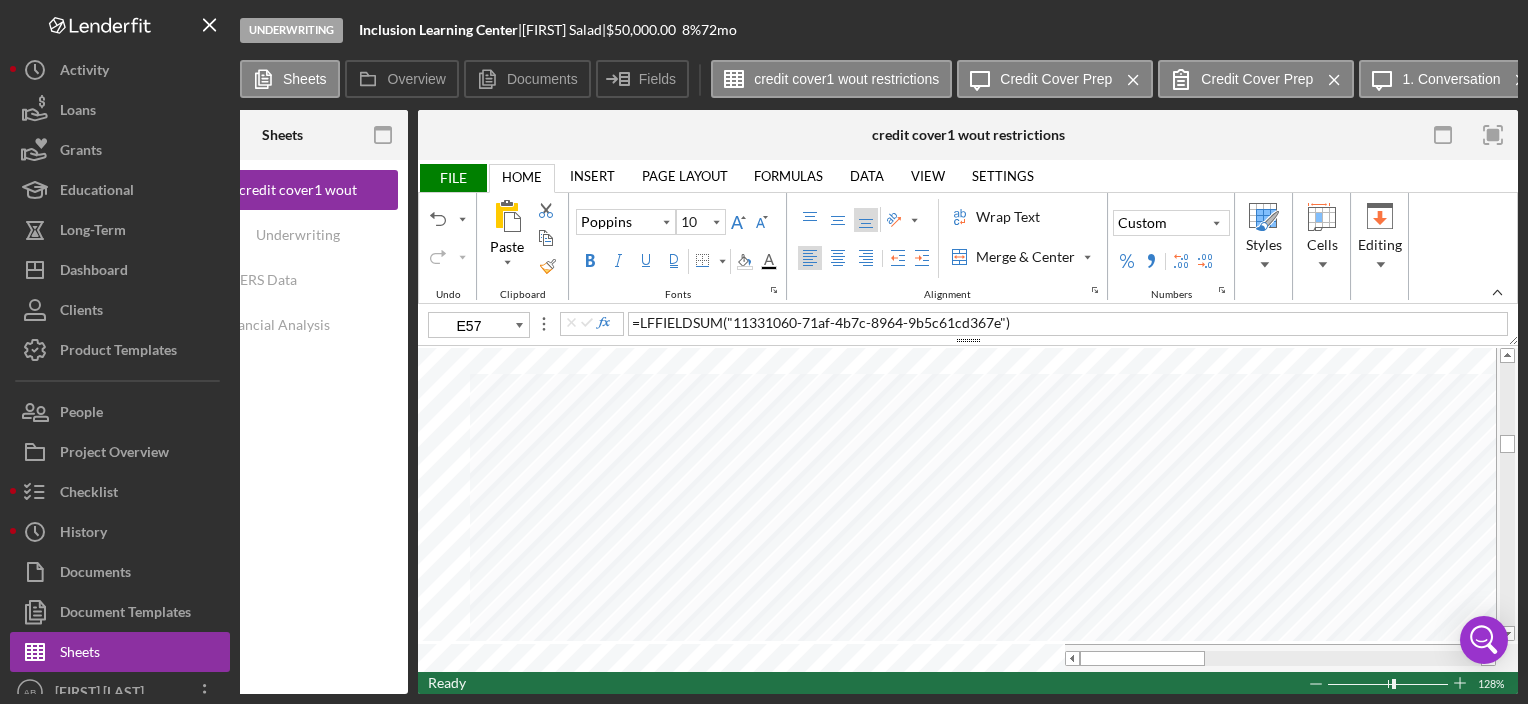 click on "FILE" at bounding box center (452, 178) 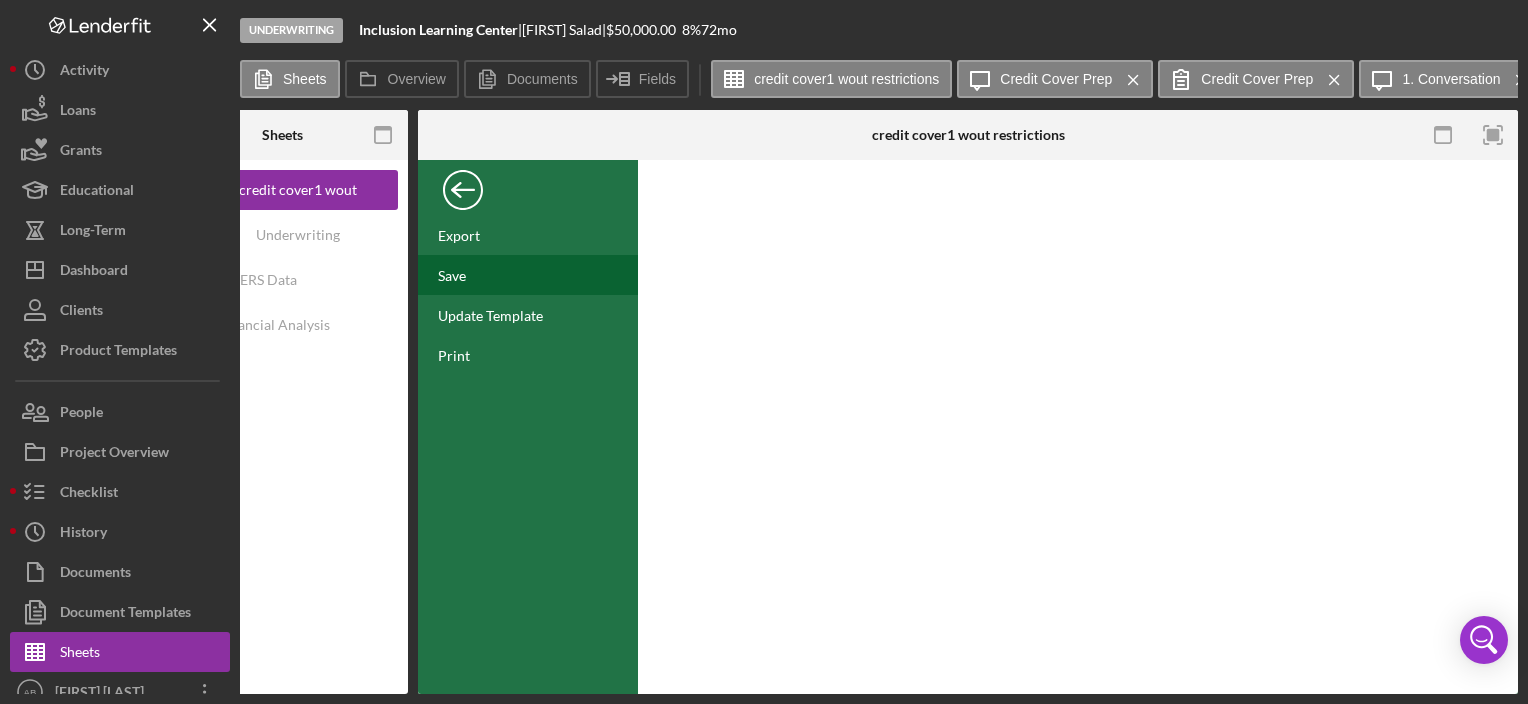 click on "Save" at bounding box center [528, 275] 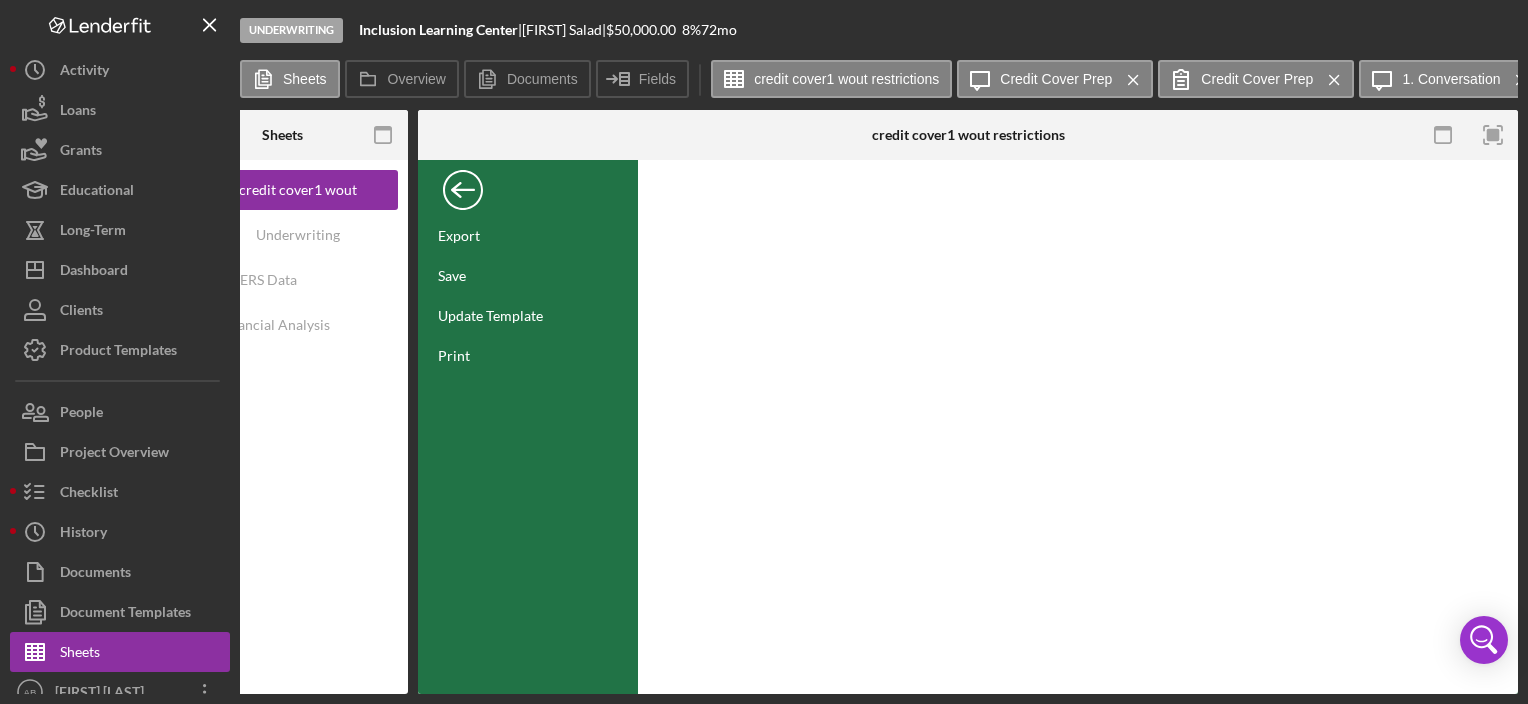 click at bounding box center [463, 185] 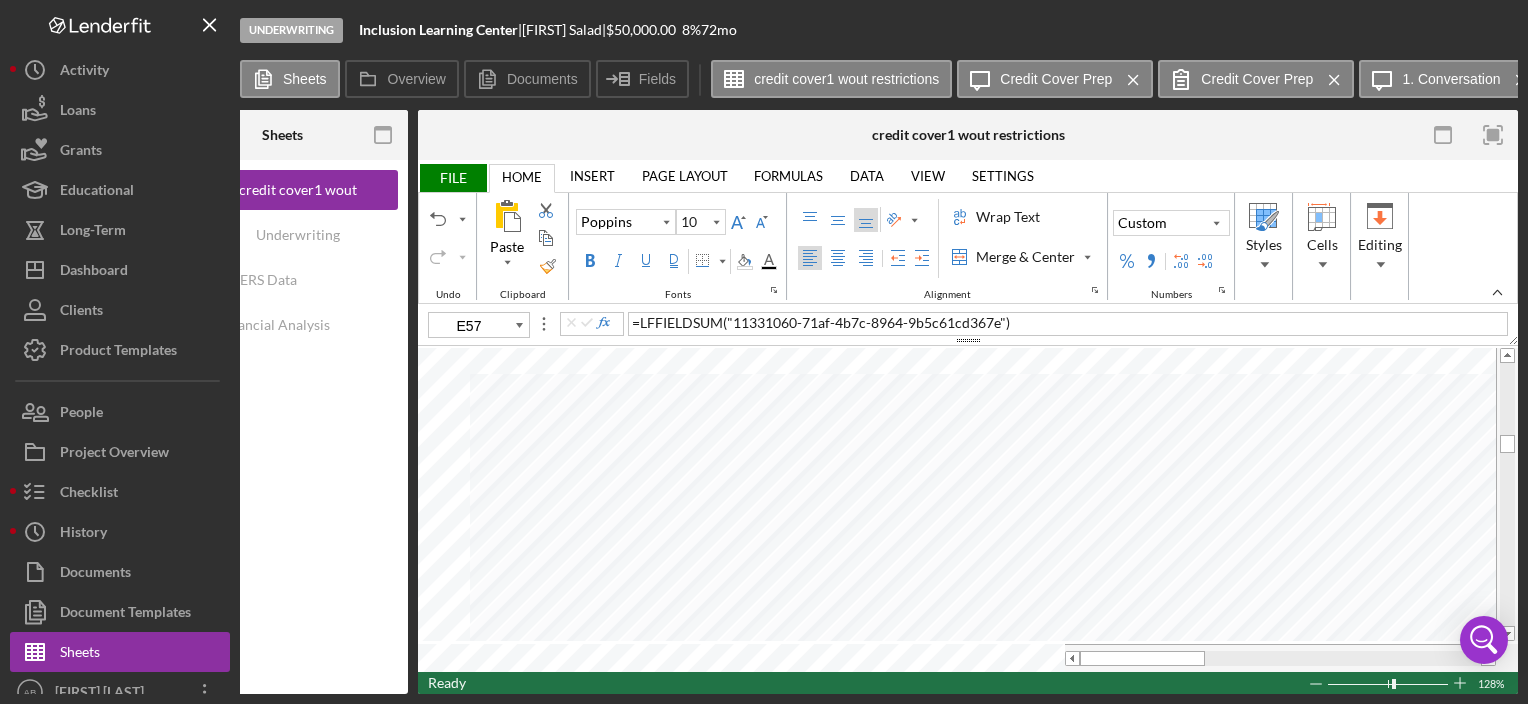 click on "INSERT" at bounding box center (592, 176) 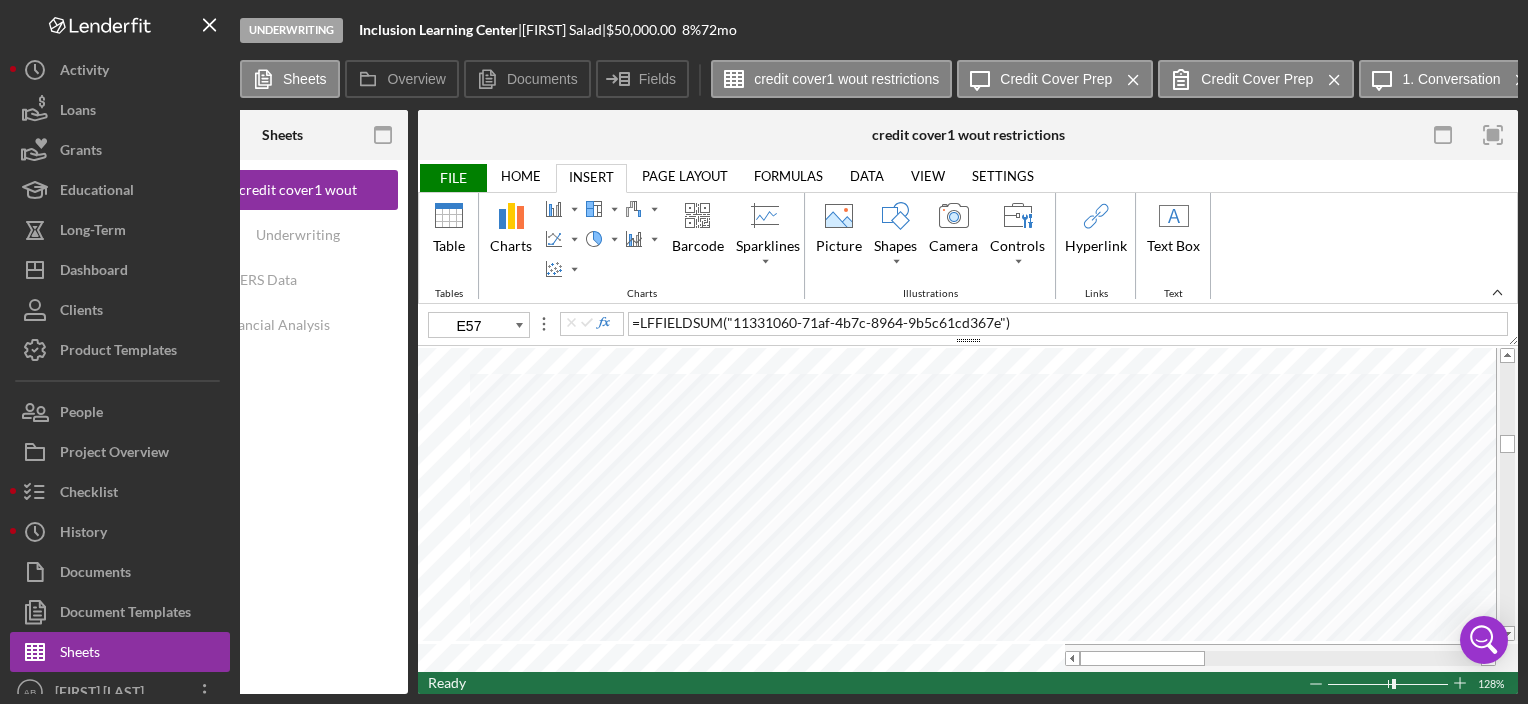 click on "HOME" at bounding box center (521, 176) 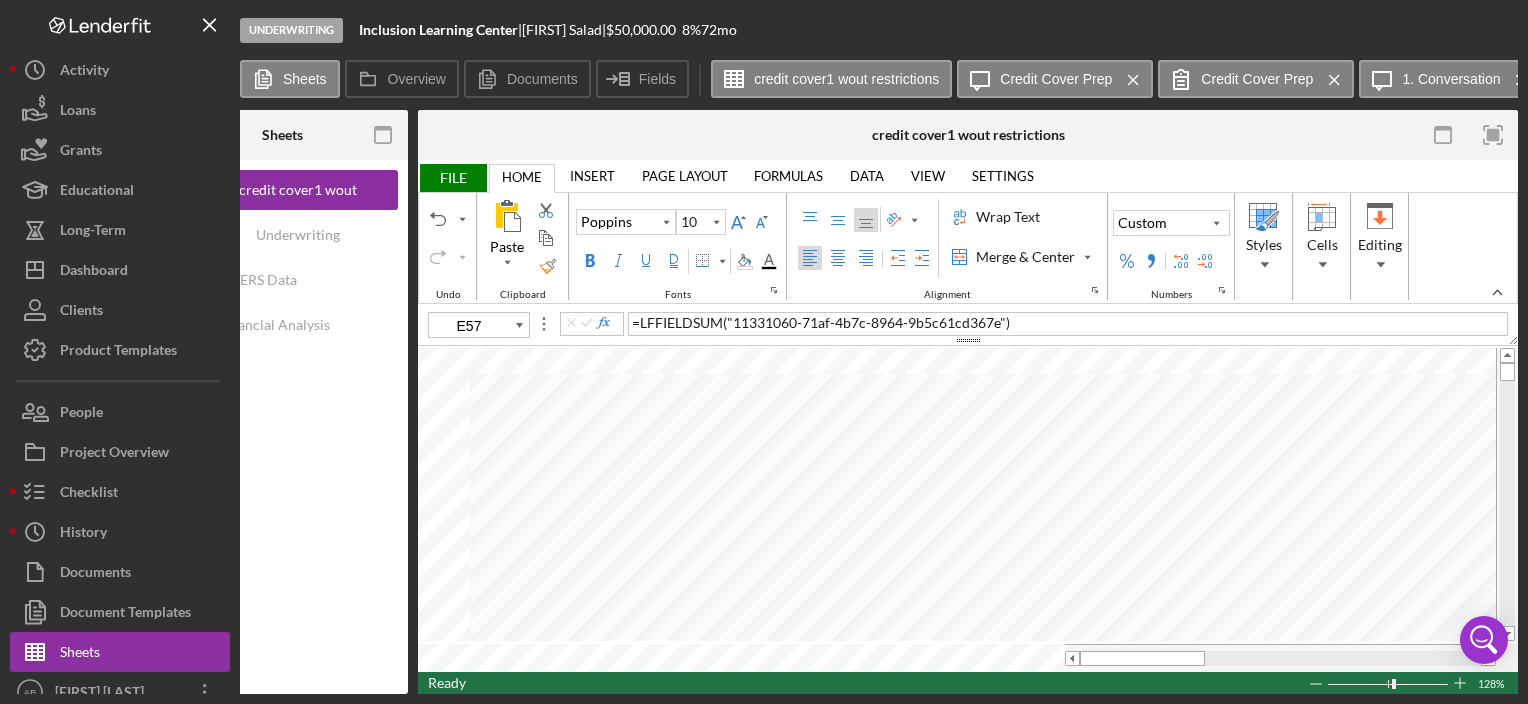 click on "FILE" at bounding box center [452, 178] 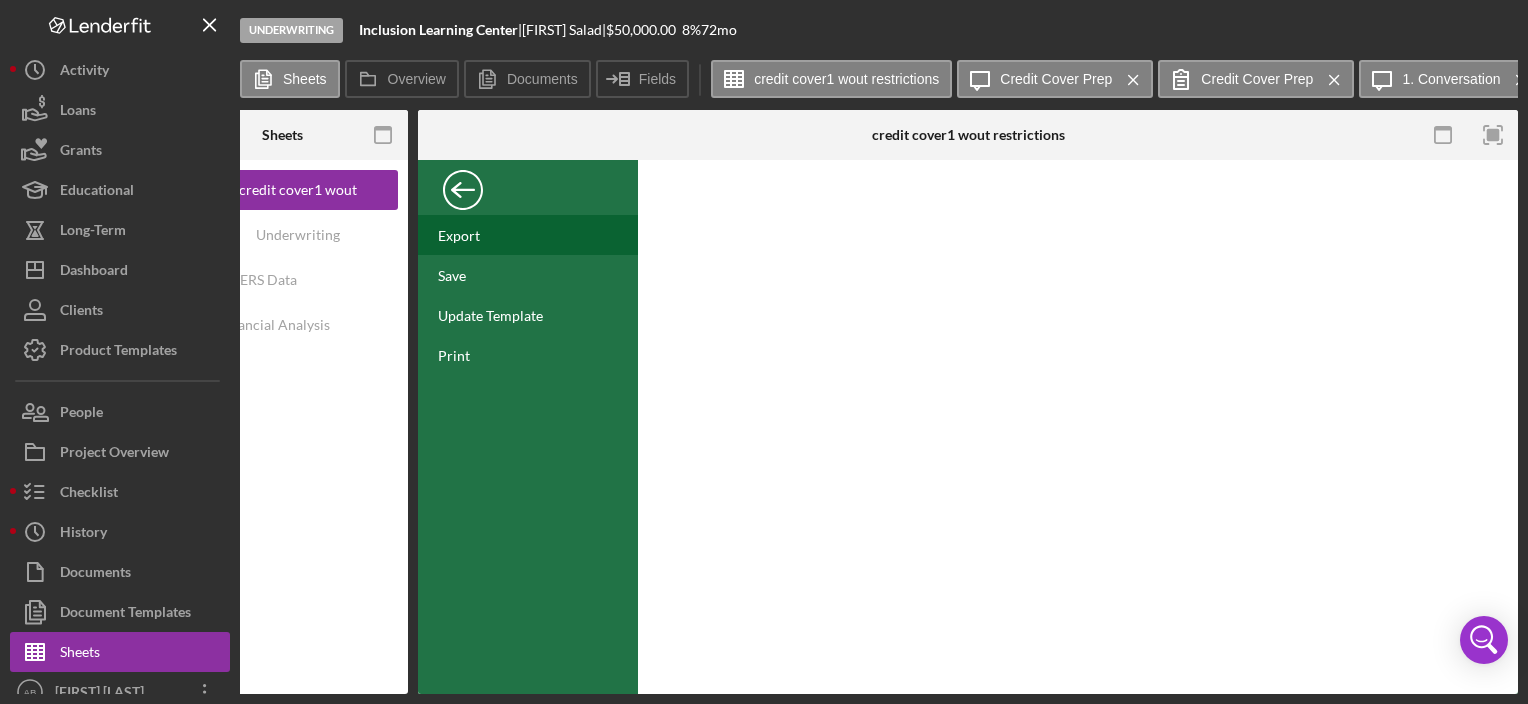 click on "Export" at bounding box center (528, 235) 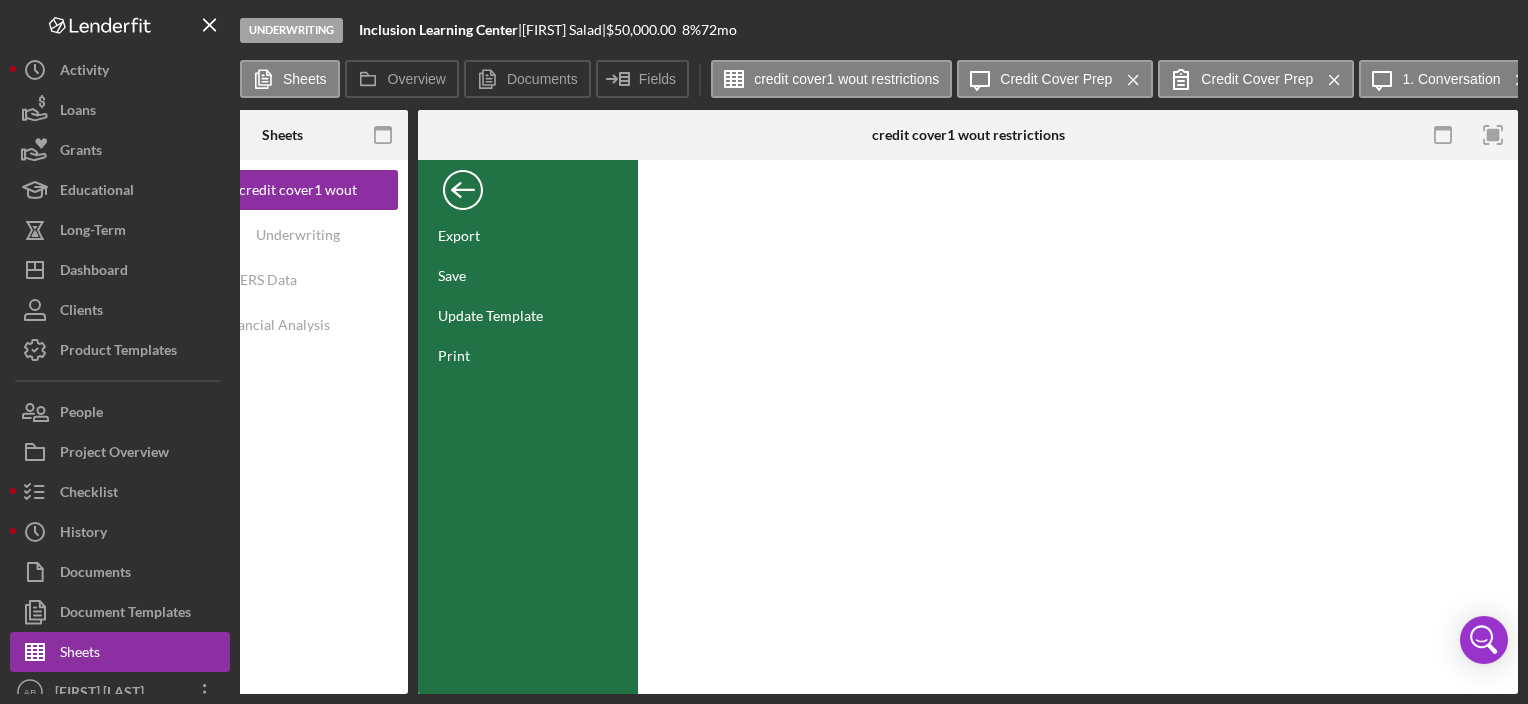 click at bounding box center [528, 190] 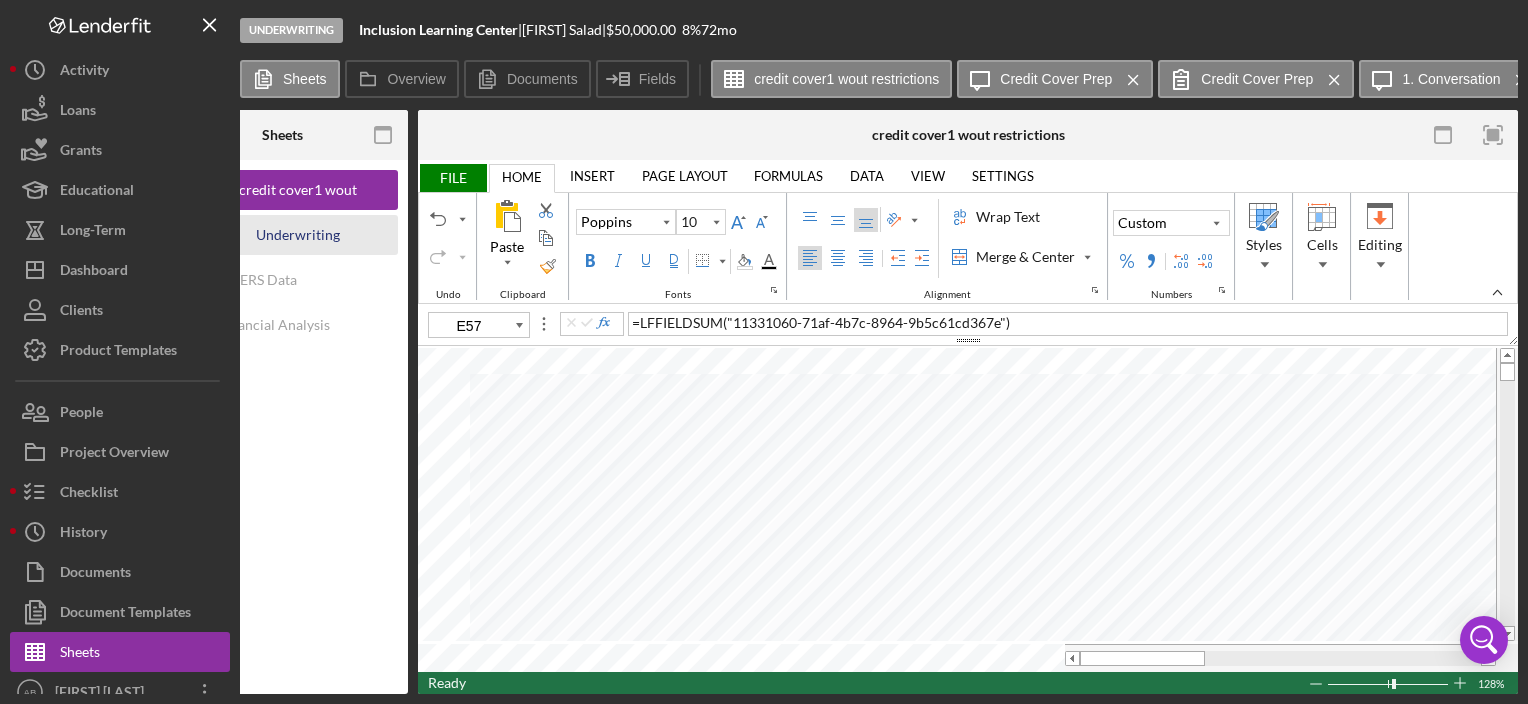 click on "Underwriting Worksheets - Template 2022" at bounding box center [298, 235] 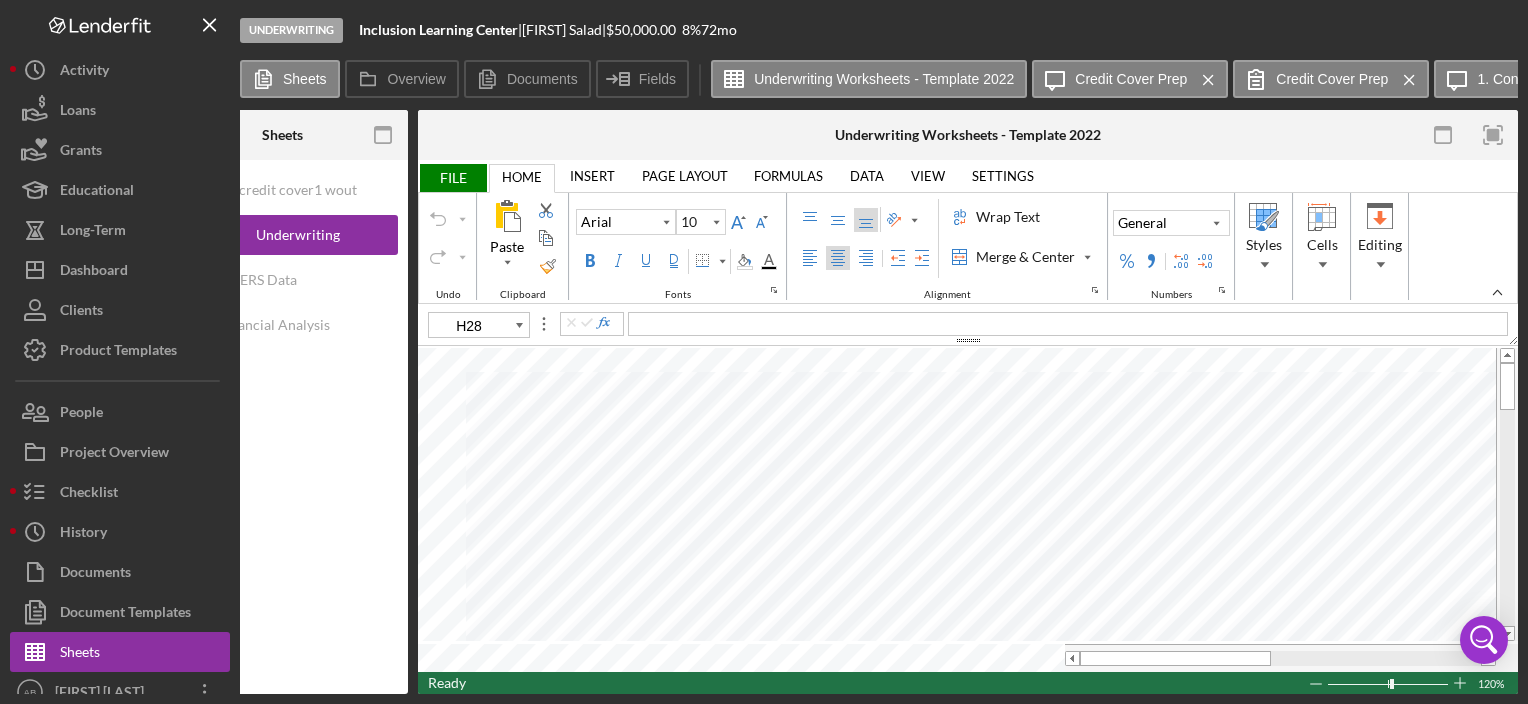 click on "FILE" at bounding box center [452, 178] 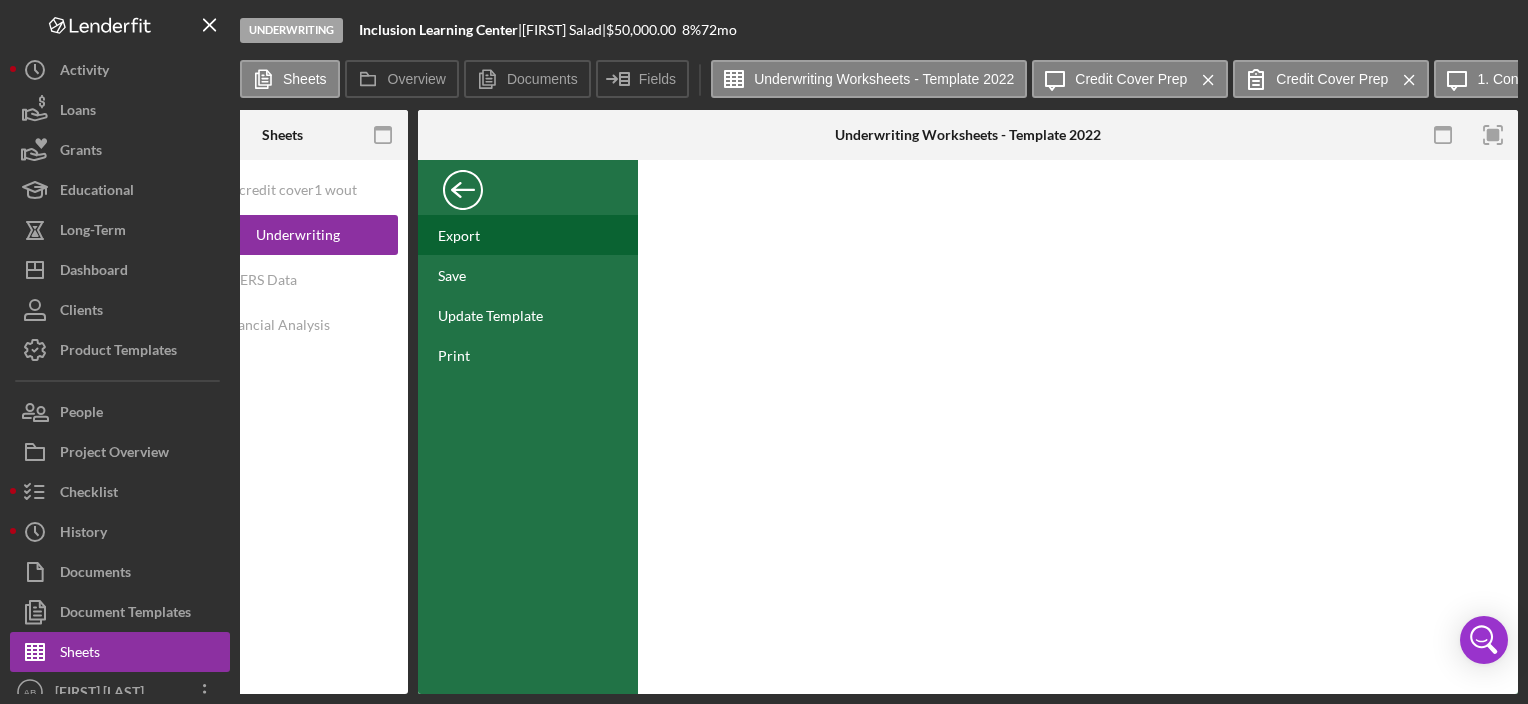 click on "Export" at bounding box center (459, 235) 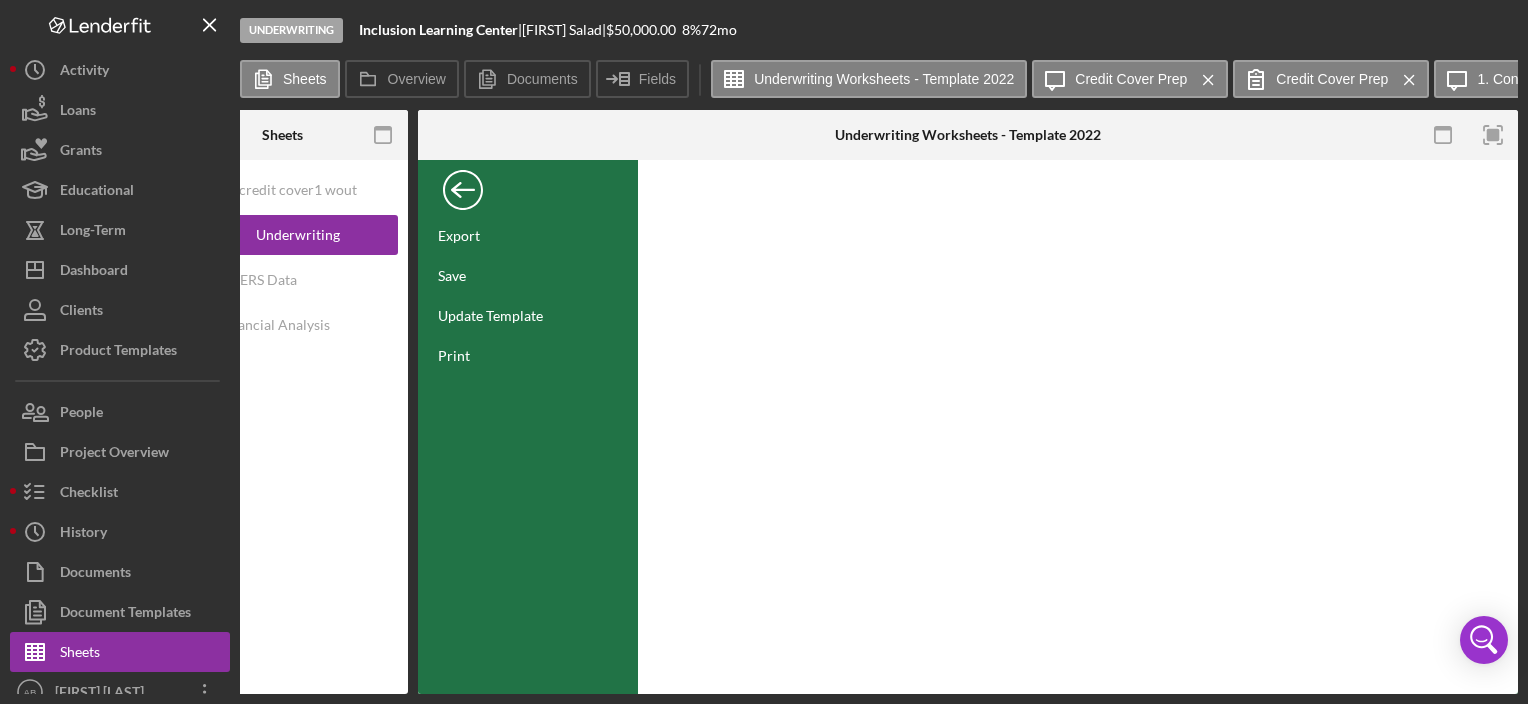 click at bounding box center (463, 185) 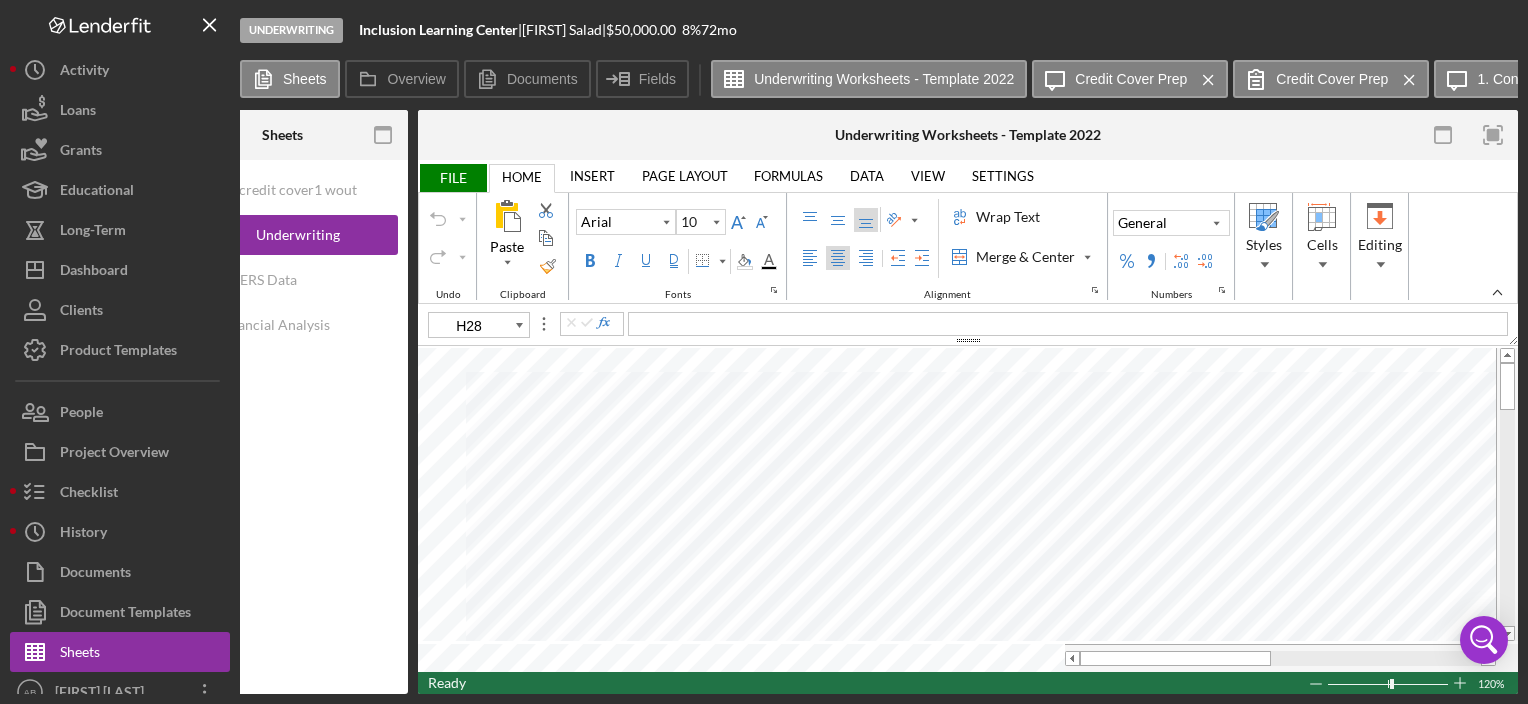 scroll, scrollTop: 0, scrollLeft: 0, axis: both 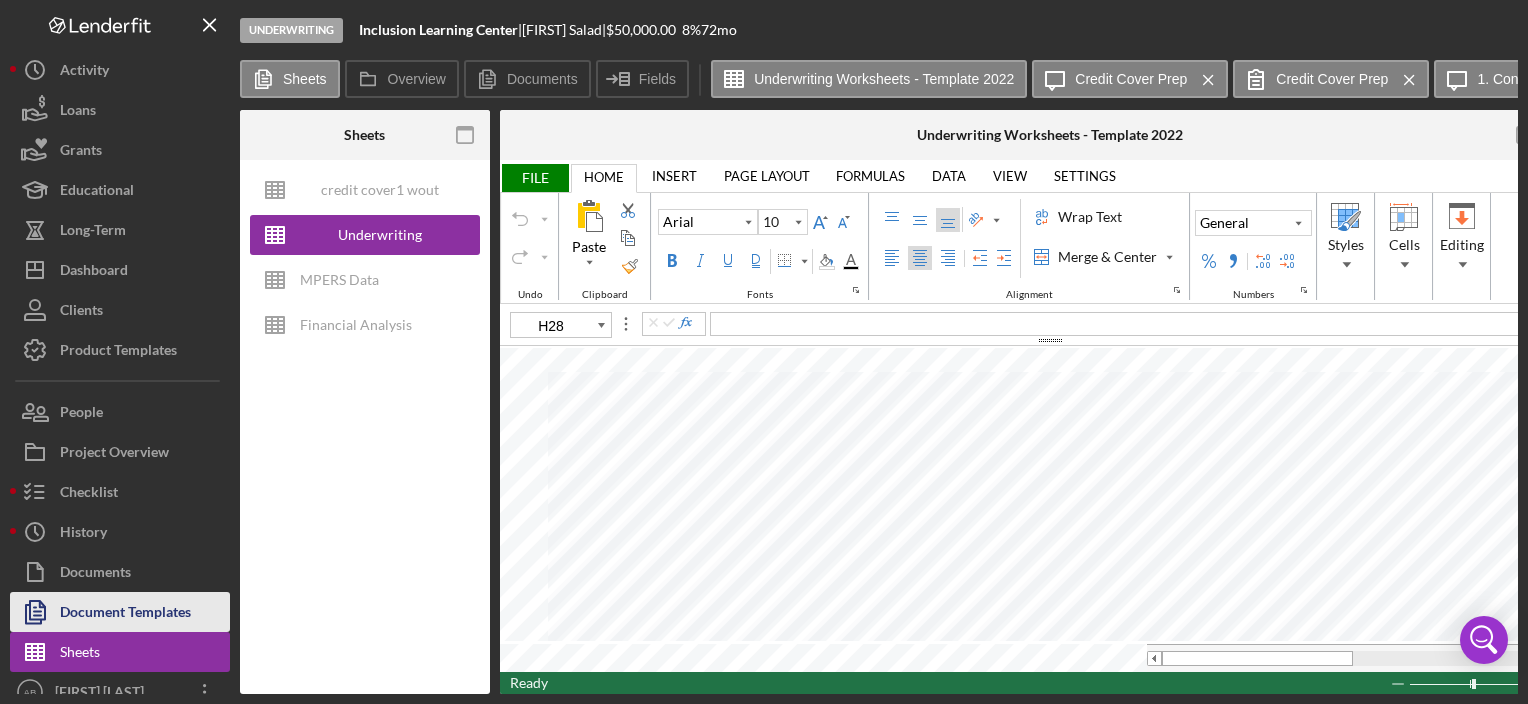 click on "Document Templates" at bounding box center [125, 614] 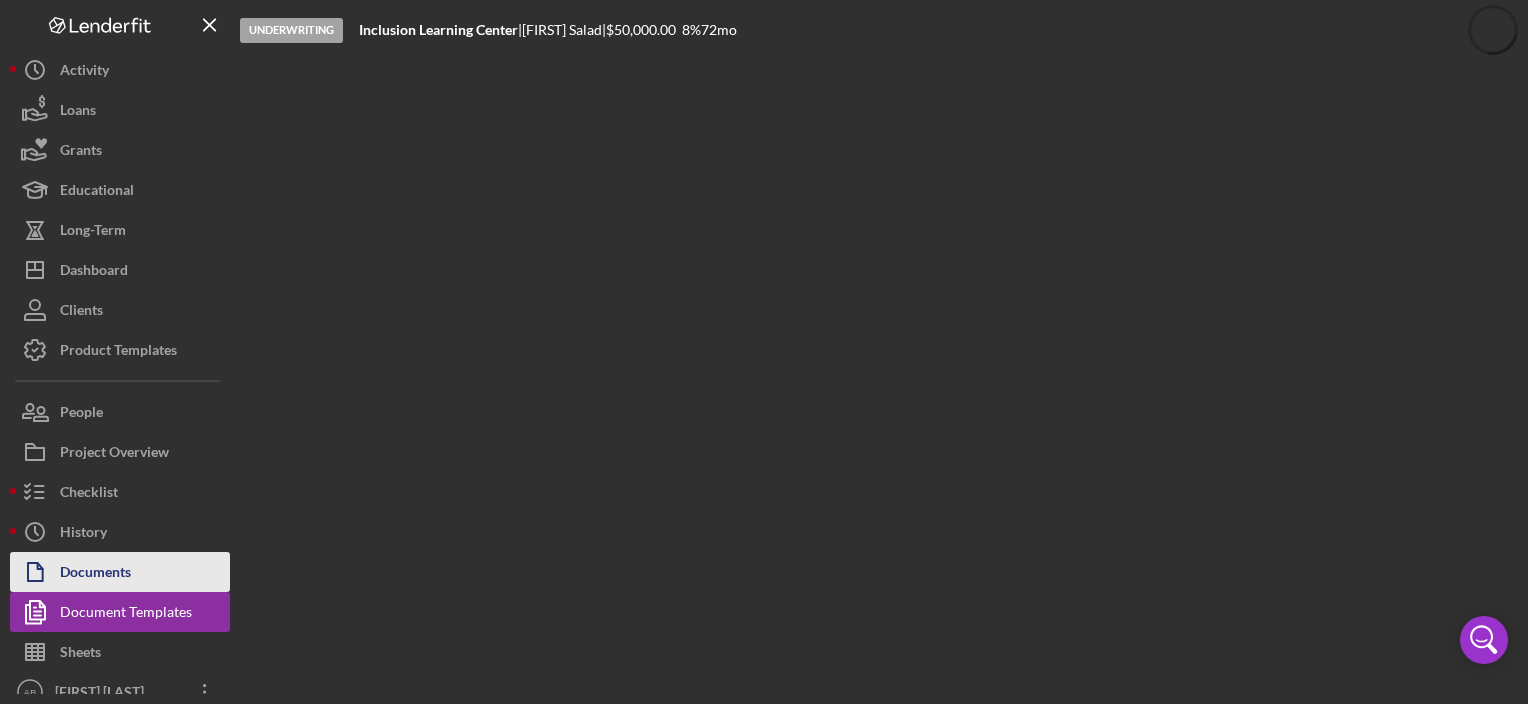 click on "Documents" at bounding box center (95, 574) 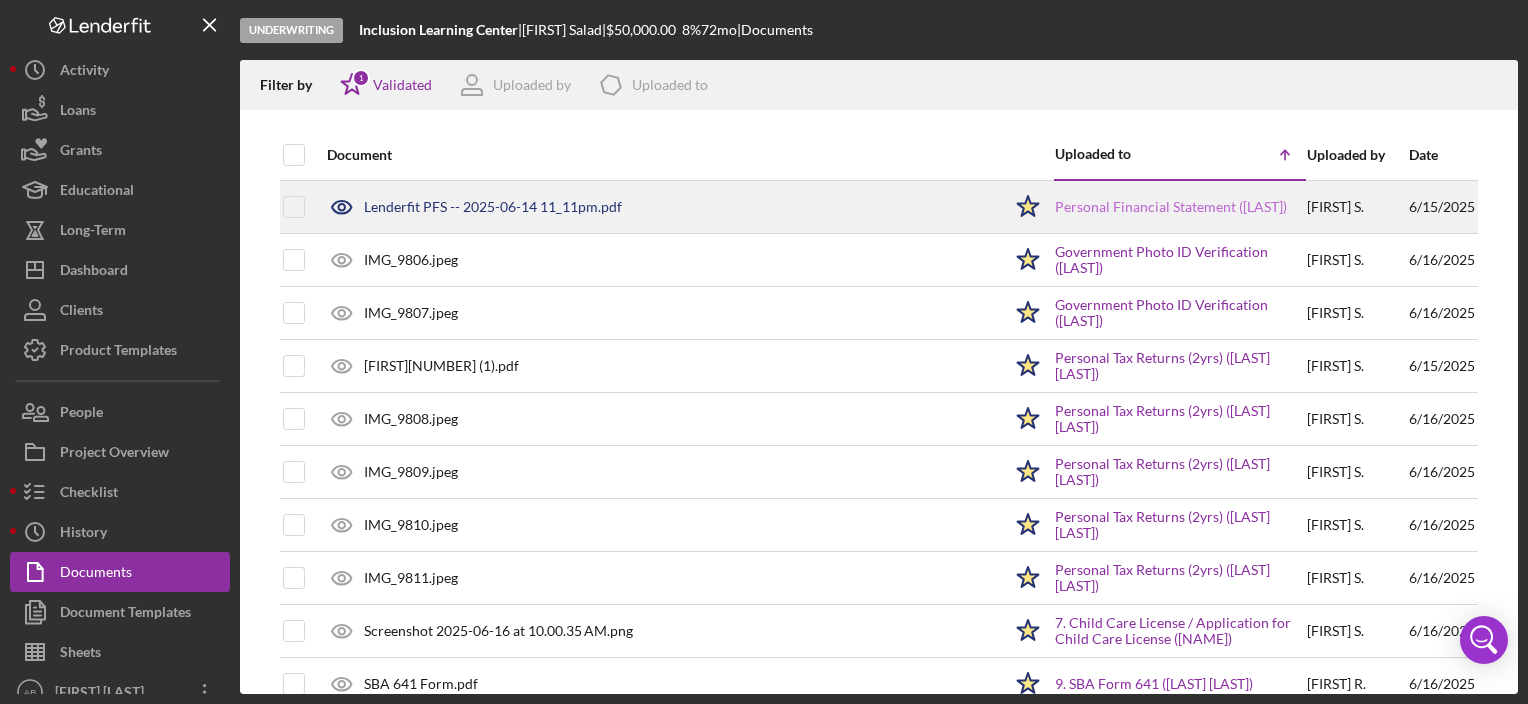 click on "Personal Financial Statement ([LAST])" at bounding box center (1171, 207) 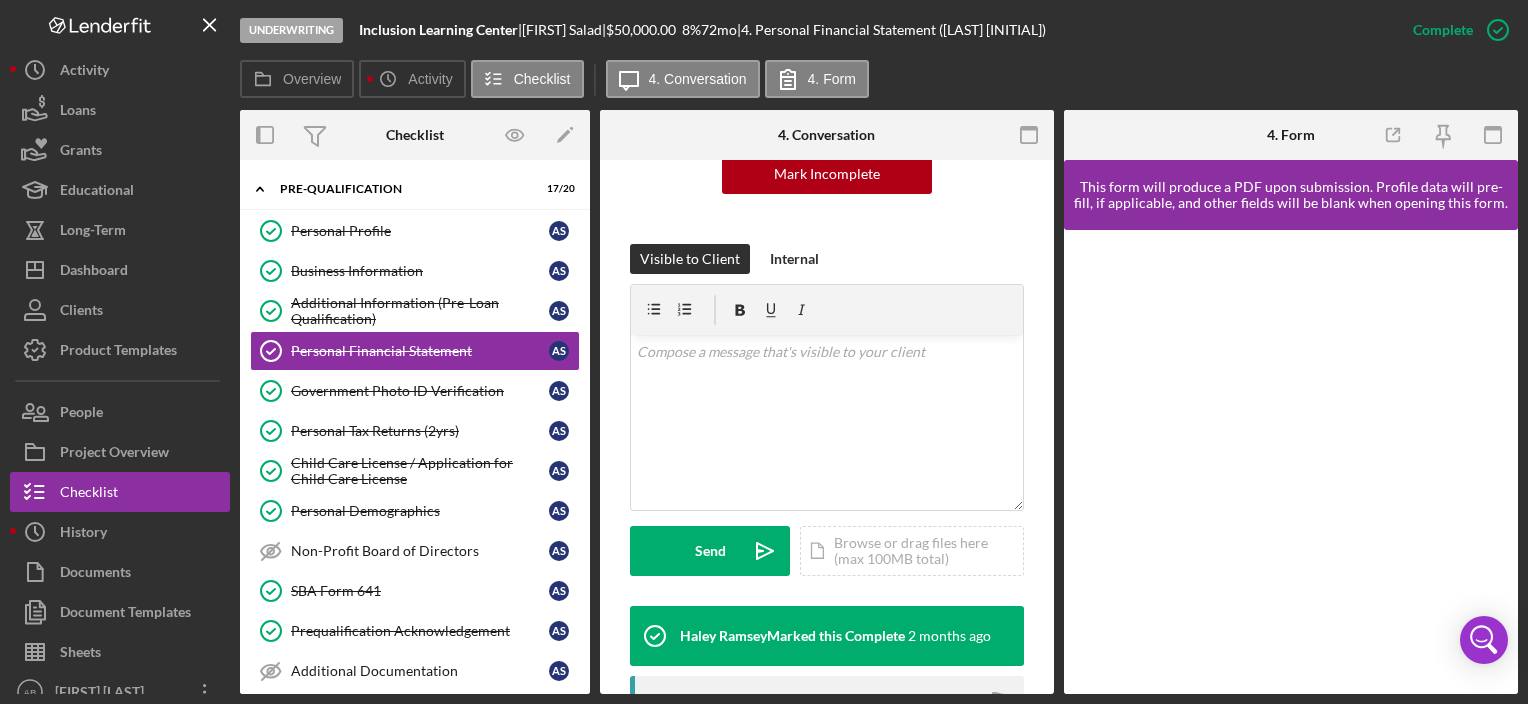 scroll, scrollTop: 246, scrollLeft: 0, axis: vertical 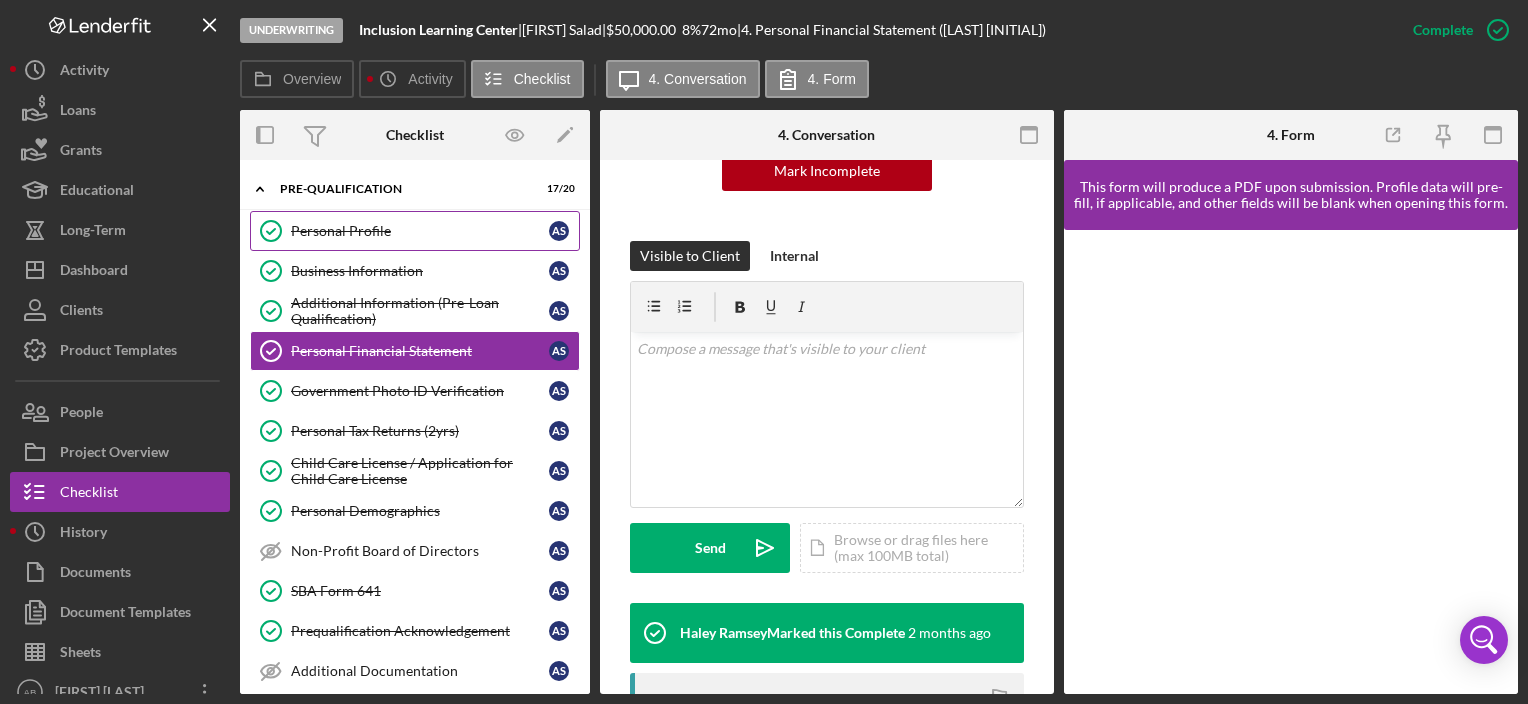 click on "Personal Profile" at bounding box center (420, 231) 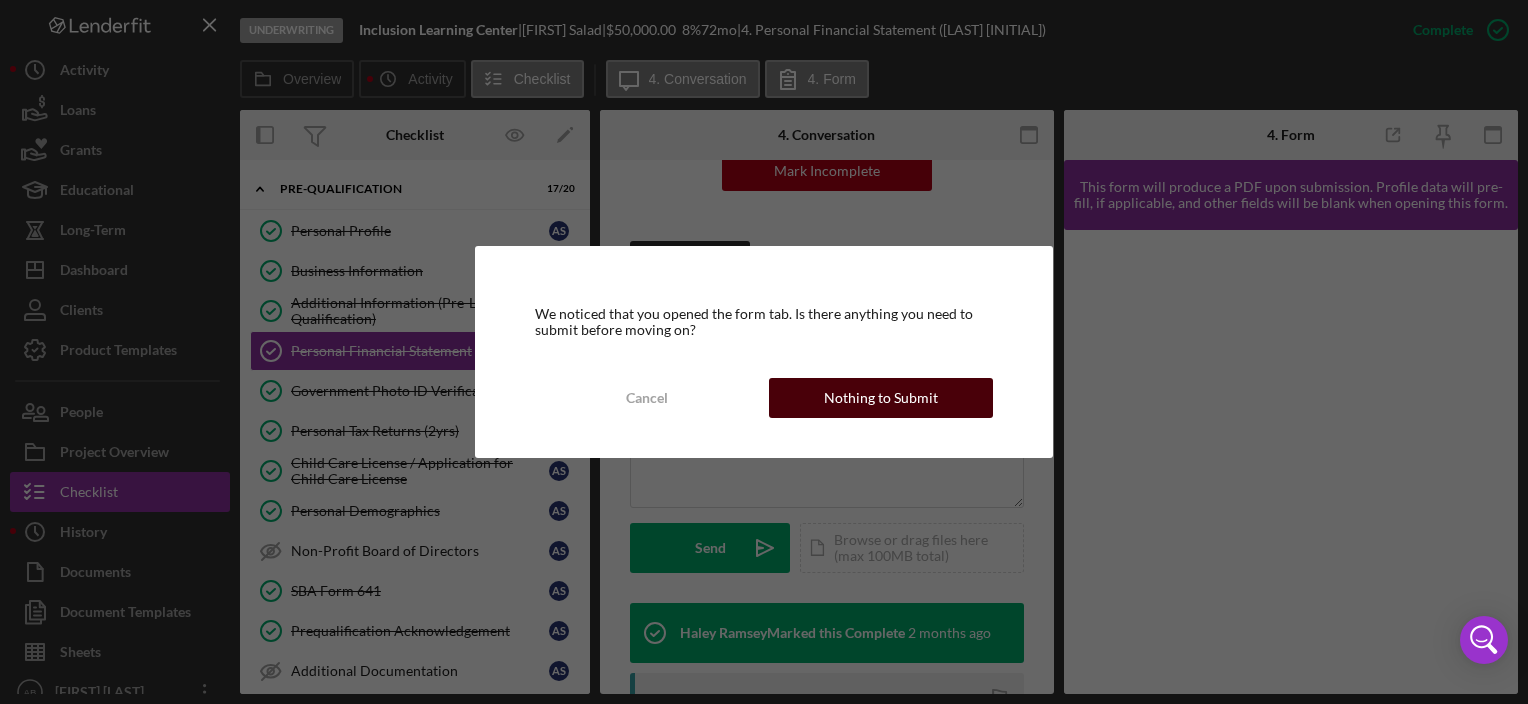 click on "Nothing to Submit" at bounding box center [881, 398] 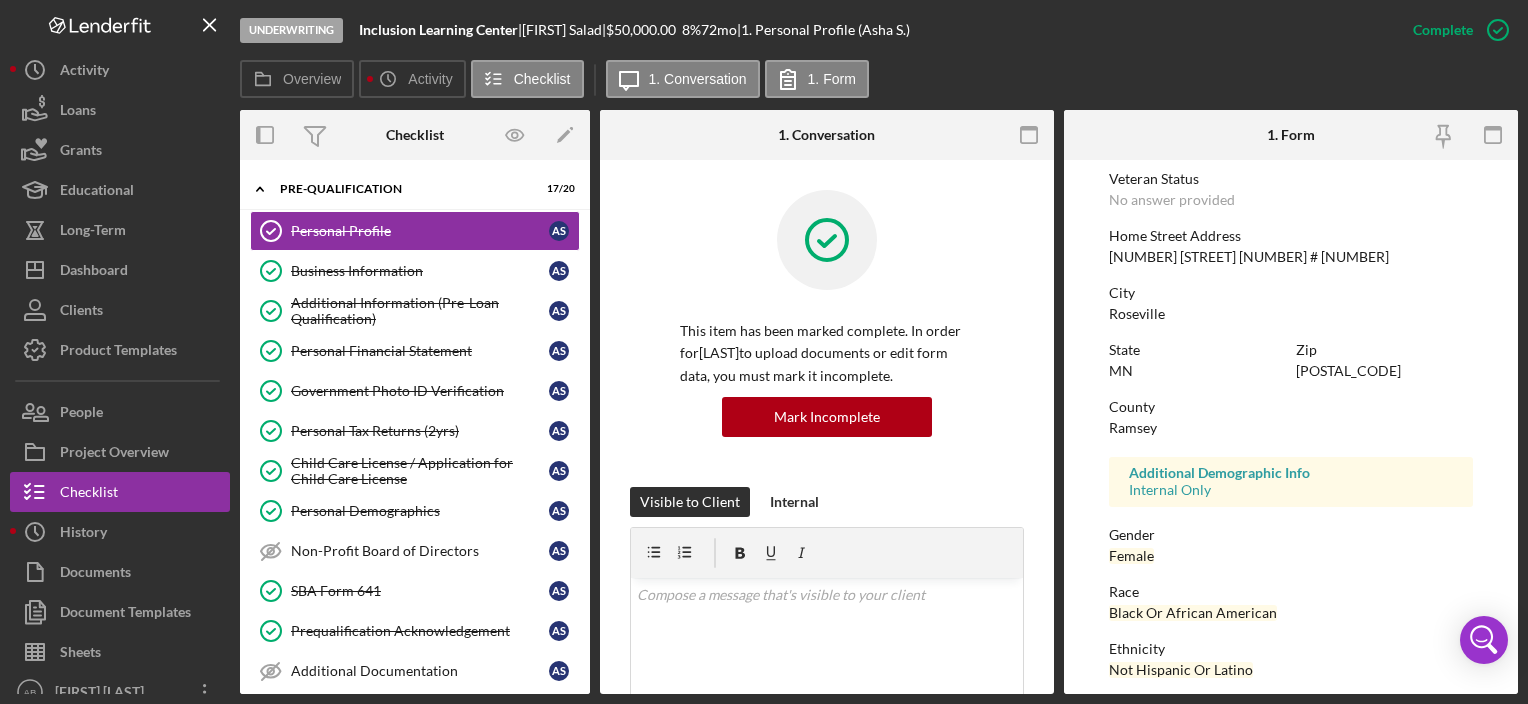 scroll, scrollTop: 399, scrollLeft: 0, axis: vertical 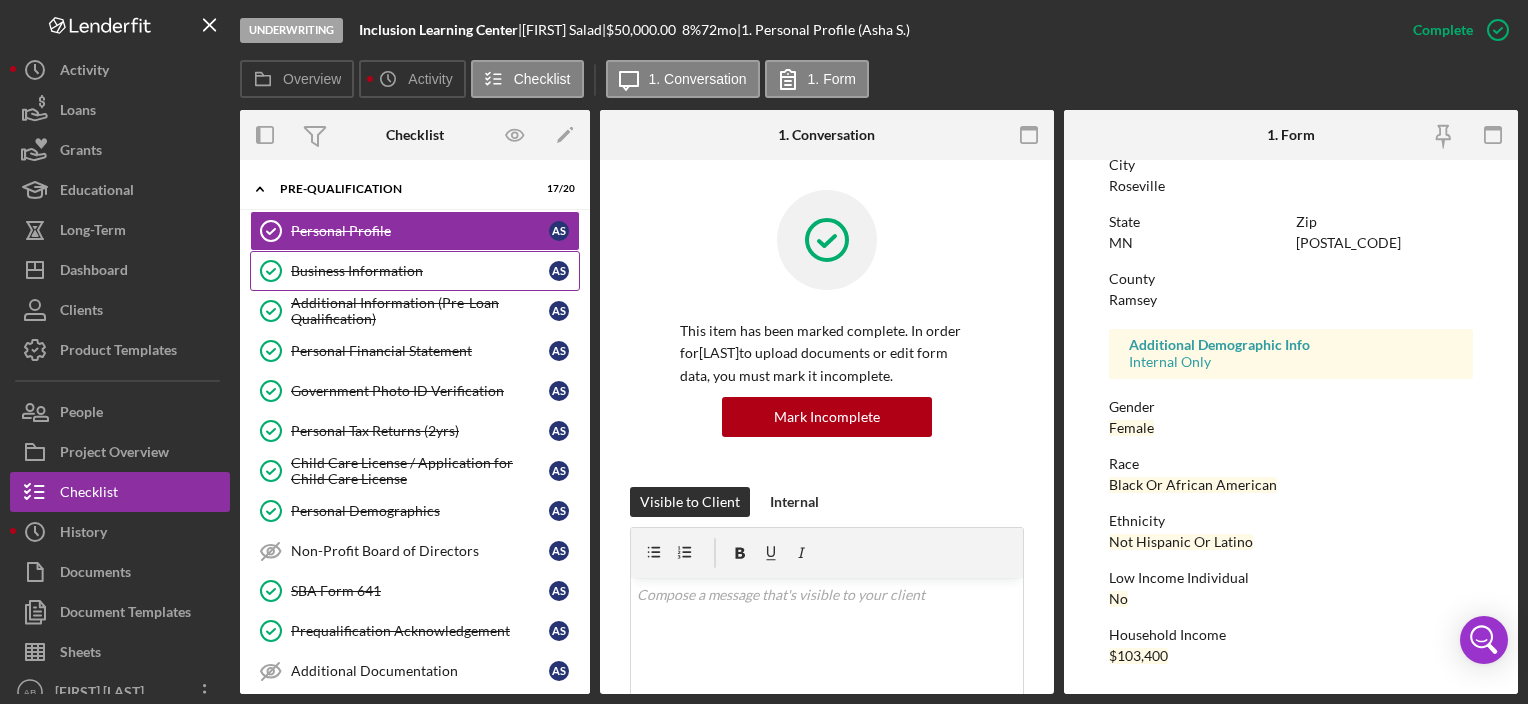 click on "Business Information" at bounding box center (420, 271) 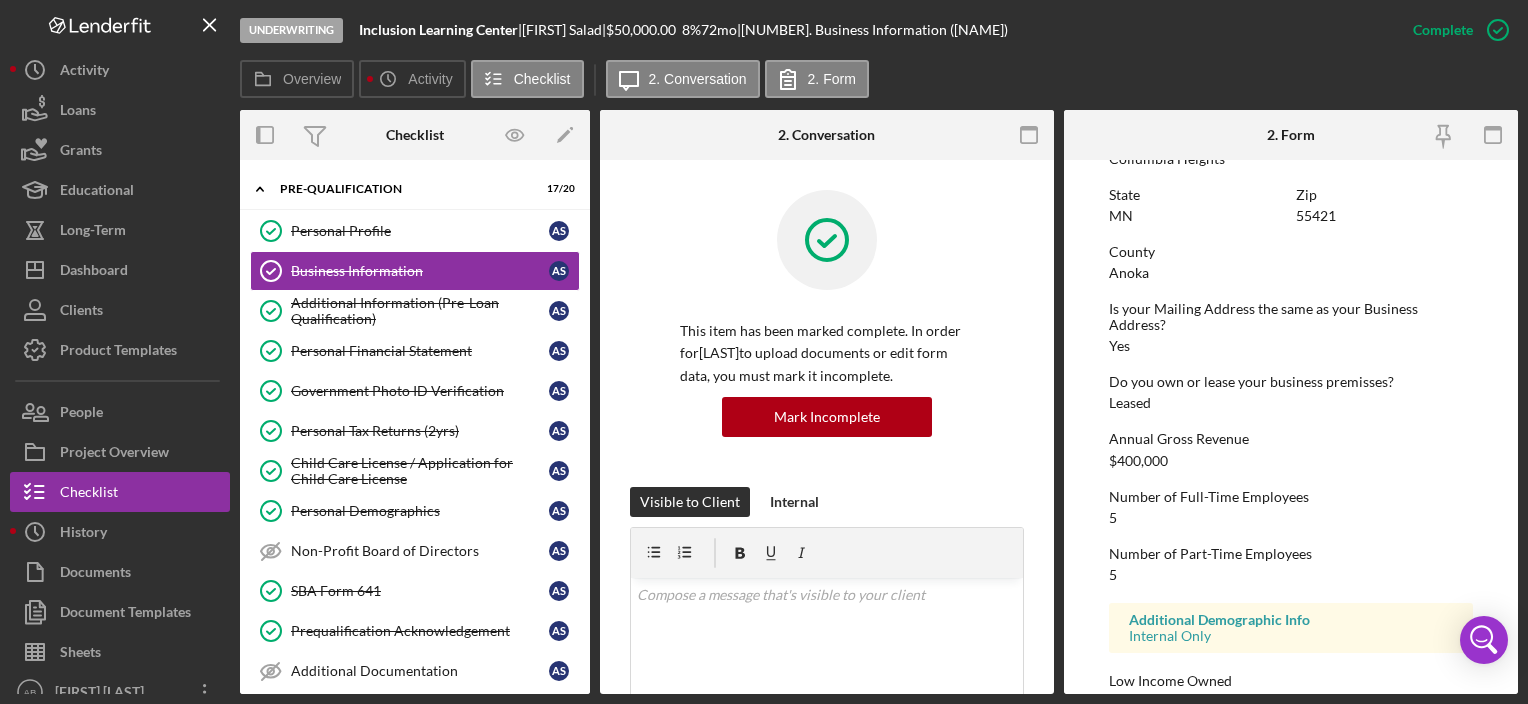 scroll, scrollTop: 990, scrollLeft: 0, axis: vertical 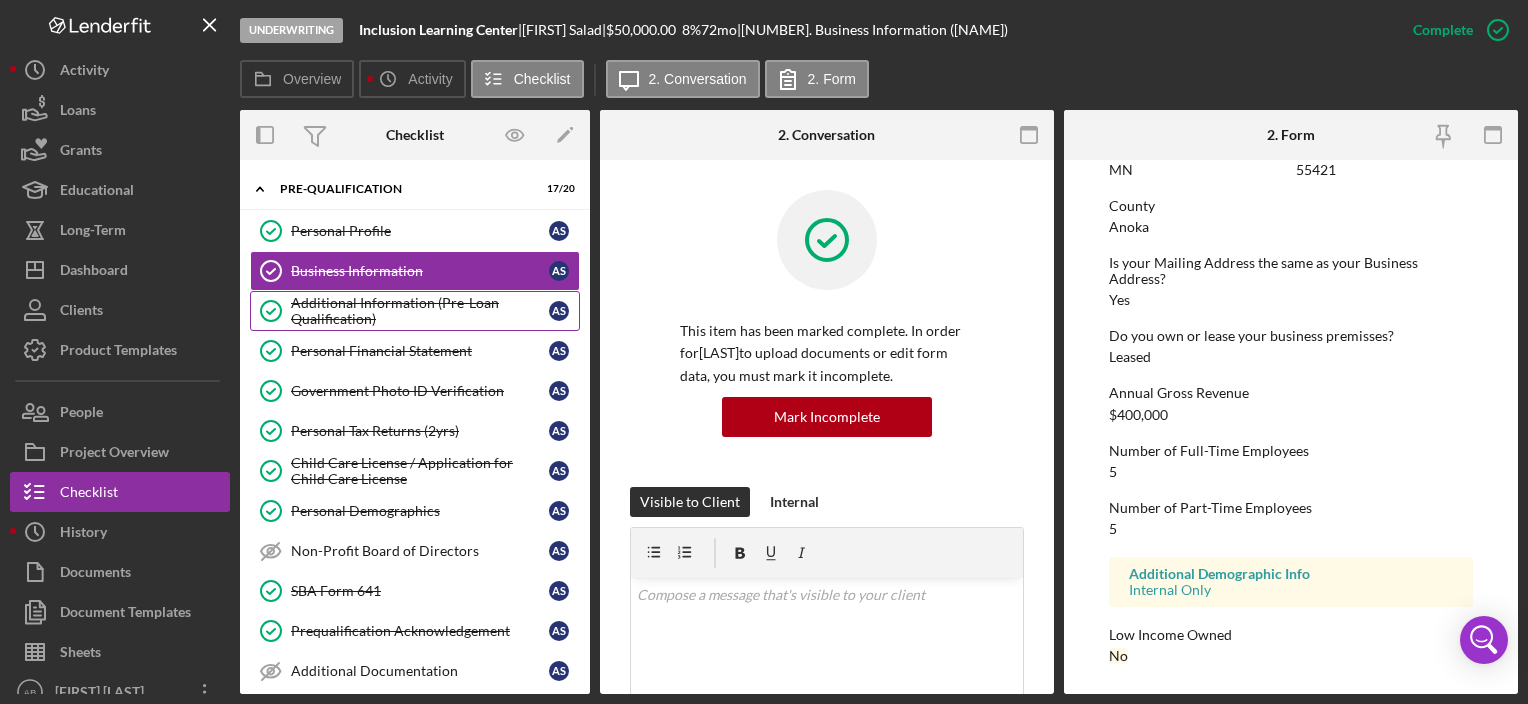 click on "Additional Information (Pre-Loan Qualification)" at bounding box center (420, 311) 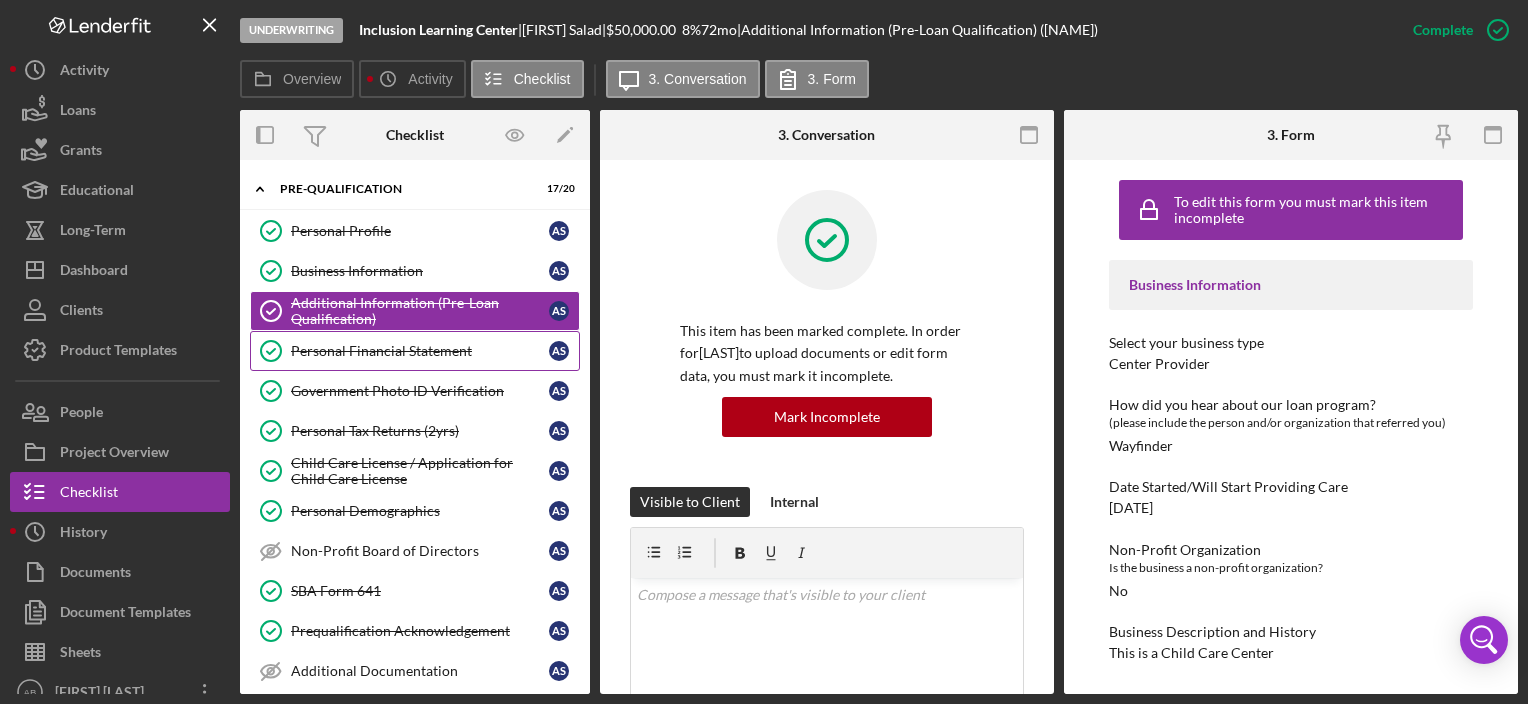 click on "Personal Financial Statement" at bounding box center (420, 351) 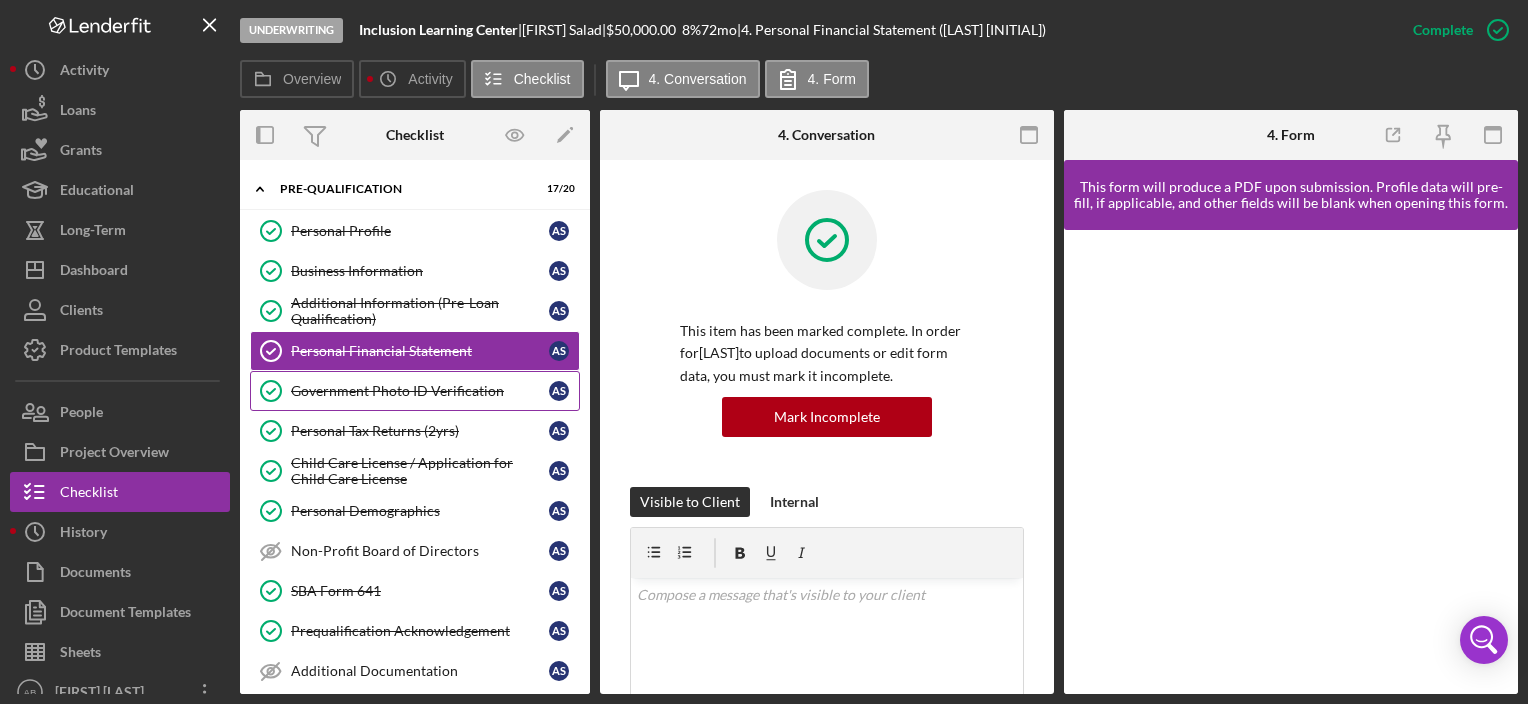 click on "Government Photo ID Verification" at bounding box center (420, 391) 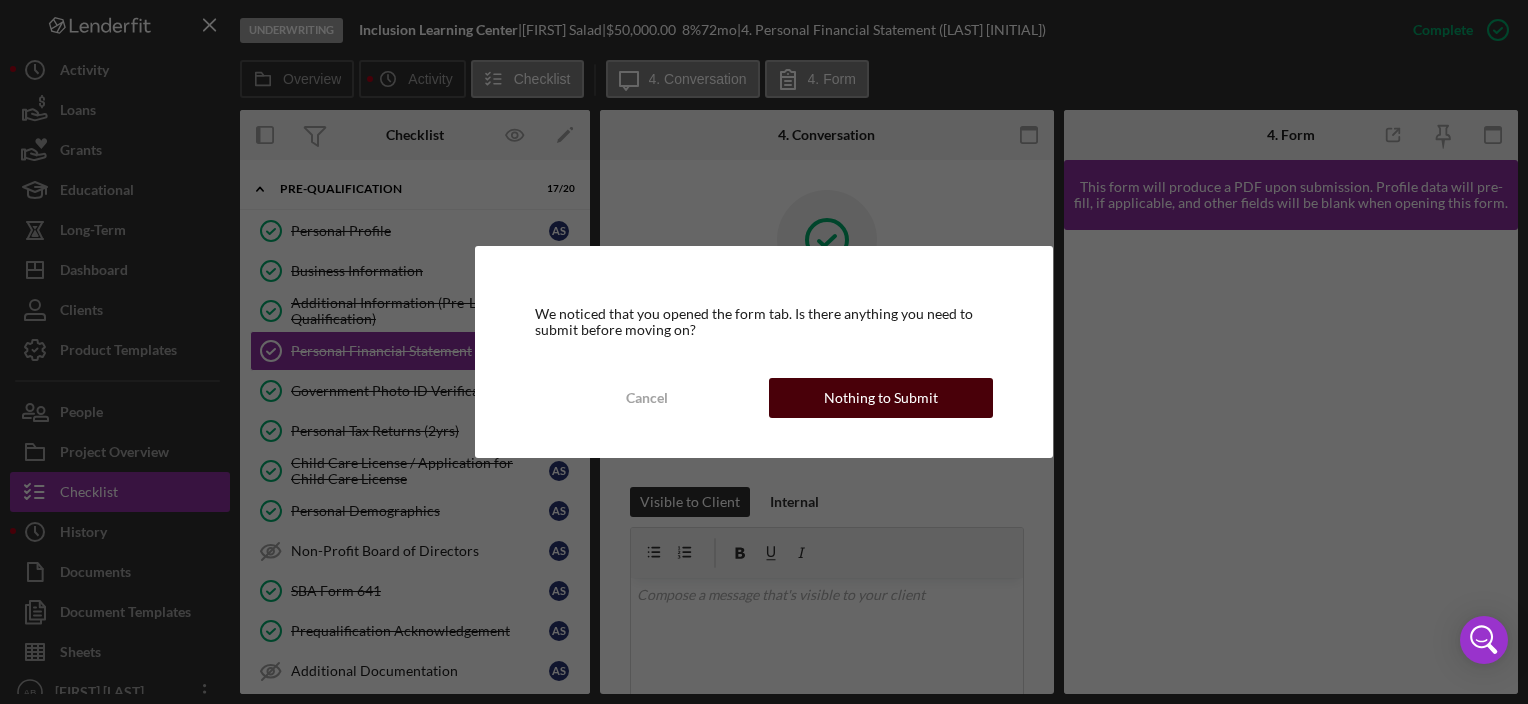 click on "Nothing to Submit" at bounding box center [881, 398] 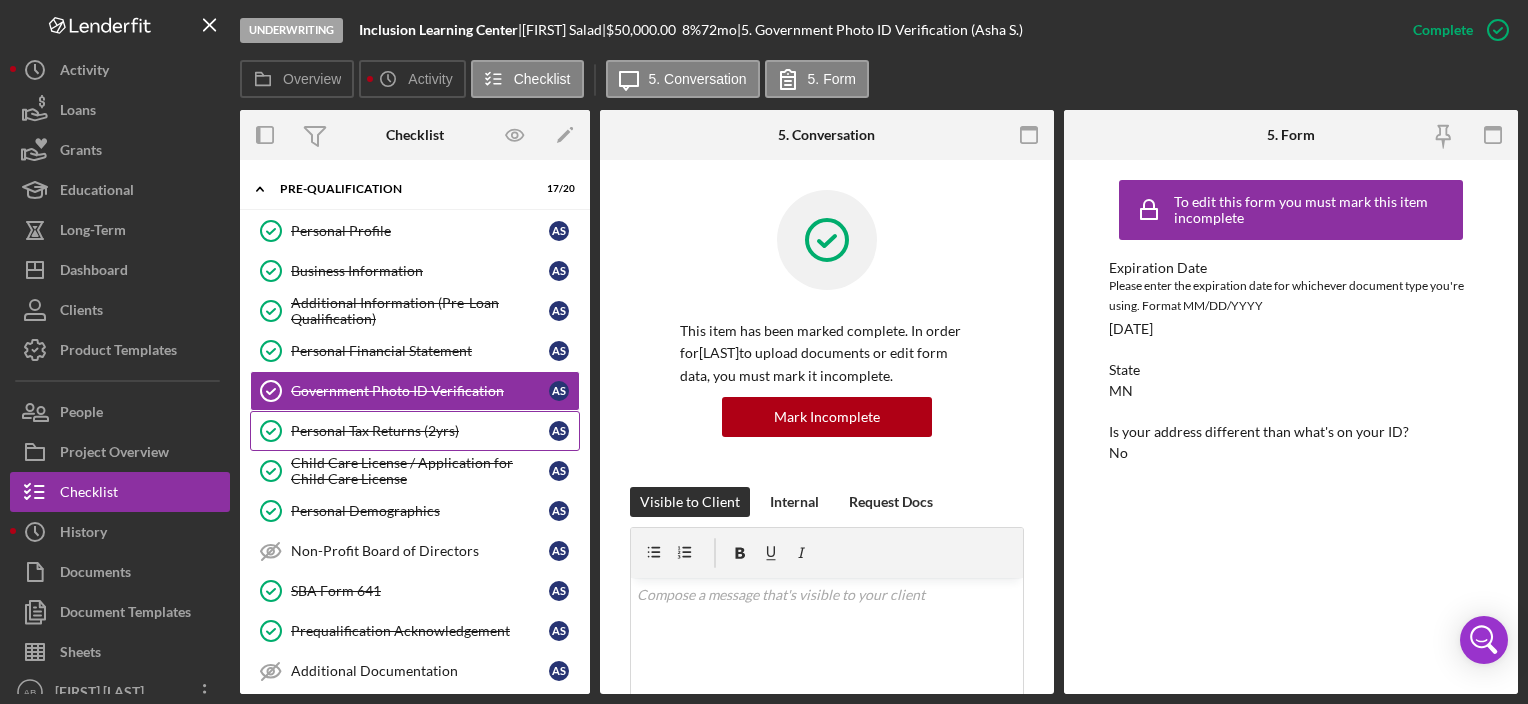 click on "Personal Tax Returns (2yrs)" at bounding box center (420, 431) 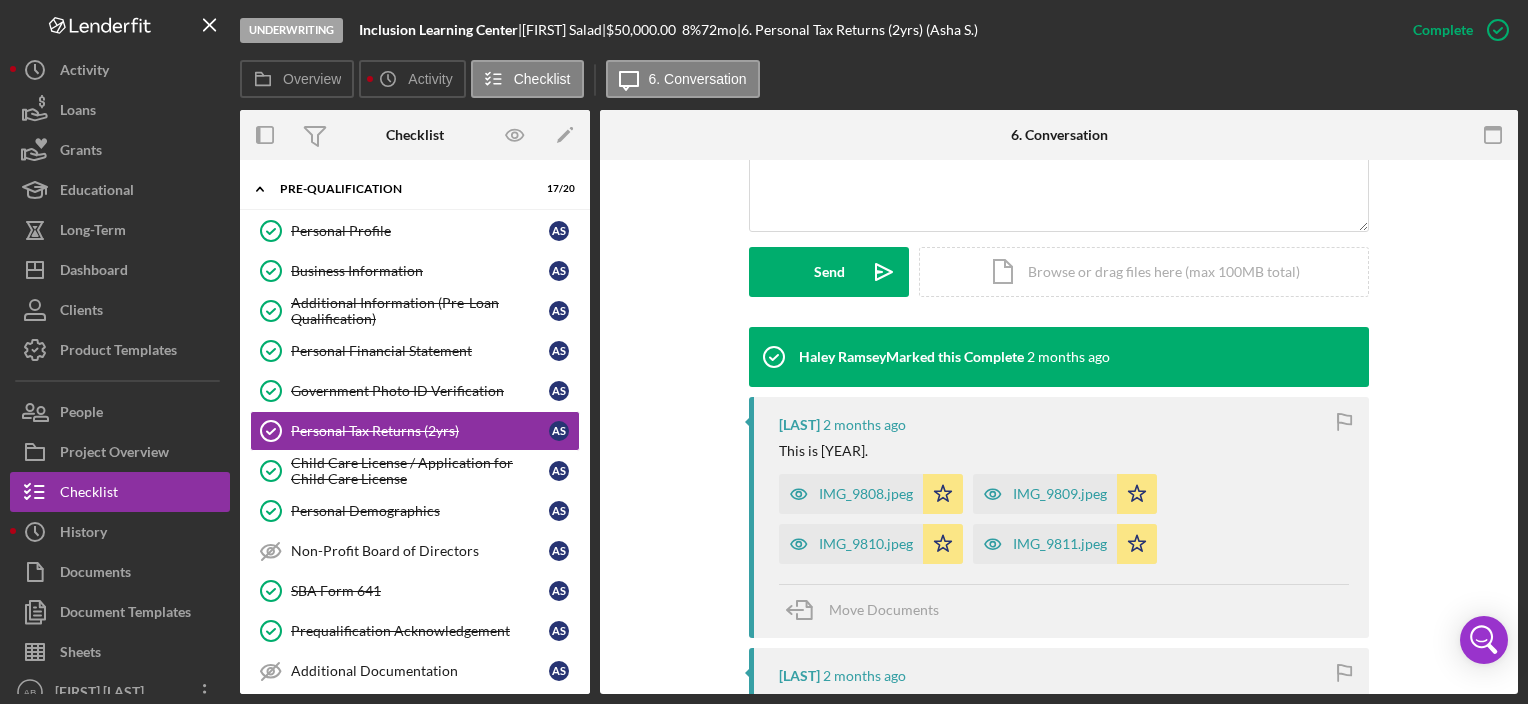 scroll, scrollTop: 500, scrollLeft: 0, axis: vertical 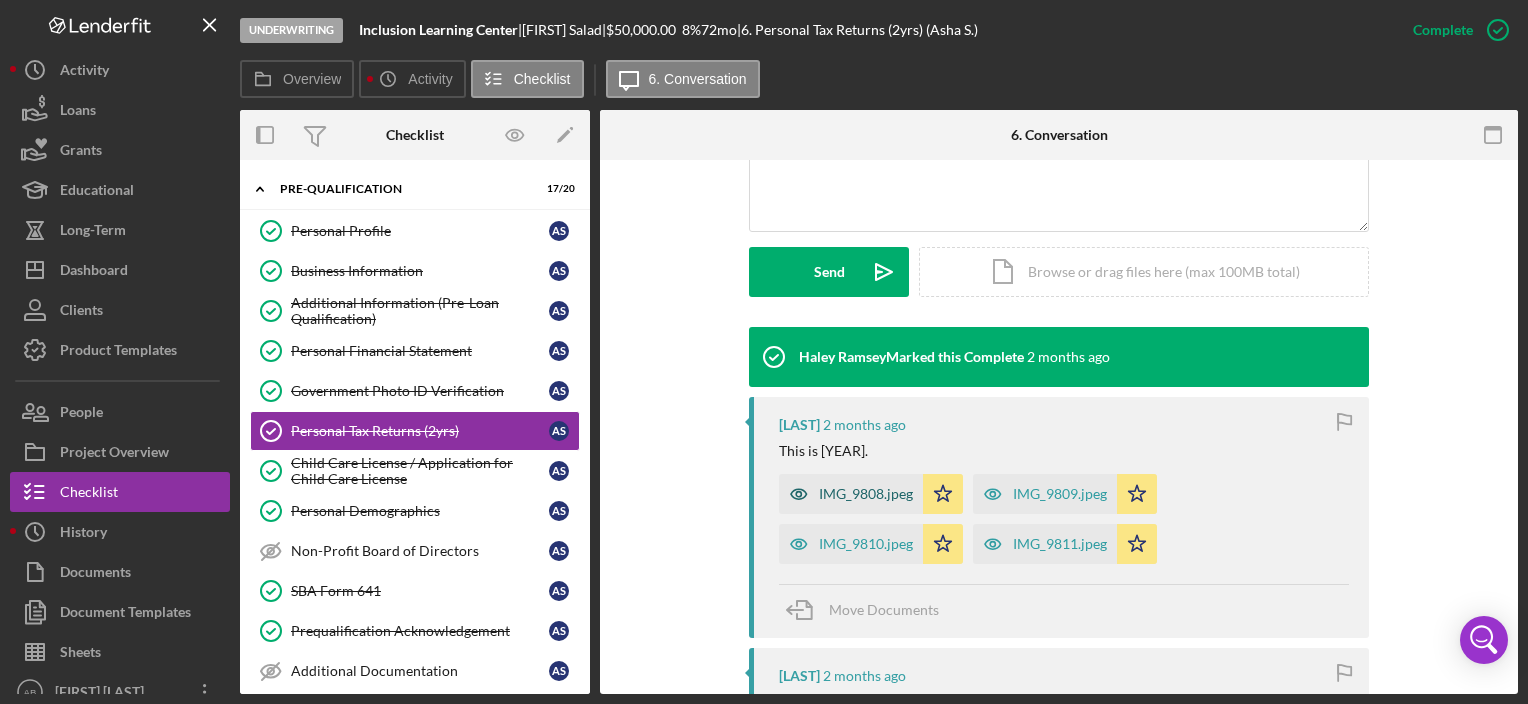 click on "IMG_9808.jpeg" at bounding box center [866, 494] 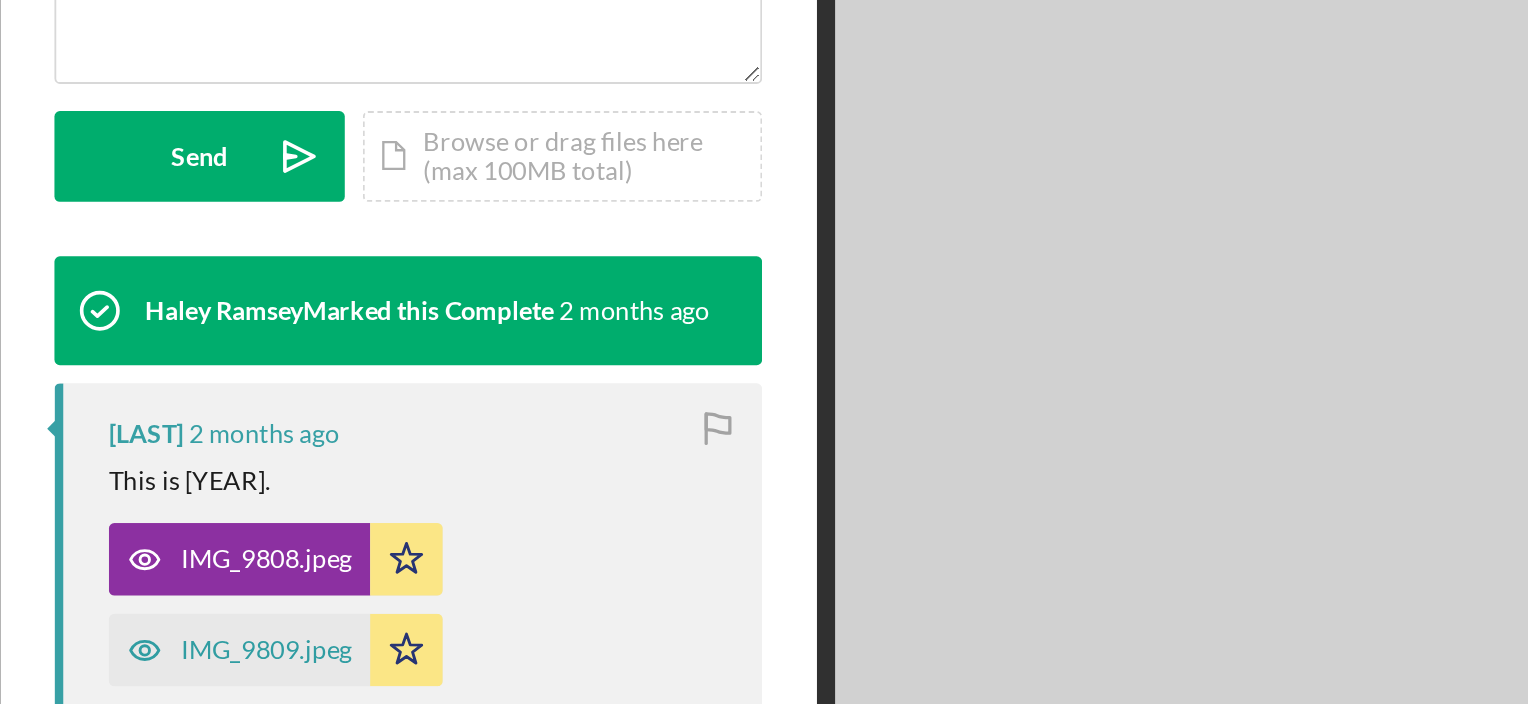 scroll, scrollTop: 0, scrollLeft: 0, axis: both 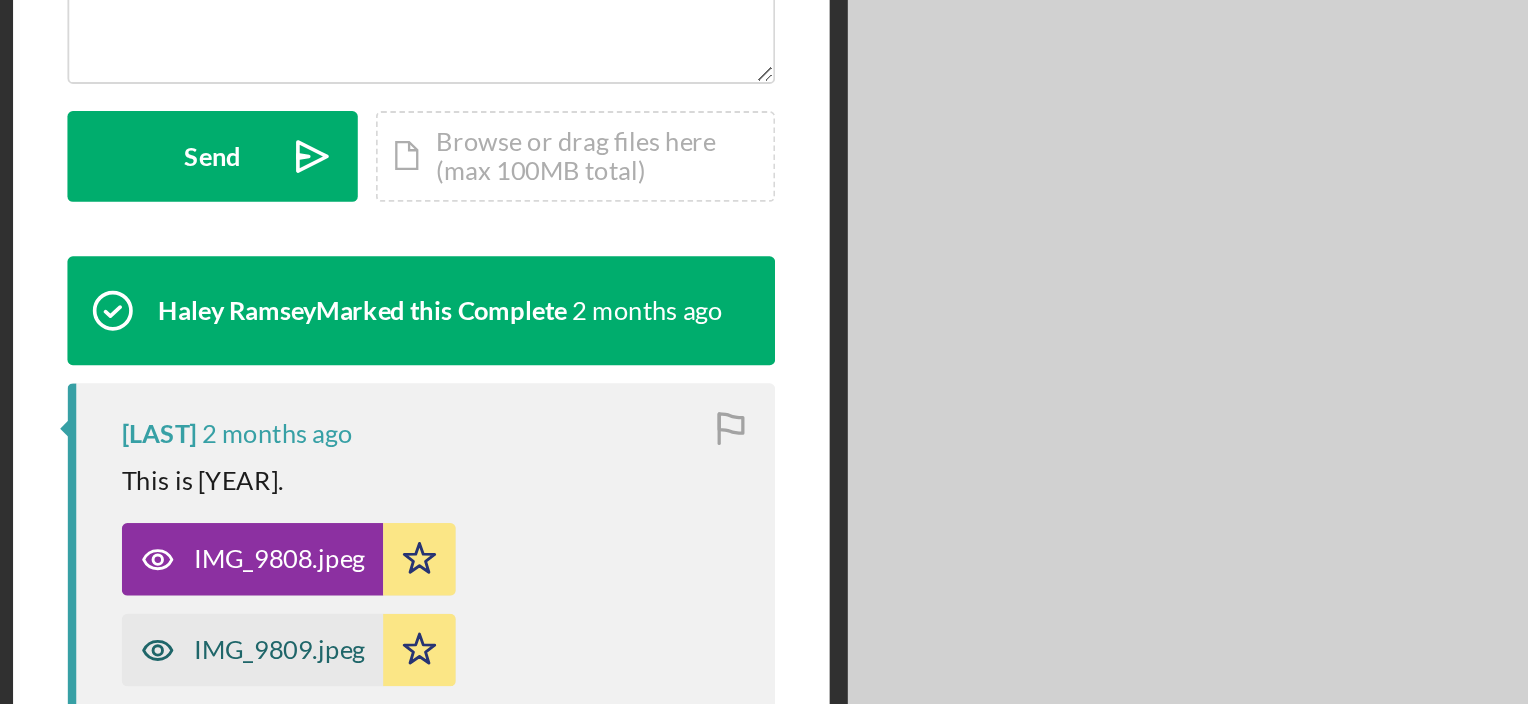 click on "IMG_9809.jpeg" at bounding box center [747, 543] 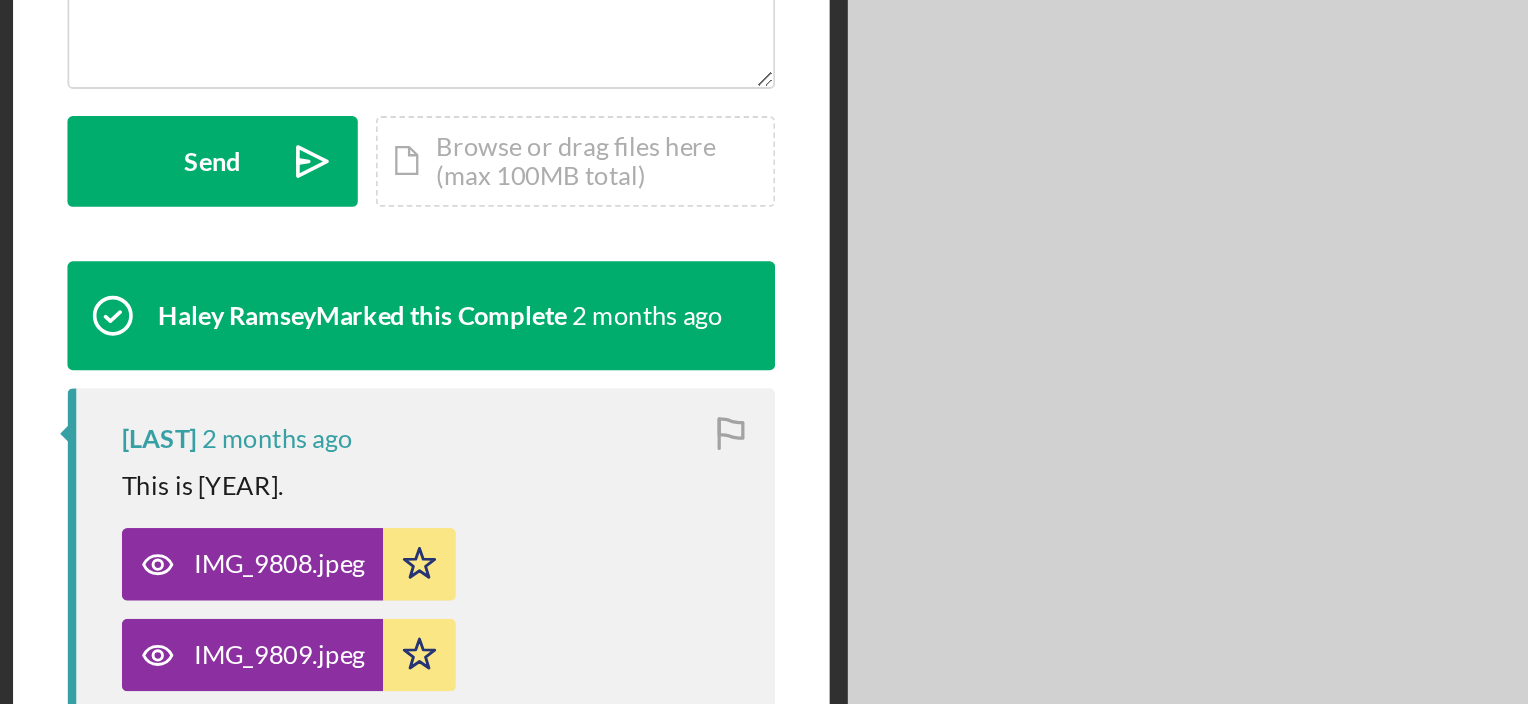 scroll, scrollTop: 519, scrollLeft: 0, axis: vertical 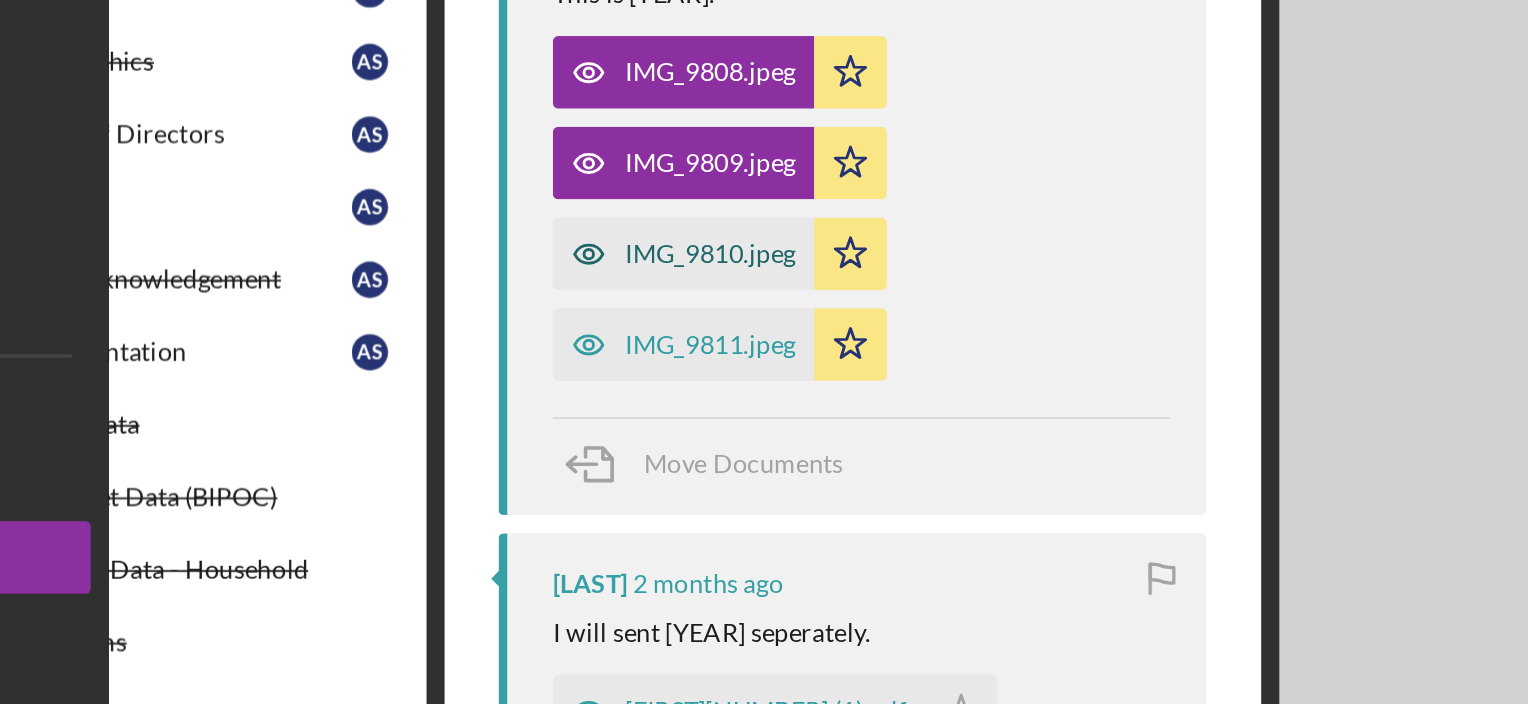 click on "IMG_9810.jpeg" at bounding box center [572, 325] 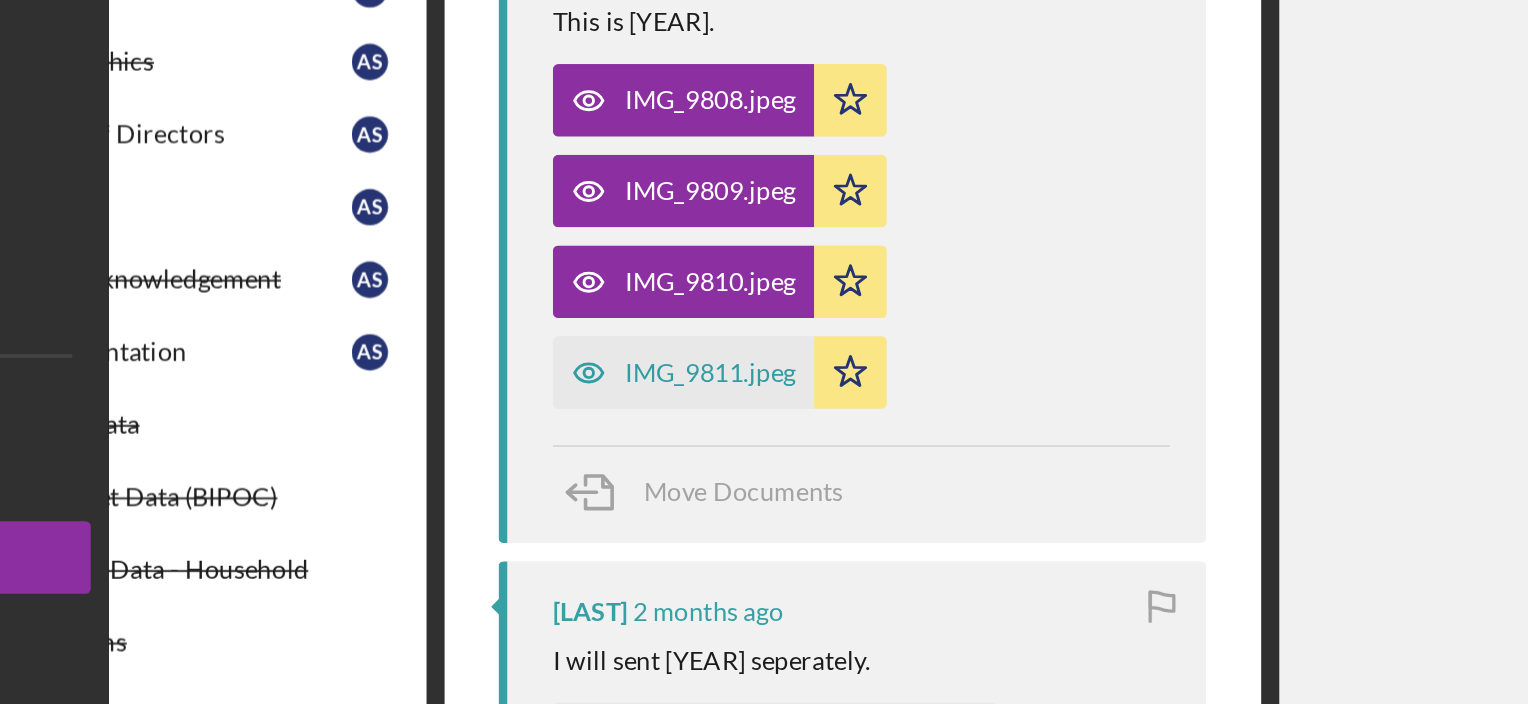 scroll, scrollTop: 771, scrollLeft: 0, axis: vertical 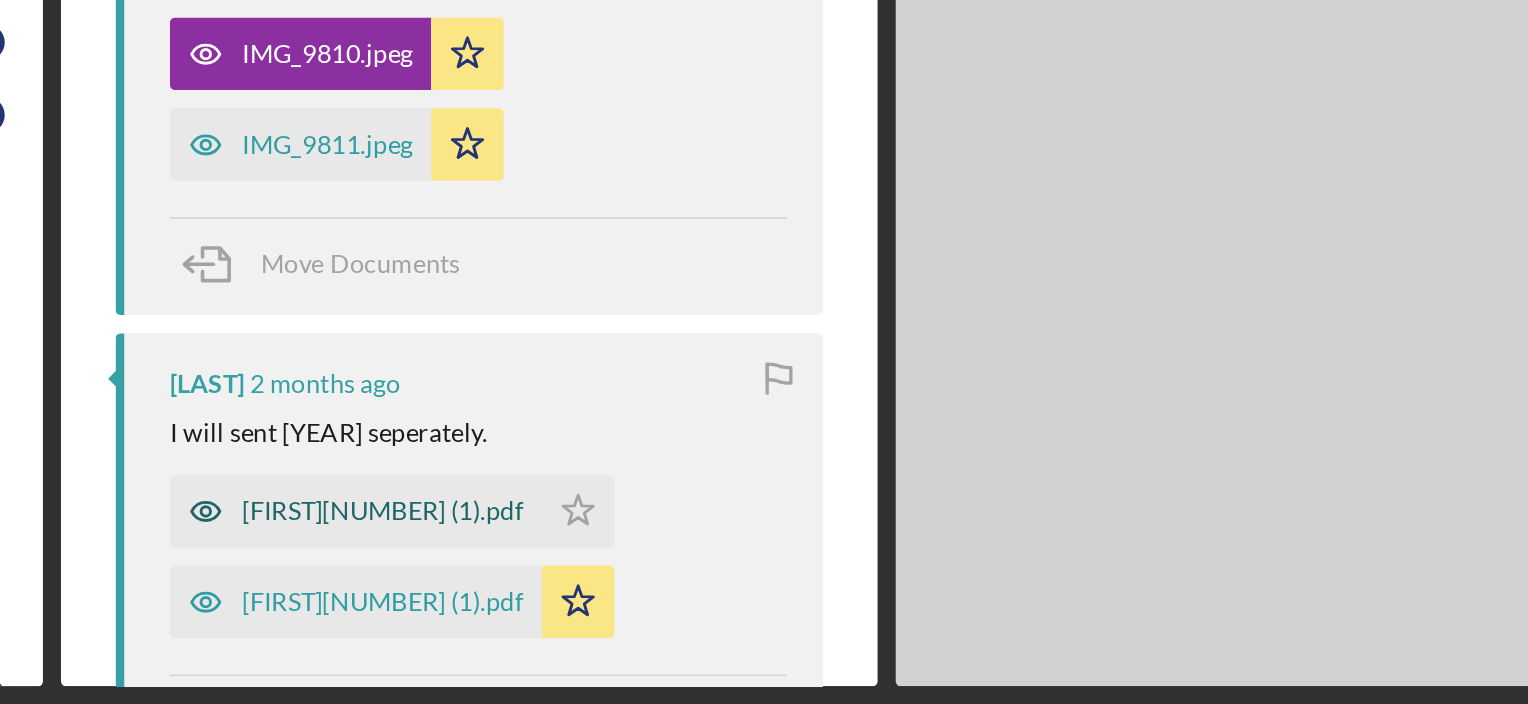 click on "[FIRST][NUMBER] (1).pdf" at bounding box center [762, 597] 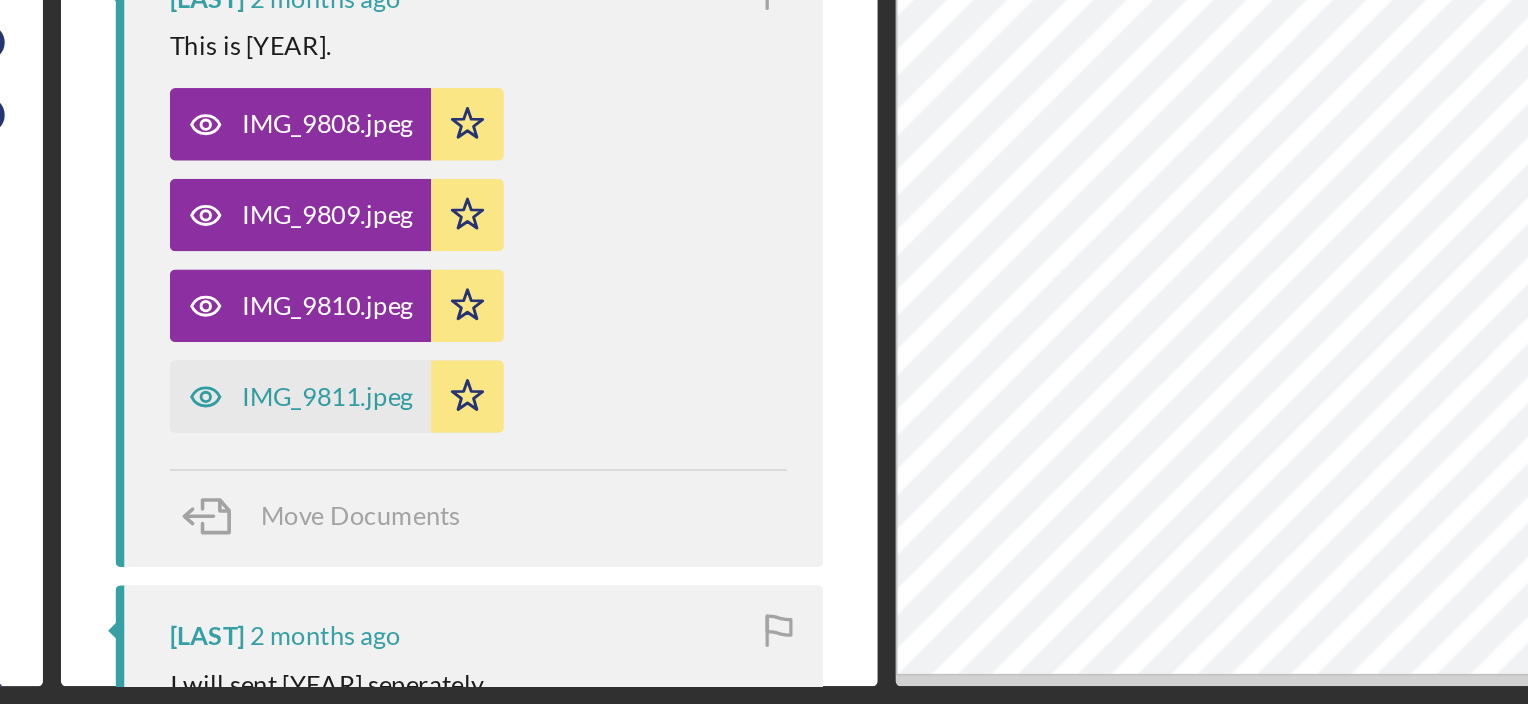 scroll, scrollTop: 640, scrollLeft: 0, axis: vertical 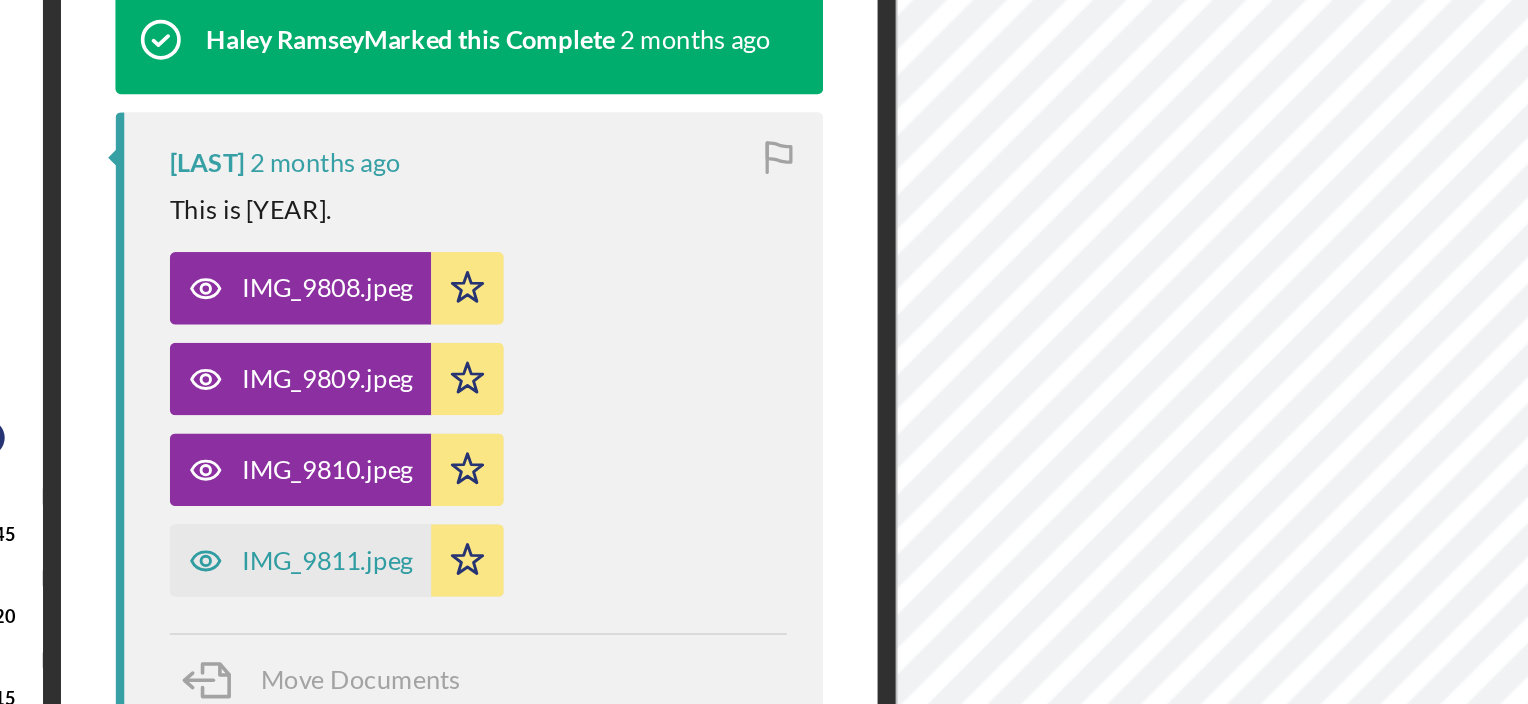 click on "IMG_9808.jpeg Icon/Star IMG_9809.jpeg Icon/Star IMG_9810.jpeg Icon/Star IMG_9811.jpeg Icon/Star" at bounding box center (830, 446) 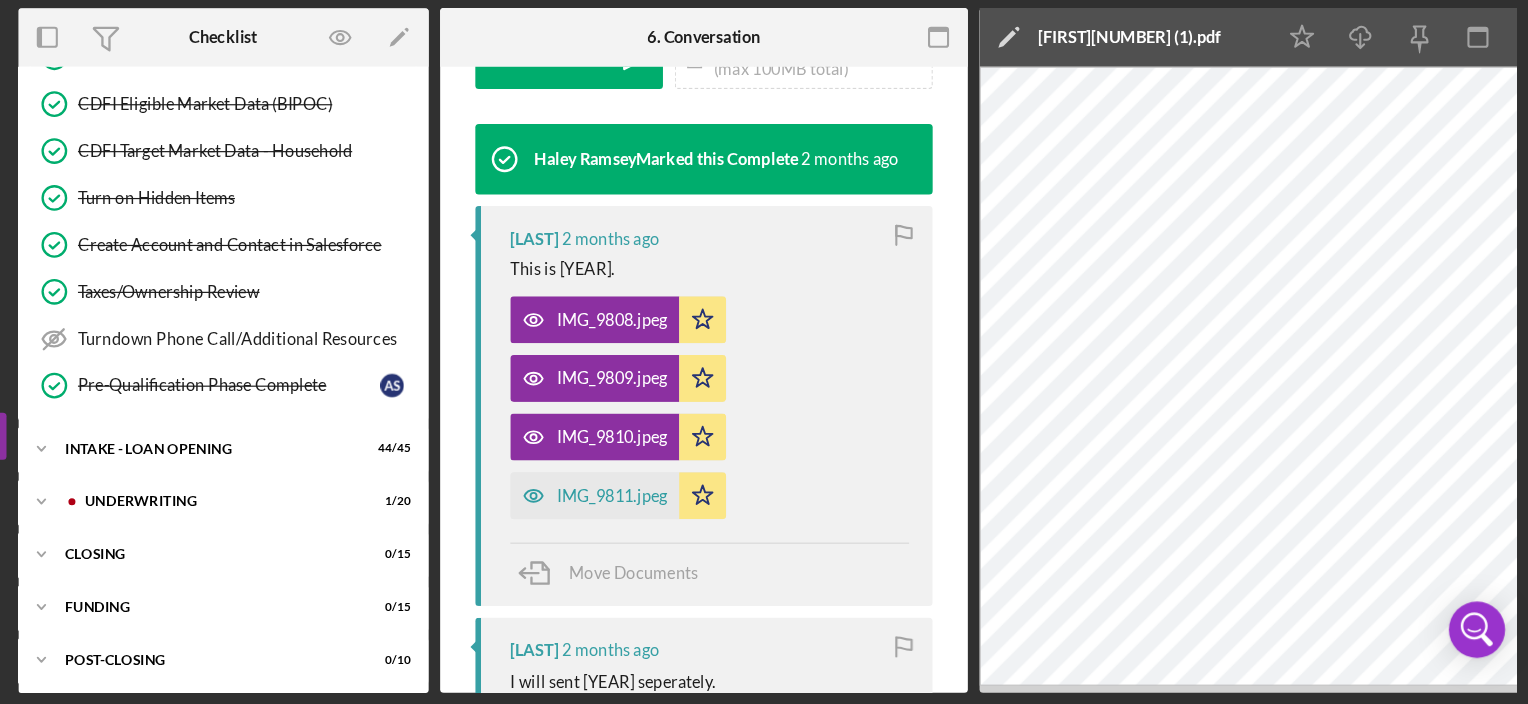 scroll, scrollTop: 0, scrollLeft: 0, axis: both 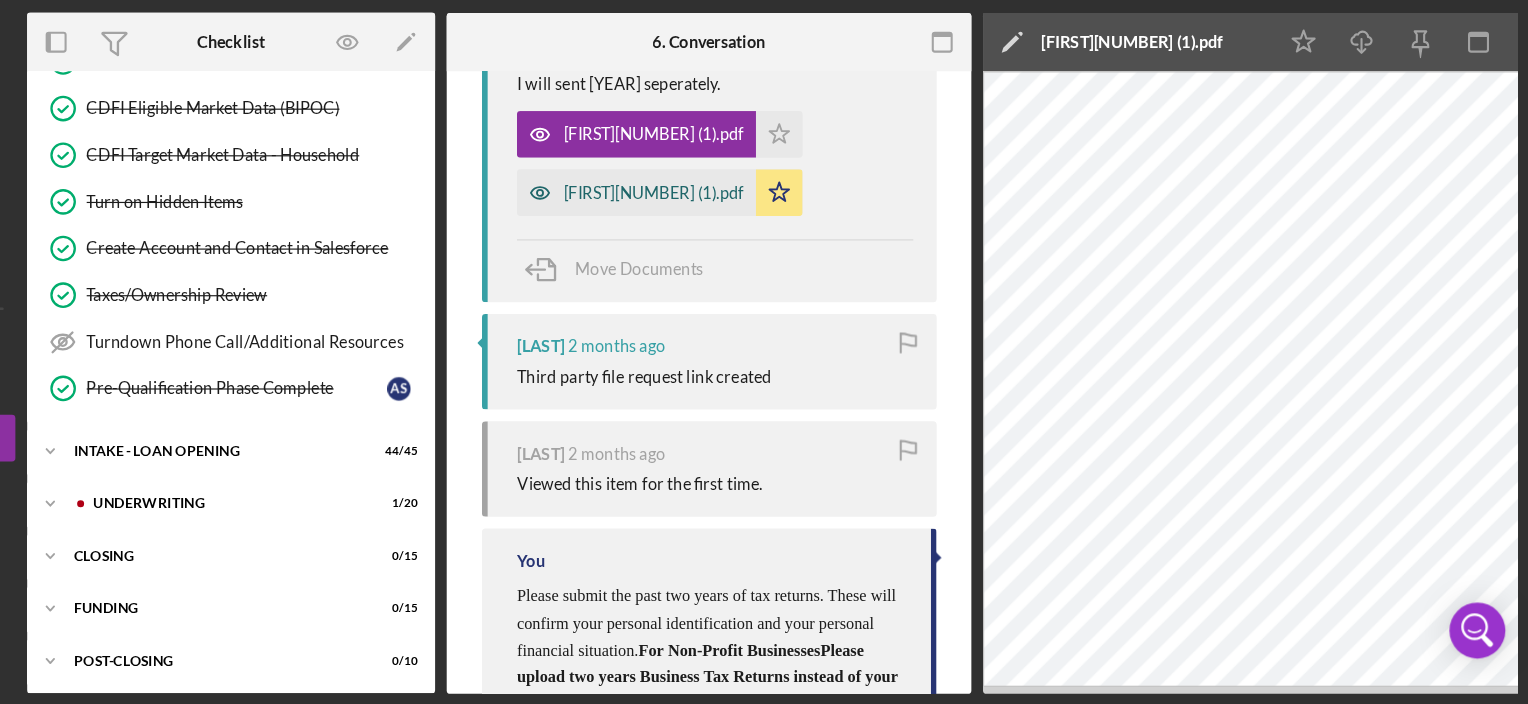 click on "[FIRST][NUMBER] (1).pdf" at bounding box center [762, 264] 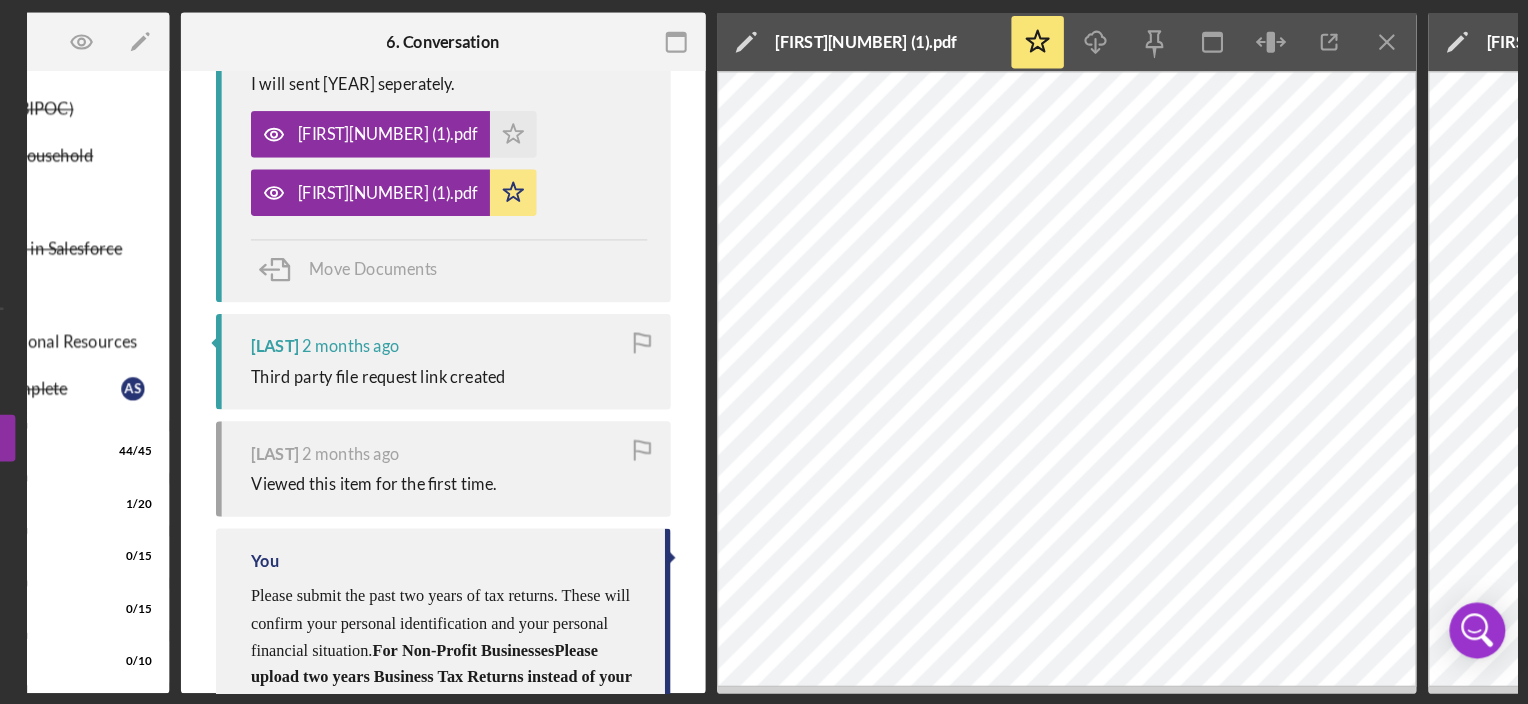 scroll, scrollTop: 0, scrollLeft: 0, axis: both 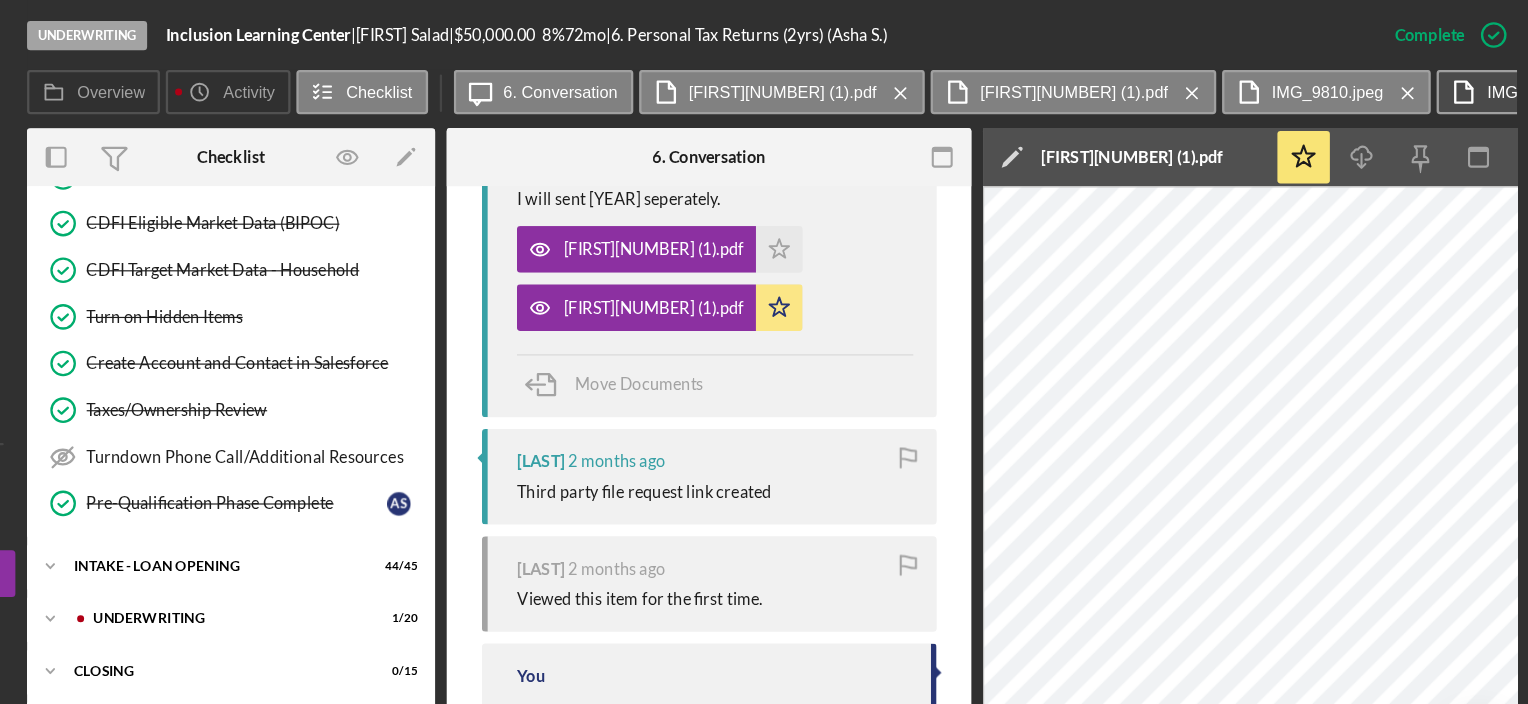 click on "Icon/Menu Close" 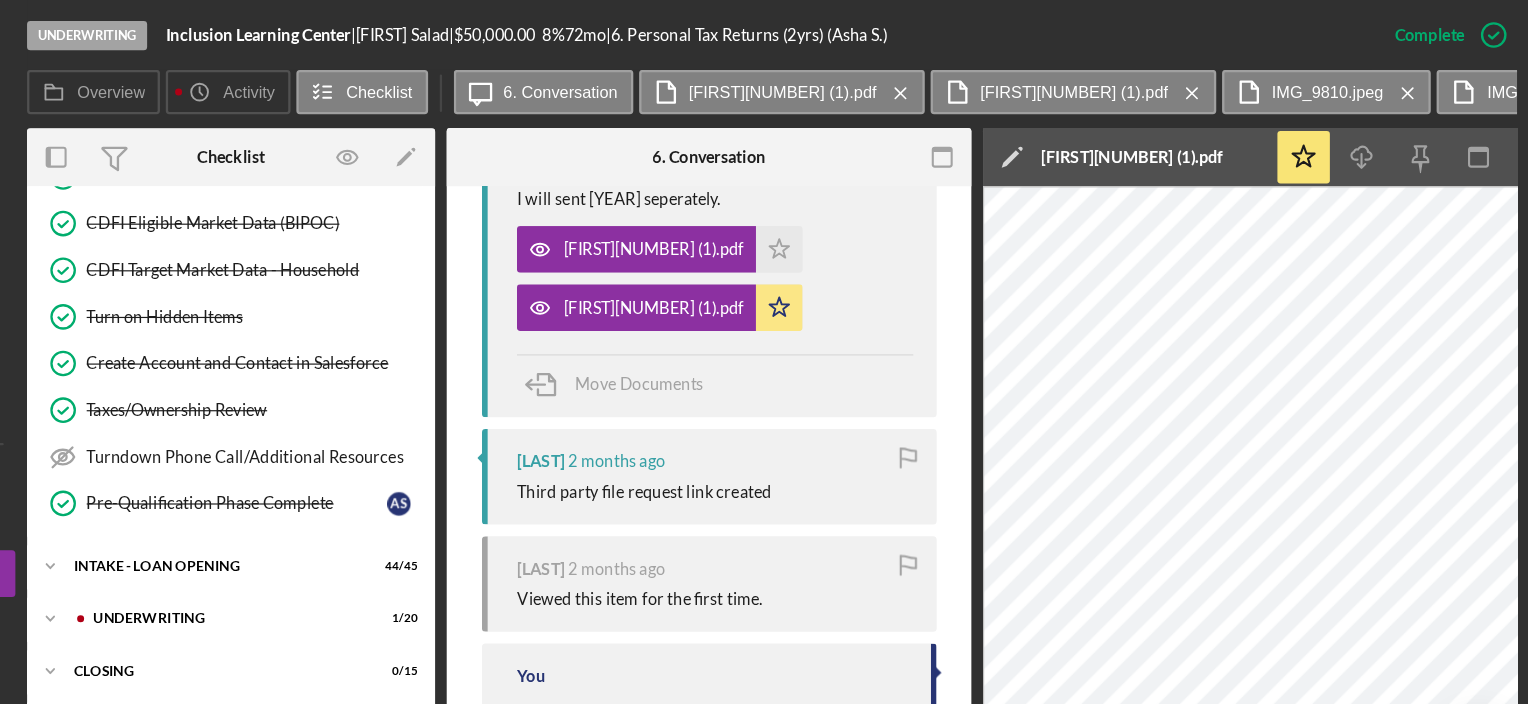 click on "Icon/Menu Close" 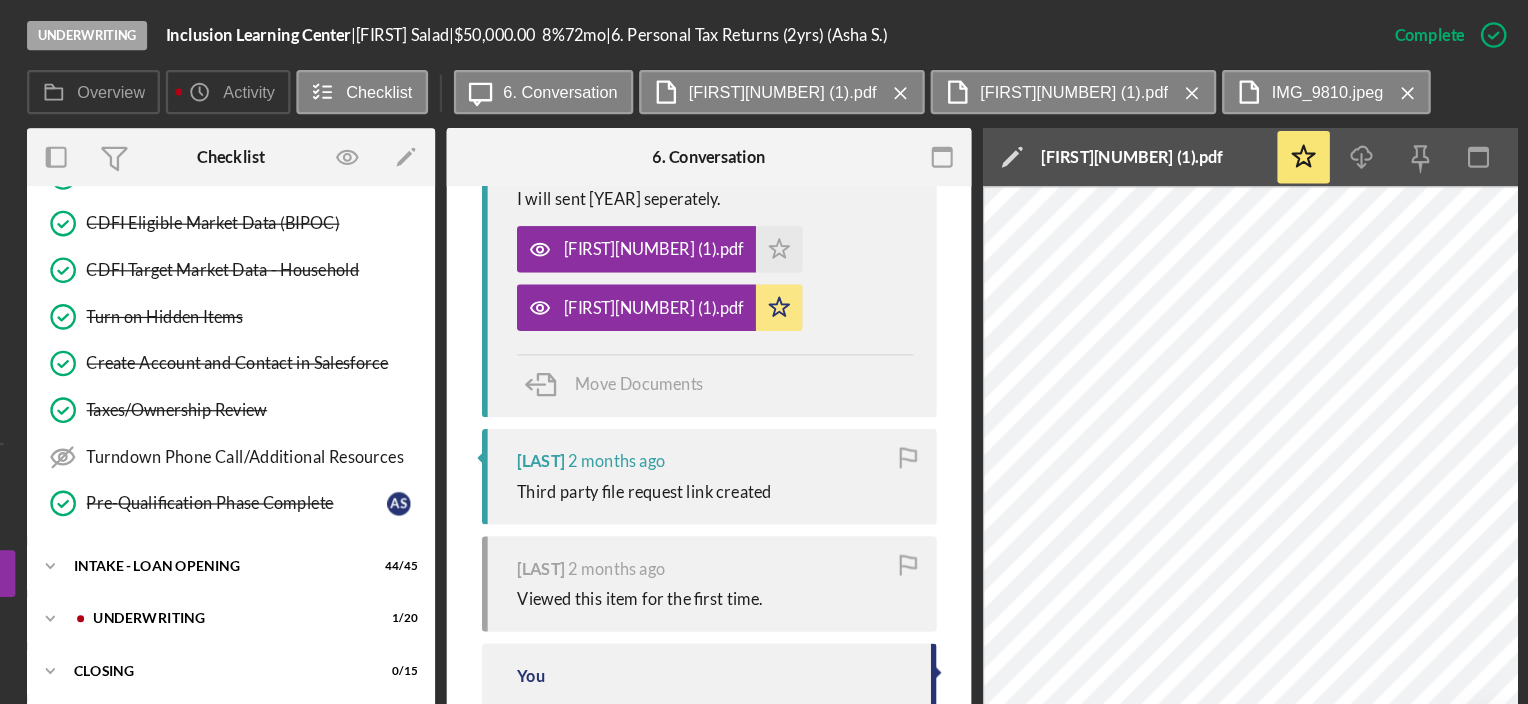 click on "Overview Icon/History Activity Checklist Icon/Message 6. Conversation [USERNAME] (1).pdf Icon/Menu Close [USERNAME] (1).pdf Icon/Menu Close IMG_9810.jpeg Icon/Menu Close" at bounding box center (879, 80) 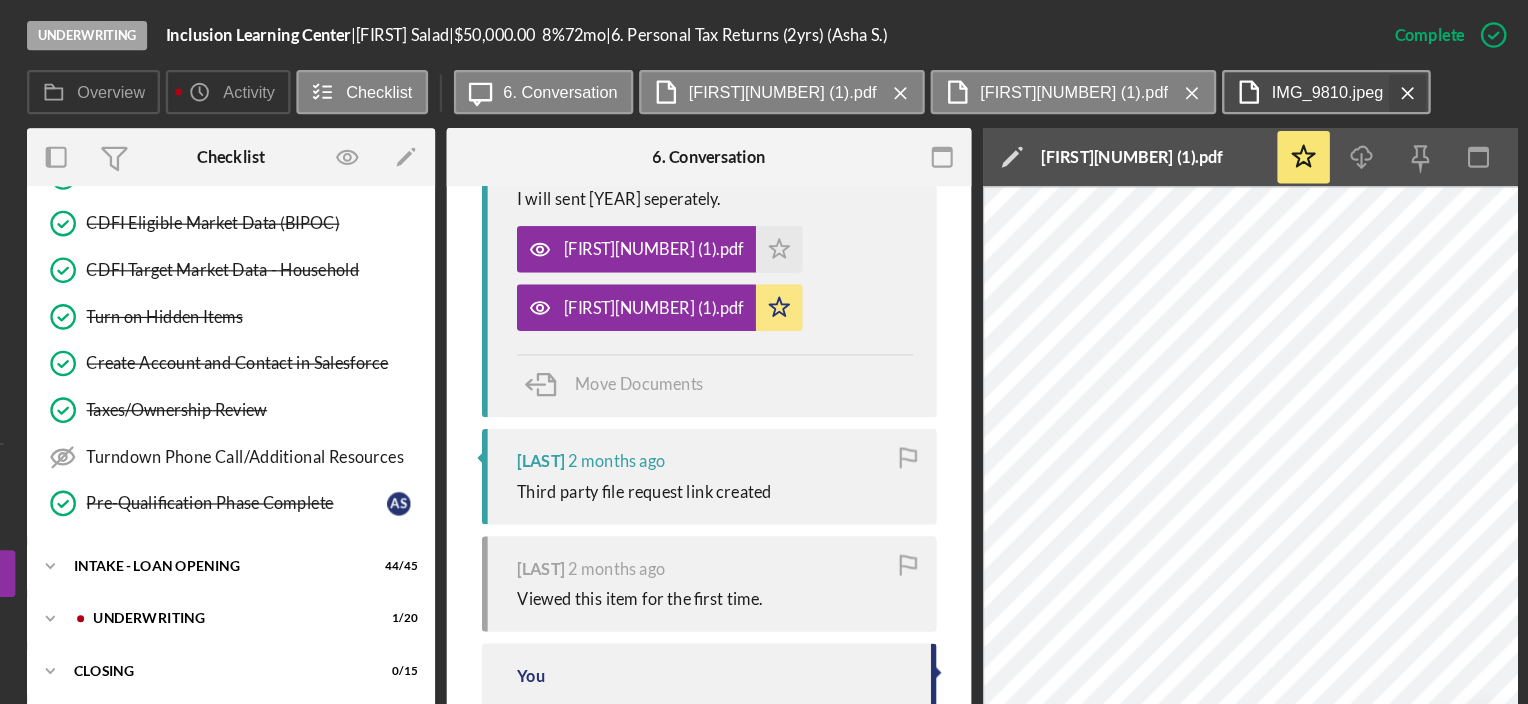 click on "Icon/Message 6. Conversation [USERNAME] (1).pdf Icon/Menu Close [USERNAME] (1).pdf Icon/Menu Close IMG_9810.jpeg Icon/Menu Close" at bounding box center [1028, 80] 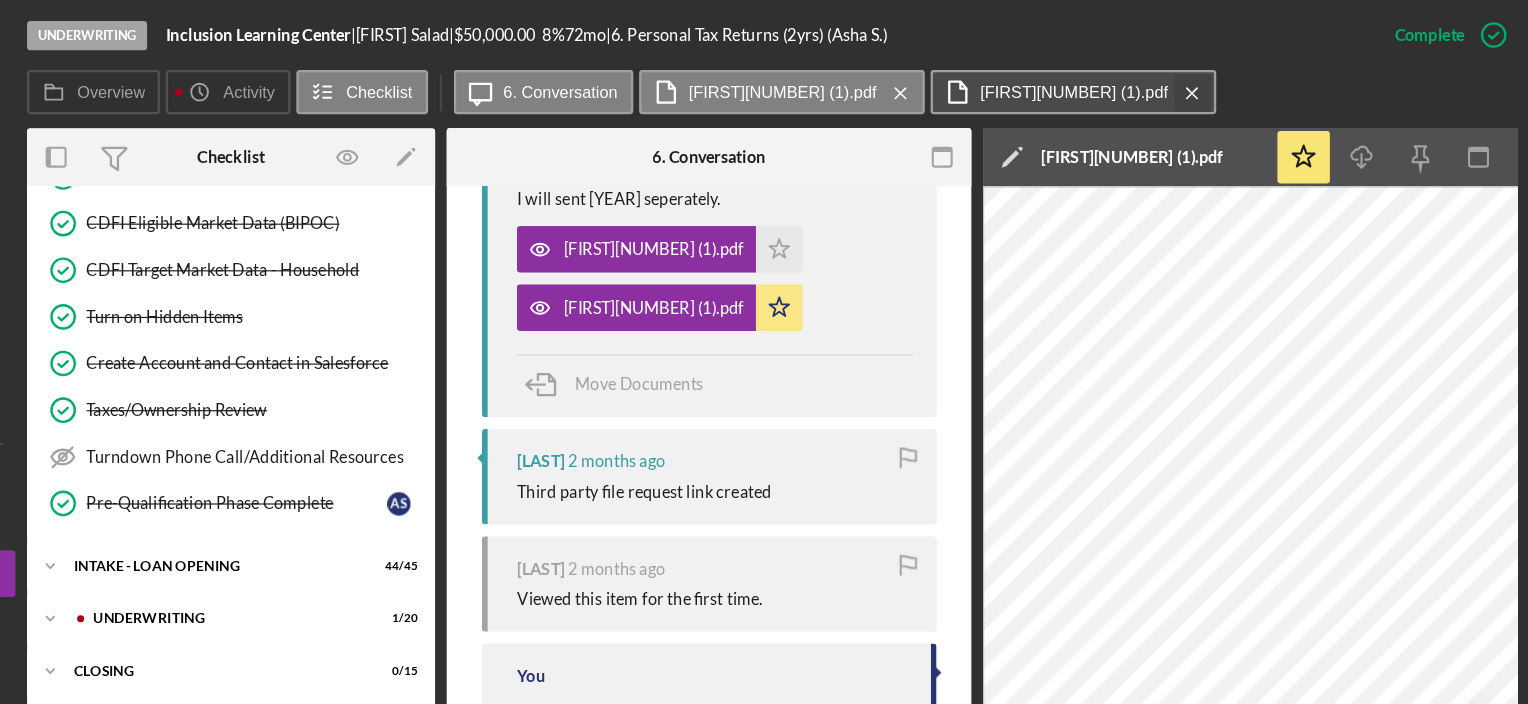 click on "Icon/Menu Close" 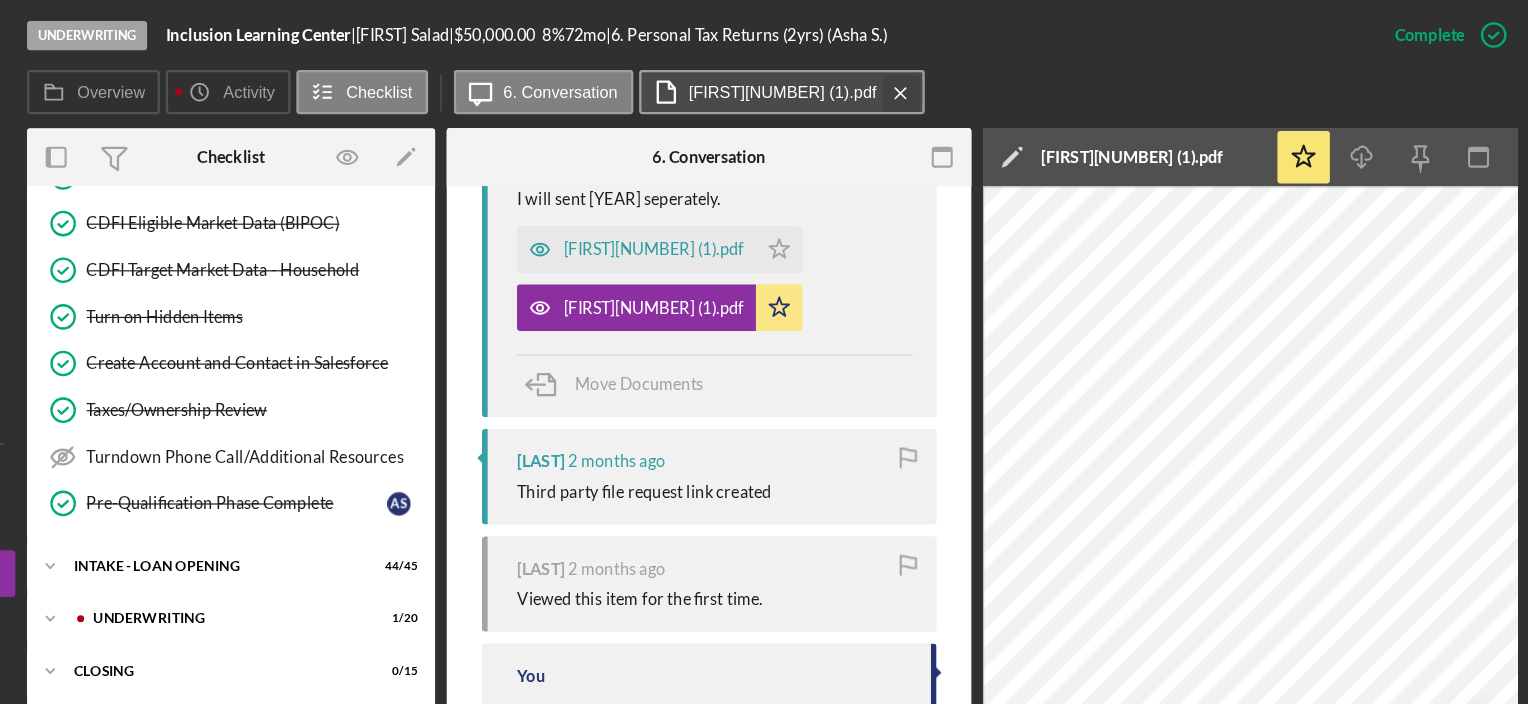 click on "Icon/Menu Close" 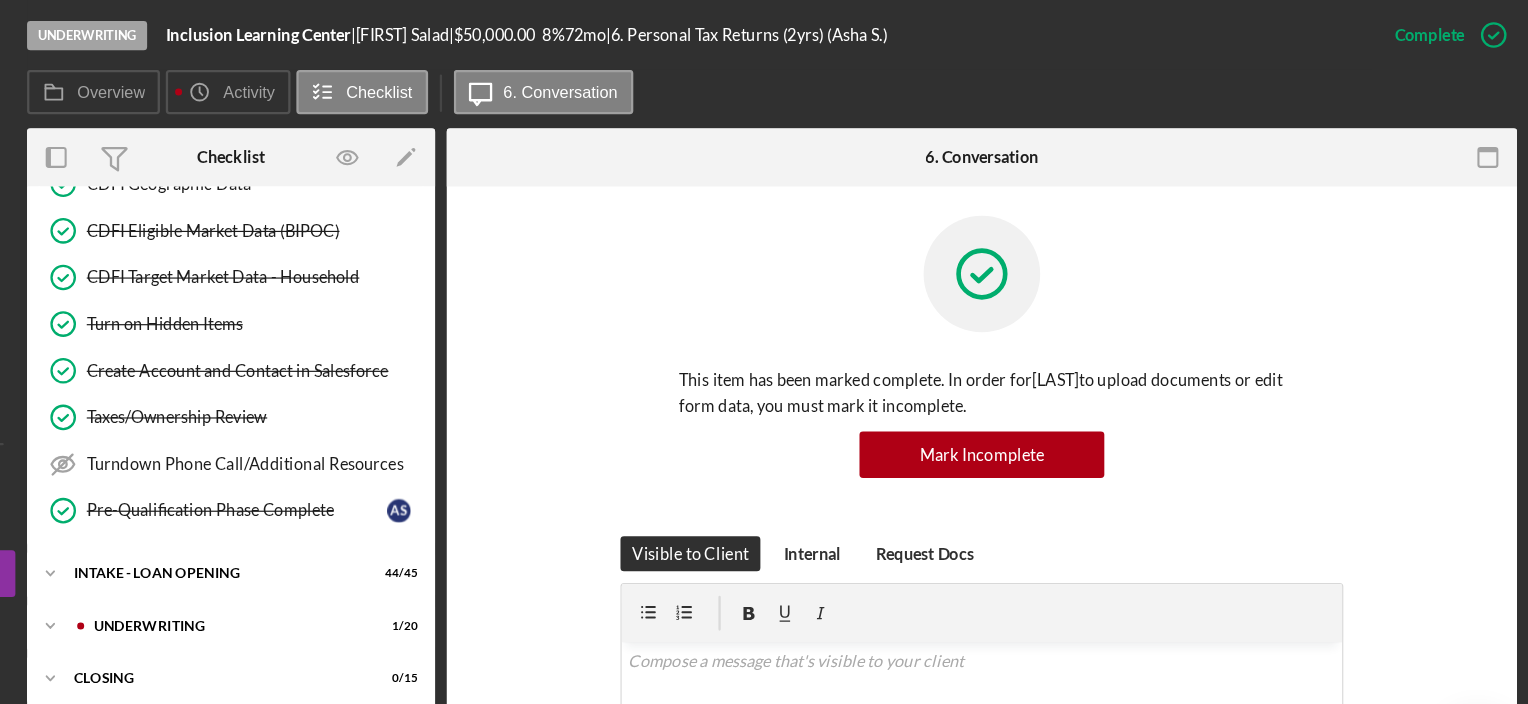 scroll, scrollTop: 0, scrollLeft: 0, axis: both 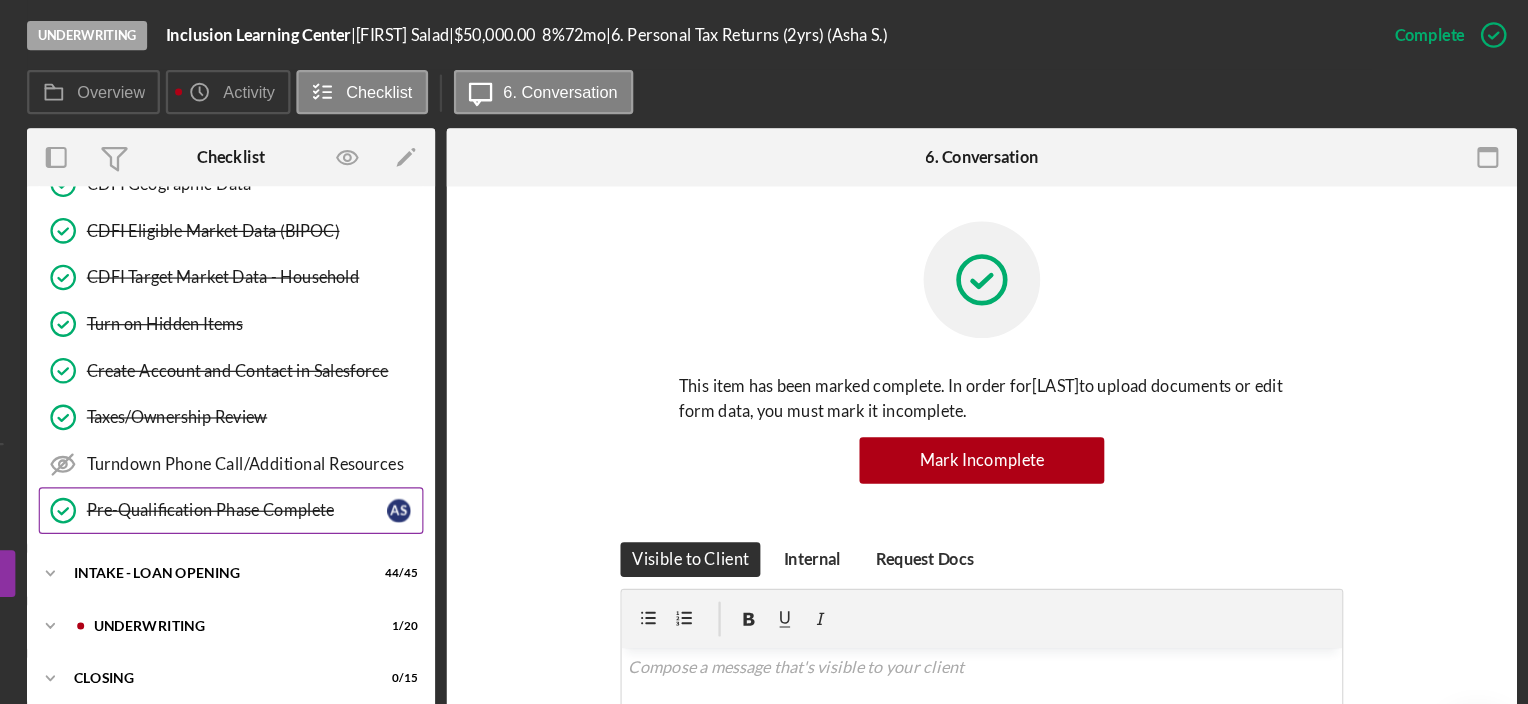 click on "Pre-Qualification Phase Complete Pre-Qualification Phase Complete A S" at bounding box center [415, 438] 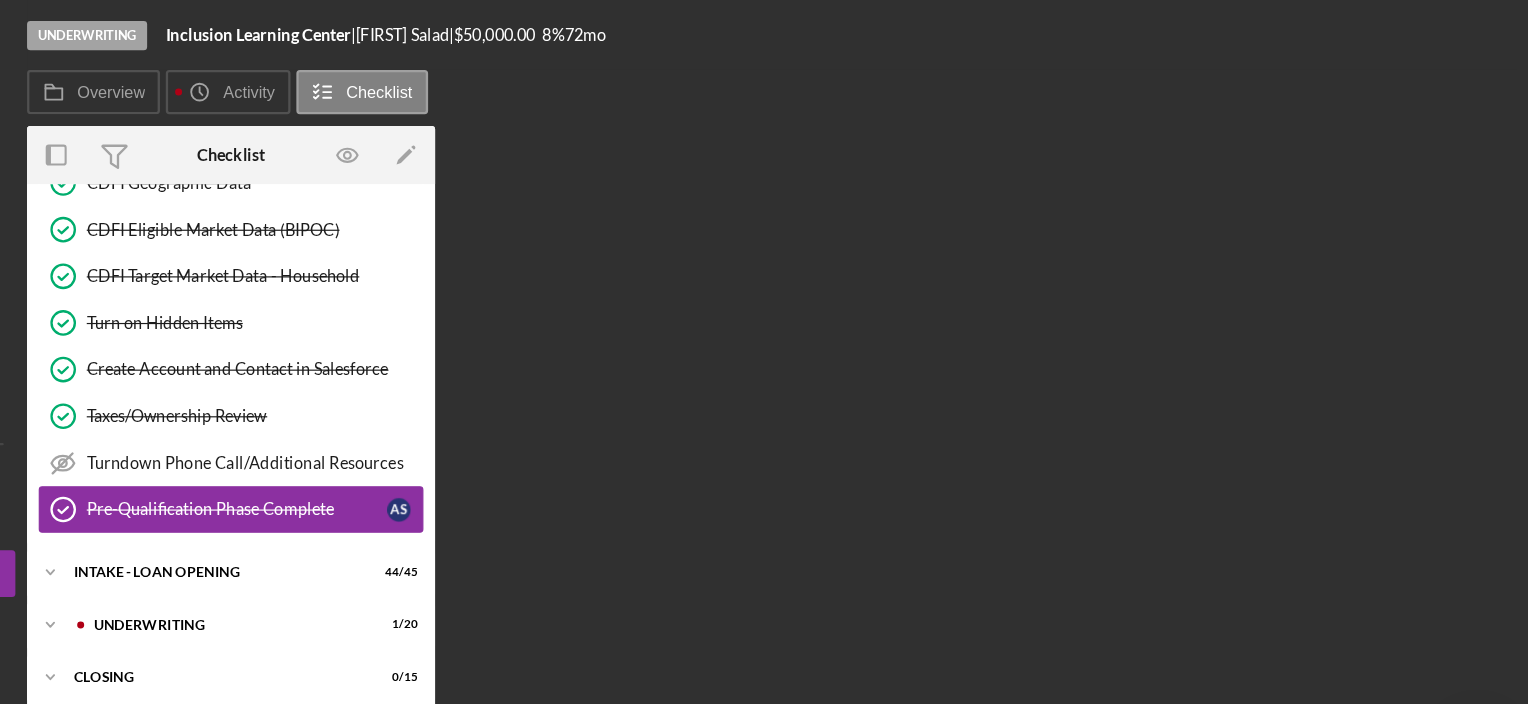 scroll, scrollTop: 553, scrollLeft: 0, axis: vertical 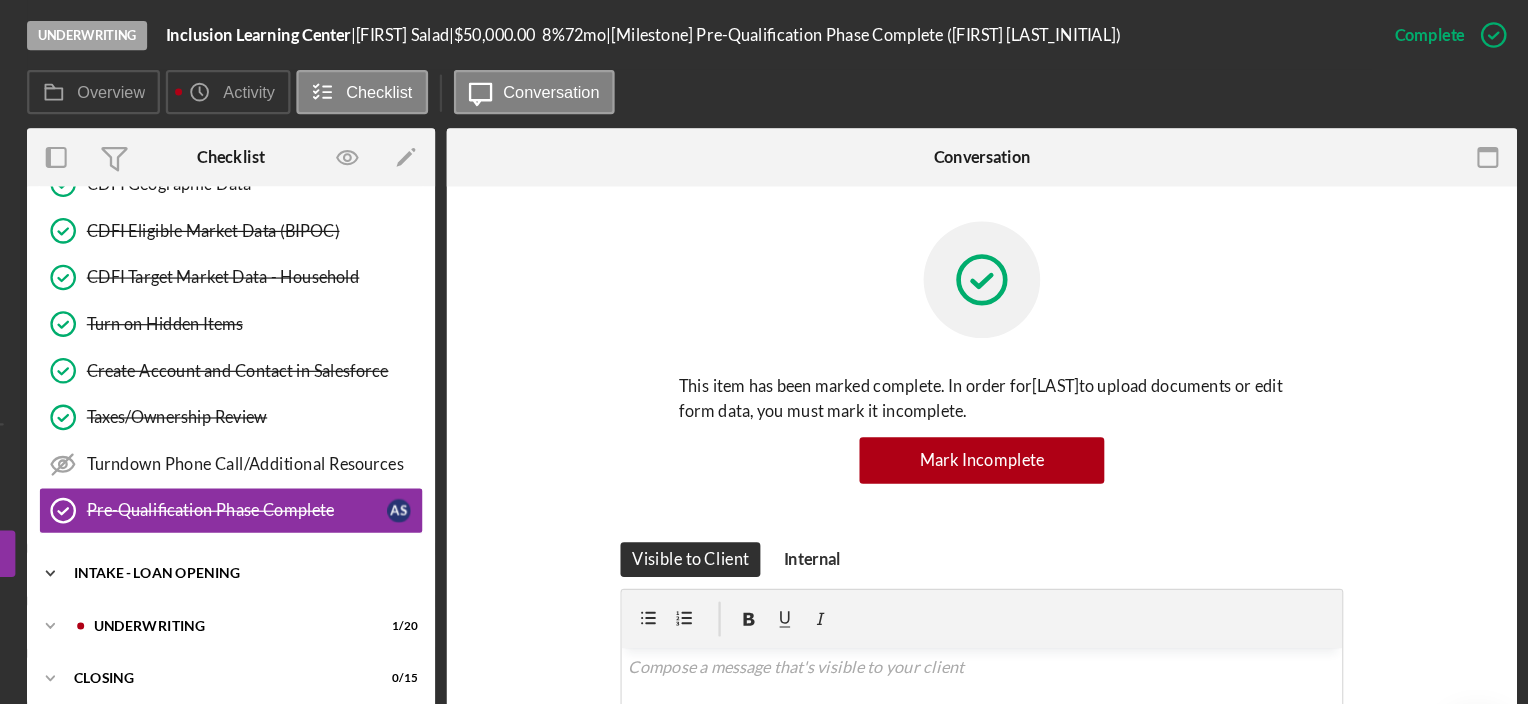 click on "Icon/Expander INTAKE - LOAN OPENING 44 / 45" at bounding box center (415, 492) 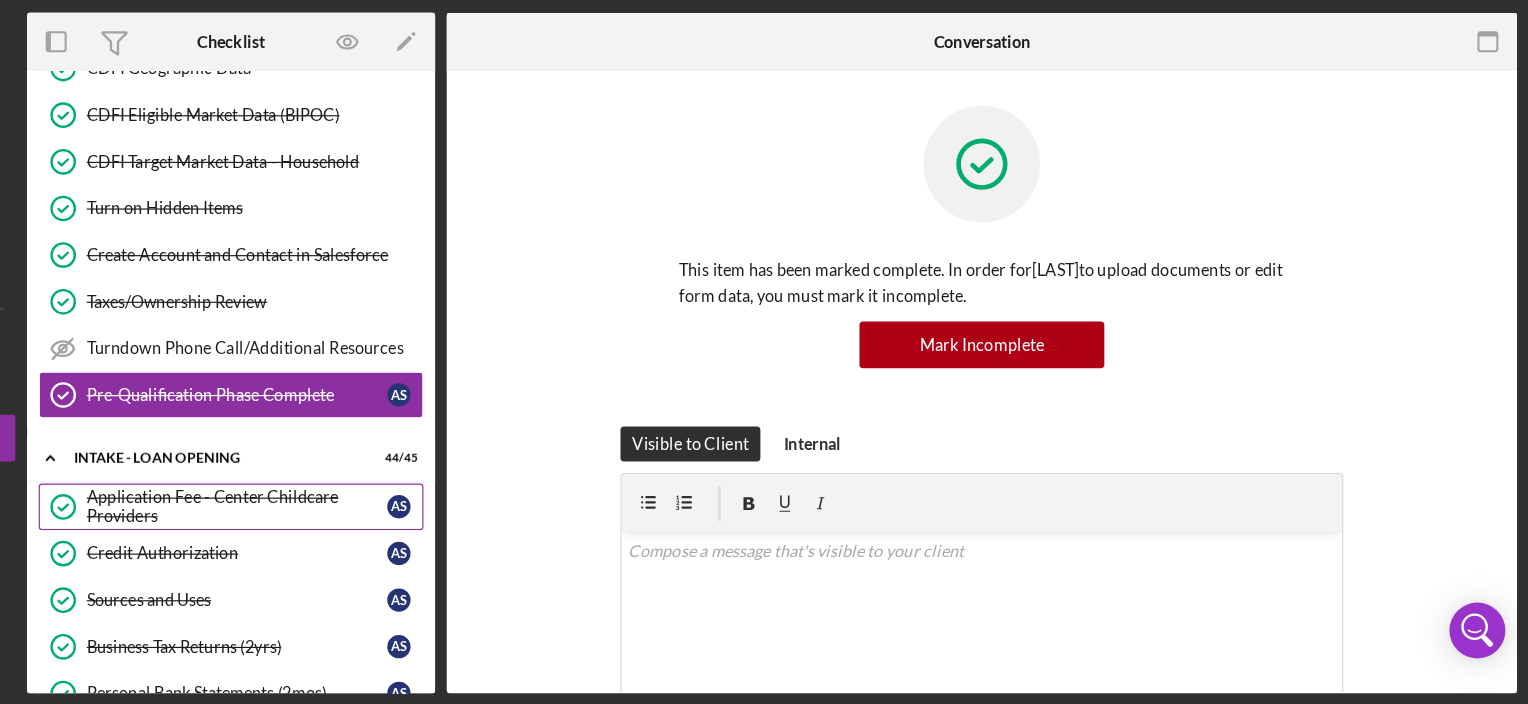 click on "Application Fee - Center Childcare Providers" at bounding box center [420, 534] 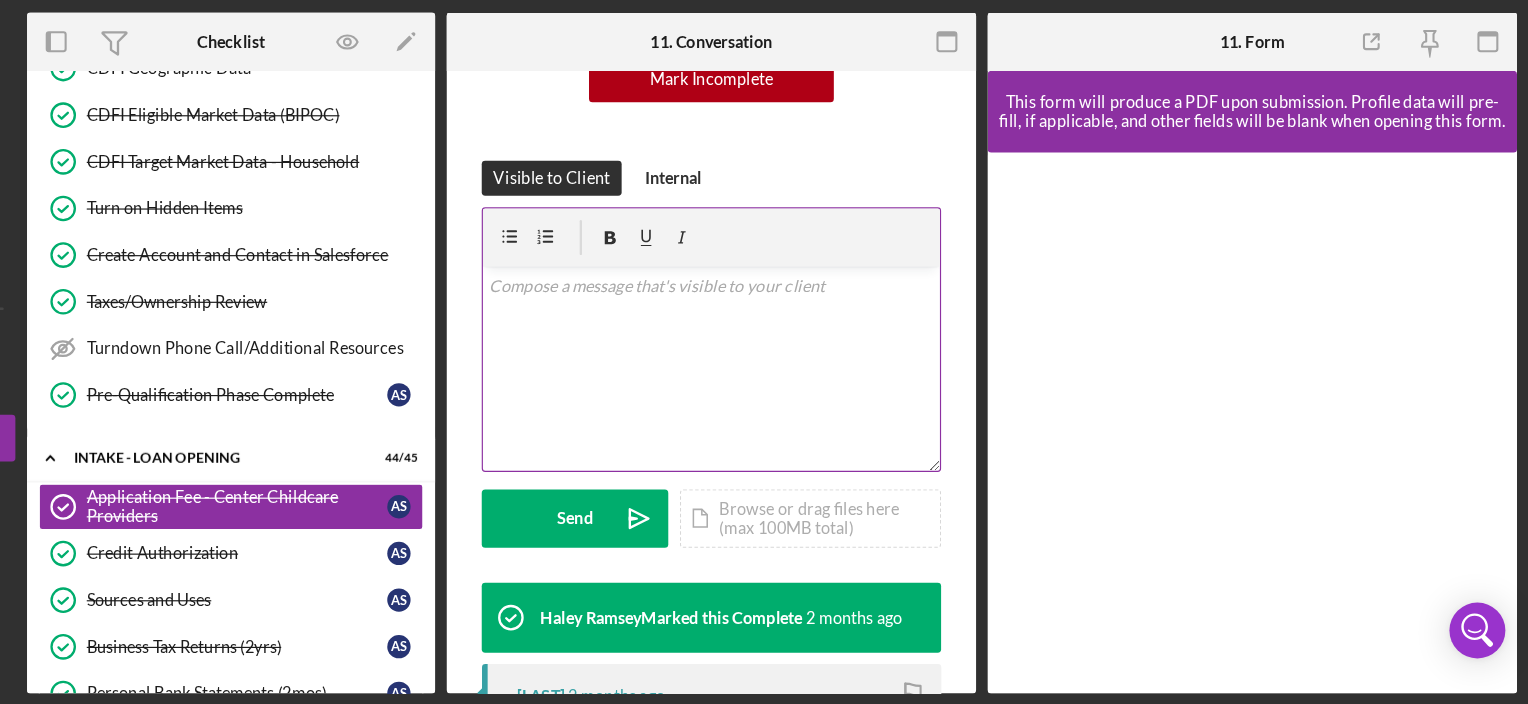 scroll, scrollTop: 252, scrollLeft: 0, axis: vertical 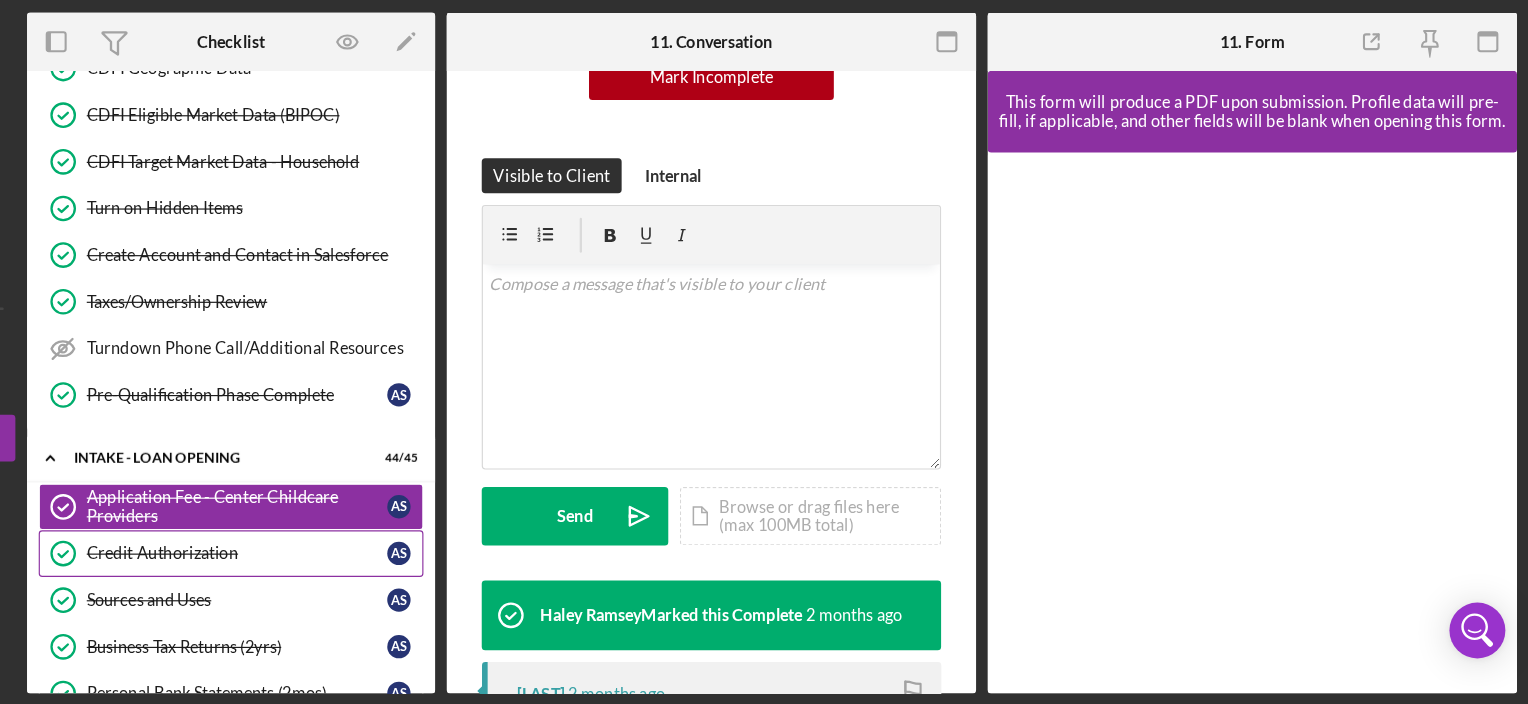 click on "Credit Authorization Credit Authorization A S" at bounding box center (415, 574) 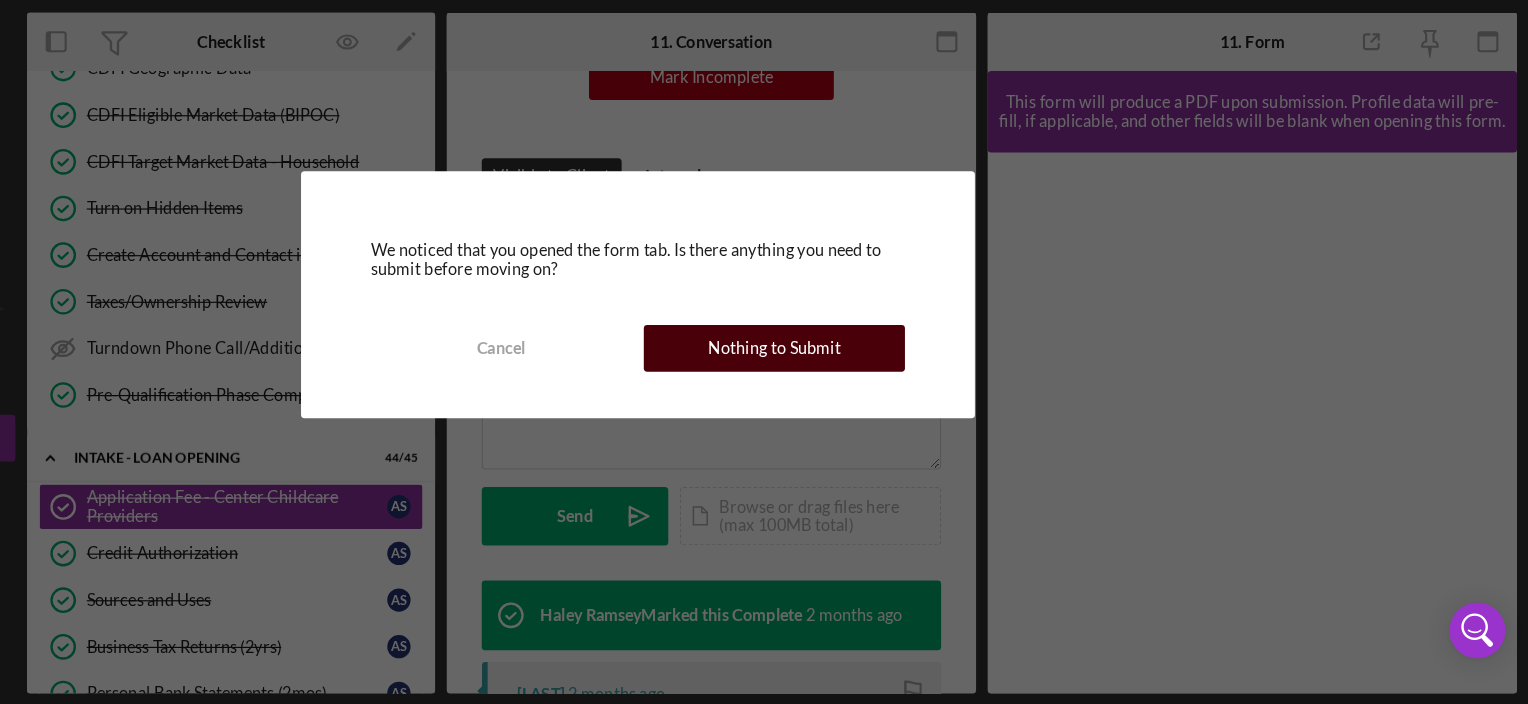 click on "Nothing to Submit" at bounding box center (881, 398) 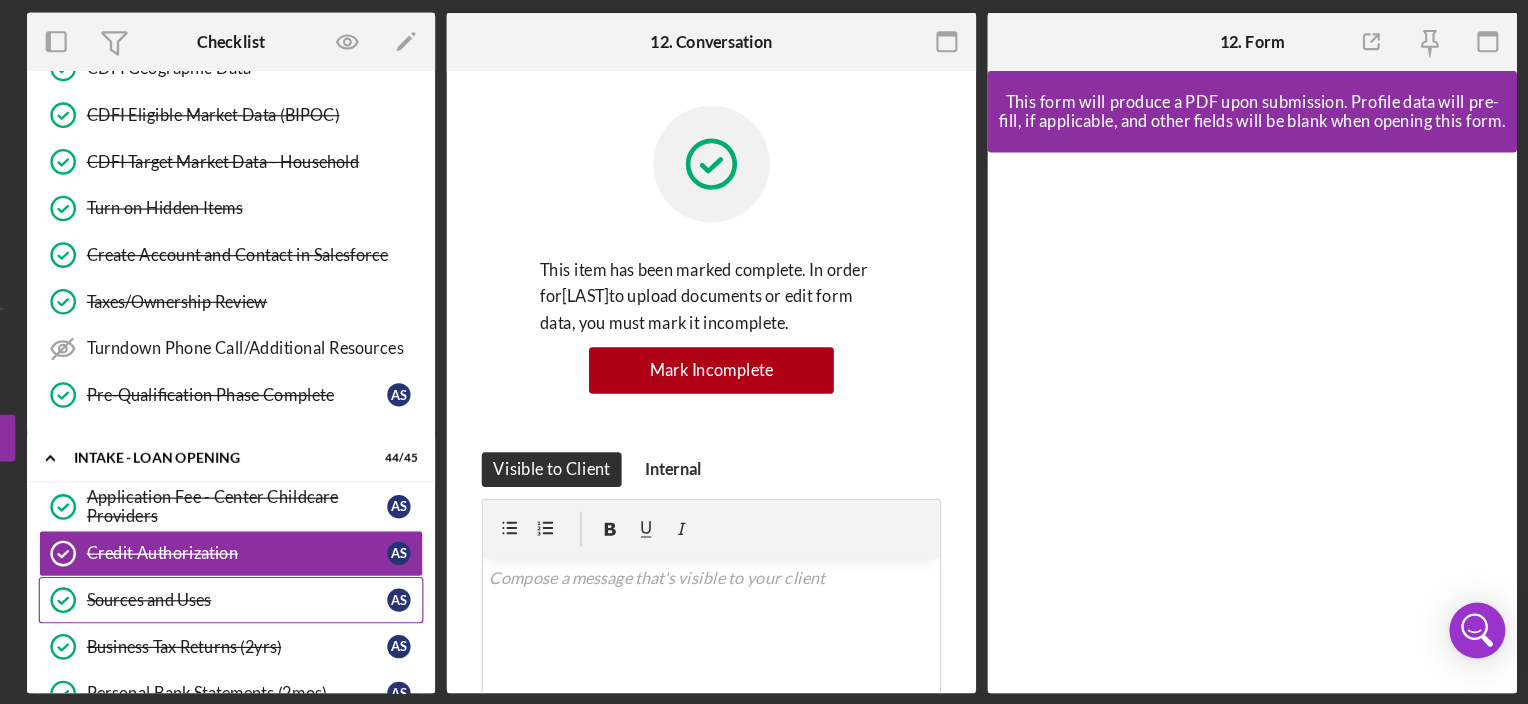 click on "Sources and Uses  Sources and Uses  A S" at bounding box center (415, 614) 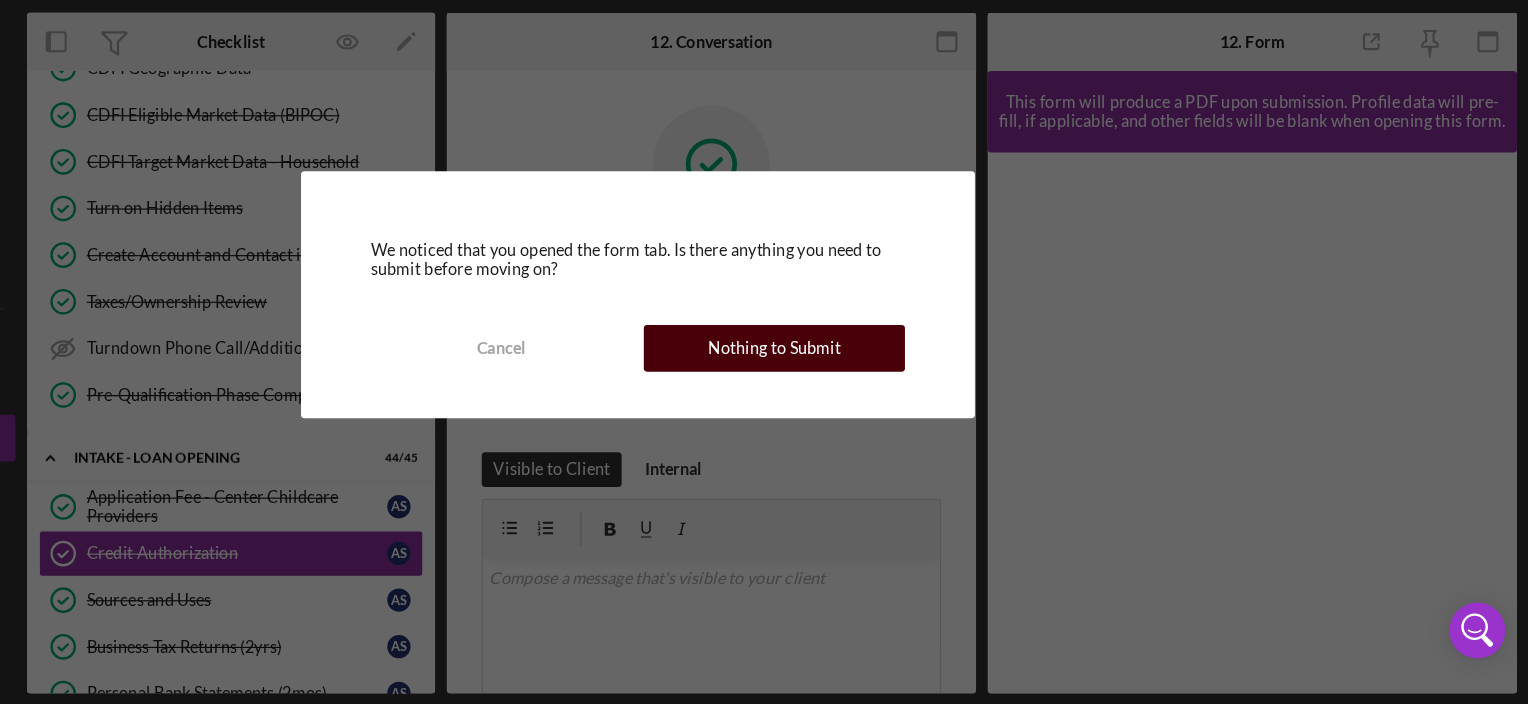 click on "Nothing to Submit" at bounding box center (881, 398) 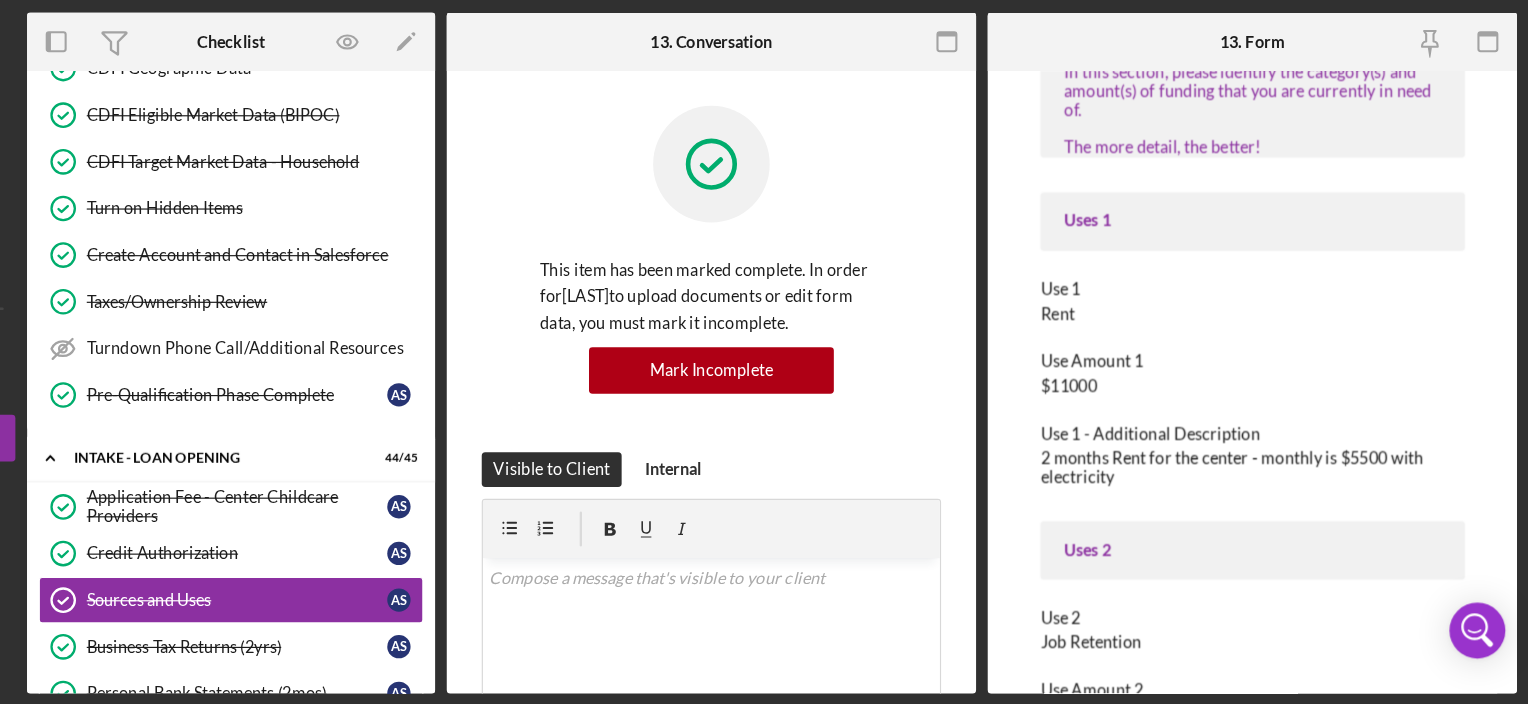 scroll, scrollTop: 1630, scrollLeft: 0, axis: vertical 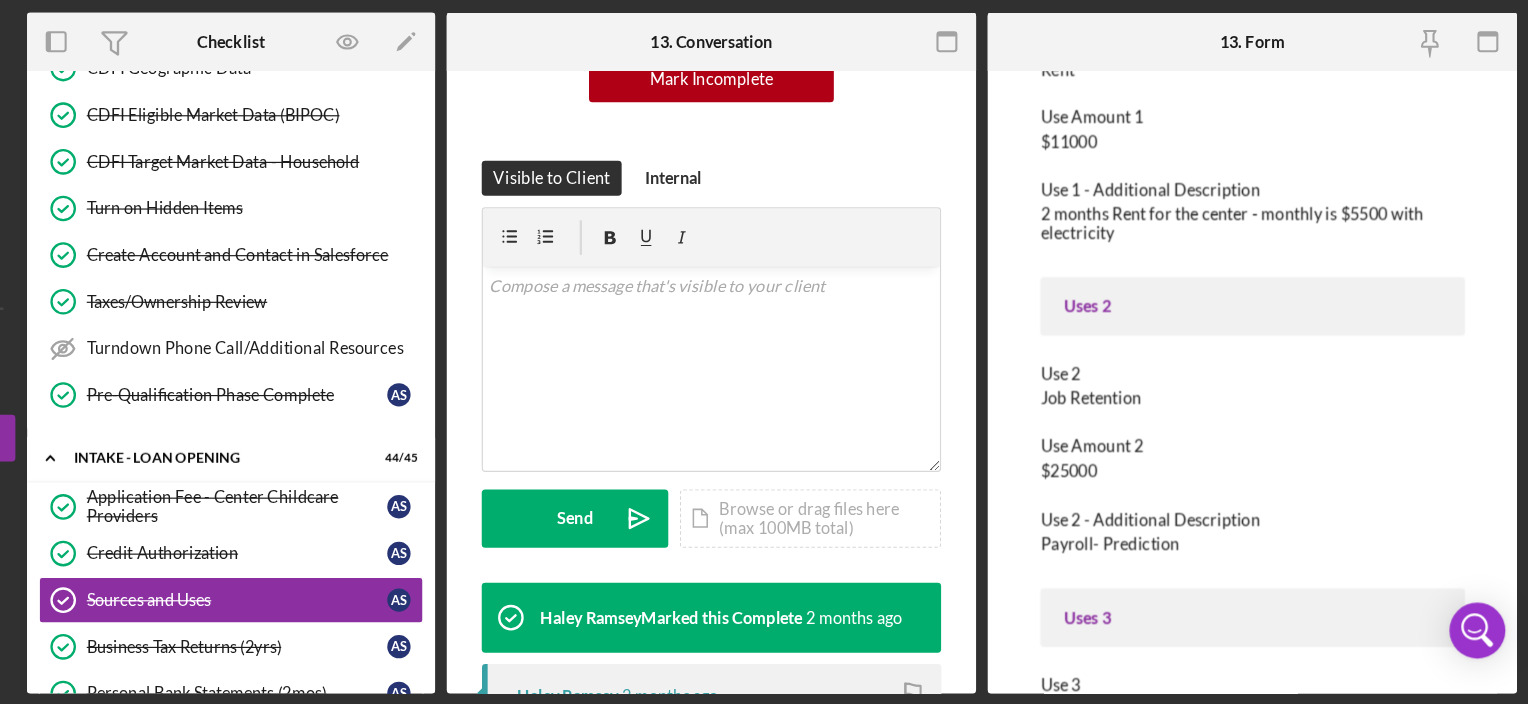 click on "Sources In some situations, you may need multiple funding sources to be able to fully execute on your plan or project. If you are planning to apply for other funding, or are in possession of additional funds that will be necessary to execute, please let us know below. Sources are NOT where you are buying the items from, but rather where you are getting the funds from to purchase the items. Examples include cash/equity, family and friends, Source 1 The first source is this loan. Please fill it out with the loan amount you're requesting. Source 1 First Children's Finance Loan Source Amount 1 $50000 Source 2 Source 2 Personal Investment Cash/Equity Source Amount 2 $0 Source 2 Status Received Source 2 Additional Description $8,000 saved in my savings Source 3 Source 3 No answer provided Source Amount 3 No answer provided Source 3 Status No answer provided Source 3 Additional Description No answer provided Source 4 Source 4 No answer provided Source Amount 4 No answer provided Source 4 Status Uses Uses 1 Use 1" at bounding box center [1290, 281] 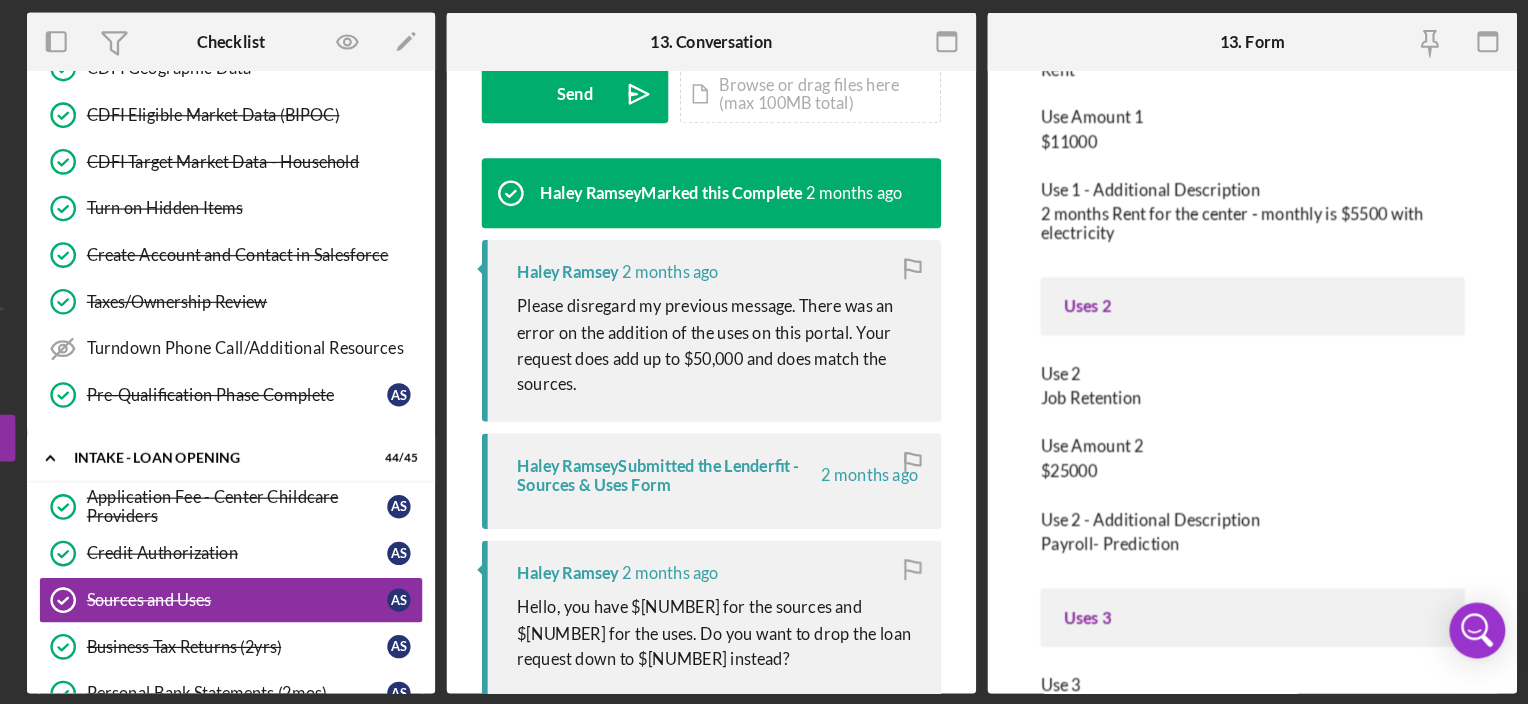 scroll, scrollTop: 611, scrollLeft: 0, axis: vertical 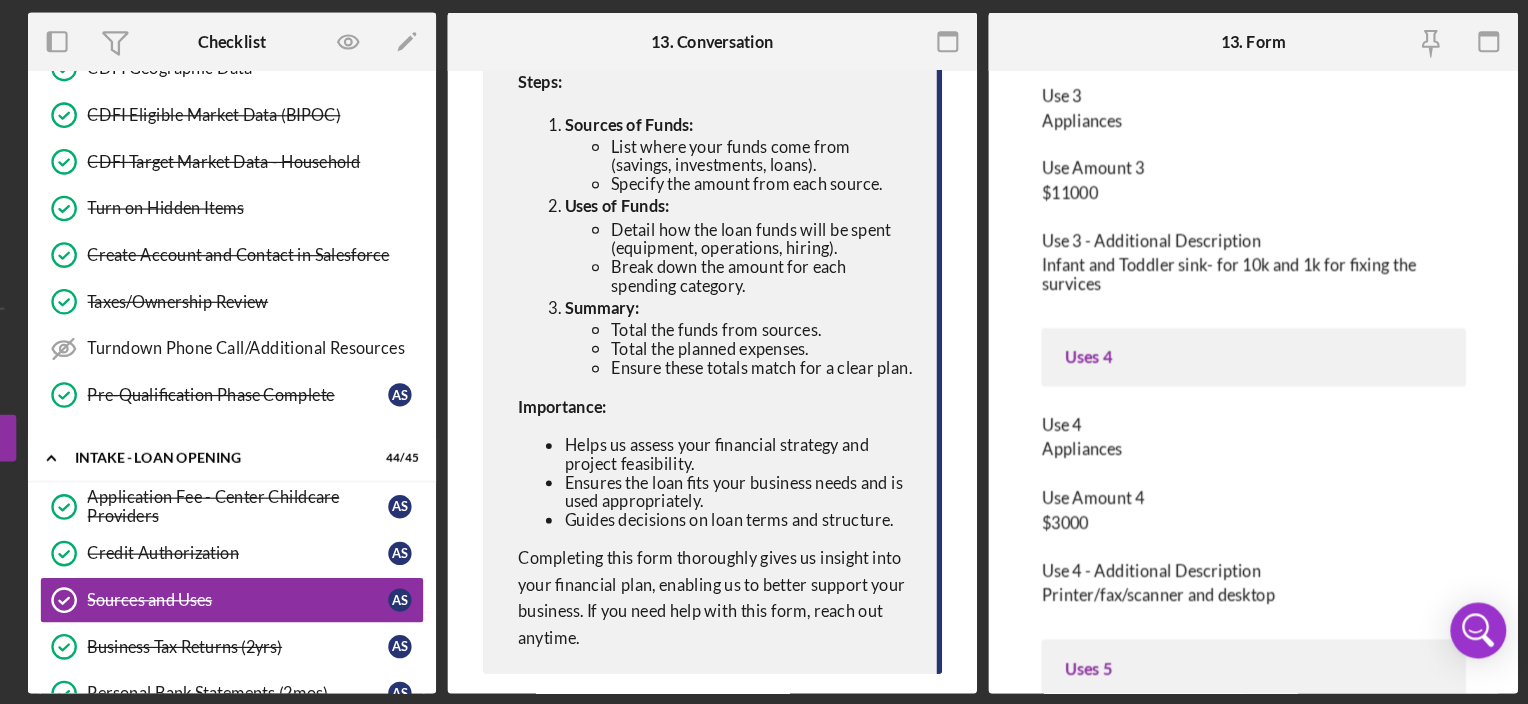click on "Sources In some situations, you may need multiple funding sources to be able to fully execute on your plan or project. If you are planning to apply for other funding, or are in possession of additional funds that will be necessary to execute, please let us know below. Sources are NOT where you are buying the items from, but rather where you are getting the funds from to purchase the items. Examples include cash/equity, family and friends, Source 1 The first source is this loan. Please fill it out with the loan amount you're requesting. Source 1 First Children's Finance Loan Source Amount 1 $50000 Source 2 Source 2 Personal Investment Cash/Equity Source Amount 2 $0 Source 2 Status Received Source 2 Additional Description $8,000 saved in my savings Source 3 Source 3 No answer provided Source Amount 3 No answer provided Source 3 Status No answer provided Source 3 Additional Description No answer provided Source 4 Source 4 No answer provided Source Amount 4 No answer provided Source 4 Status Uses Uses 1 Use 1" at bounding box center (1290, -224) 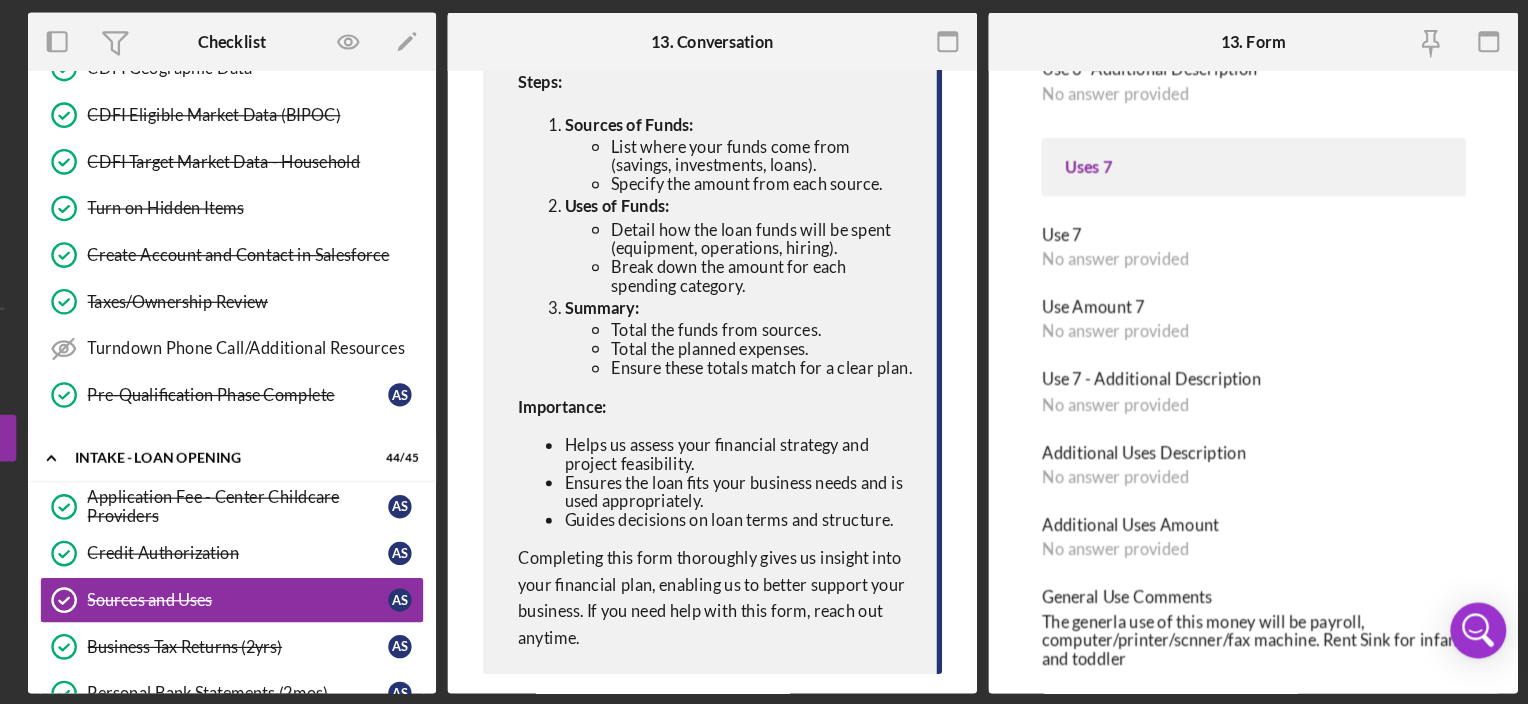 scroll, scrollTop: 3316, scrollLeft: 0, axis: vertical 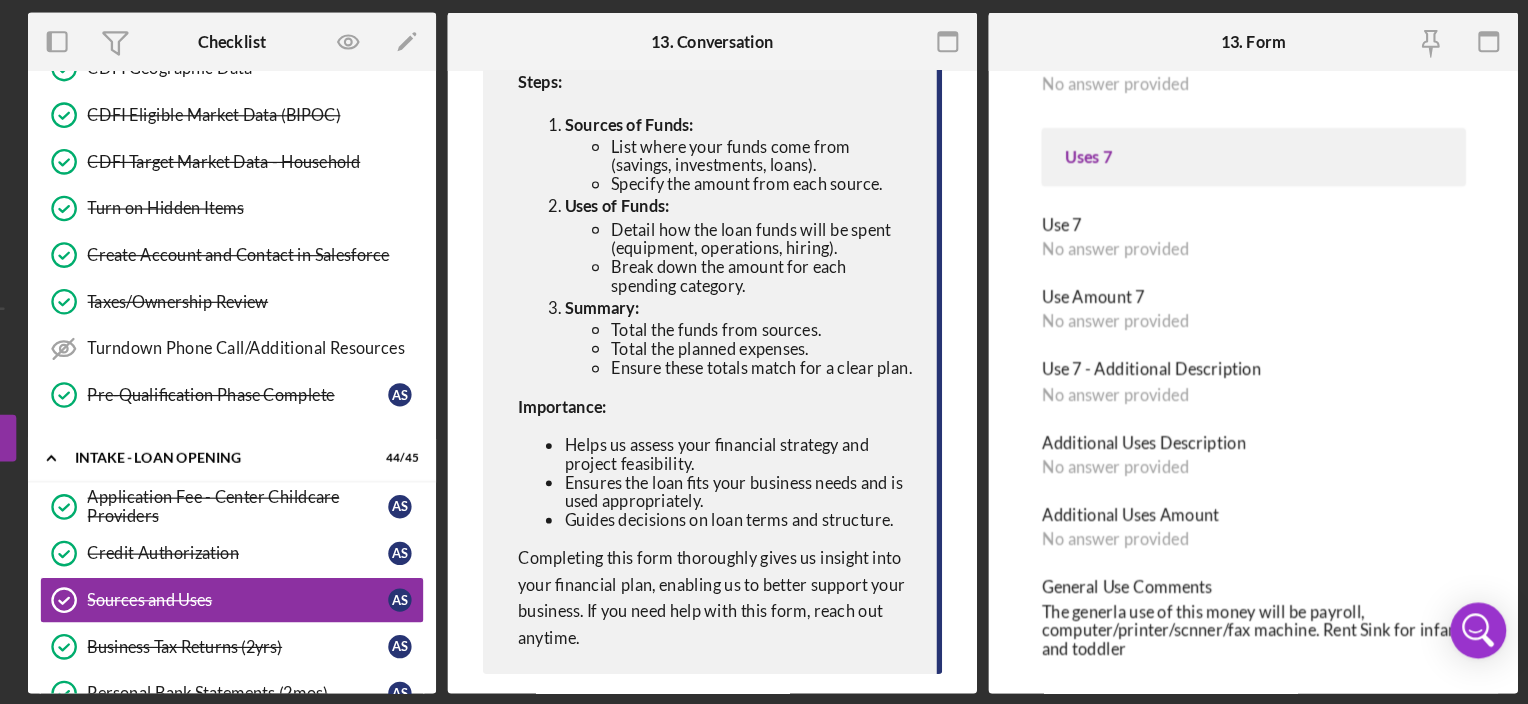 click on "Checklist" at bounding box center (415, 135) 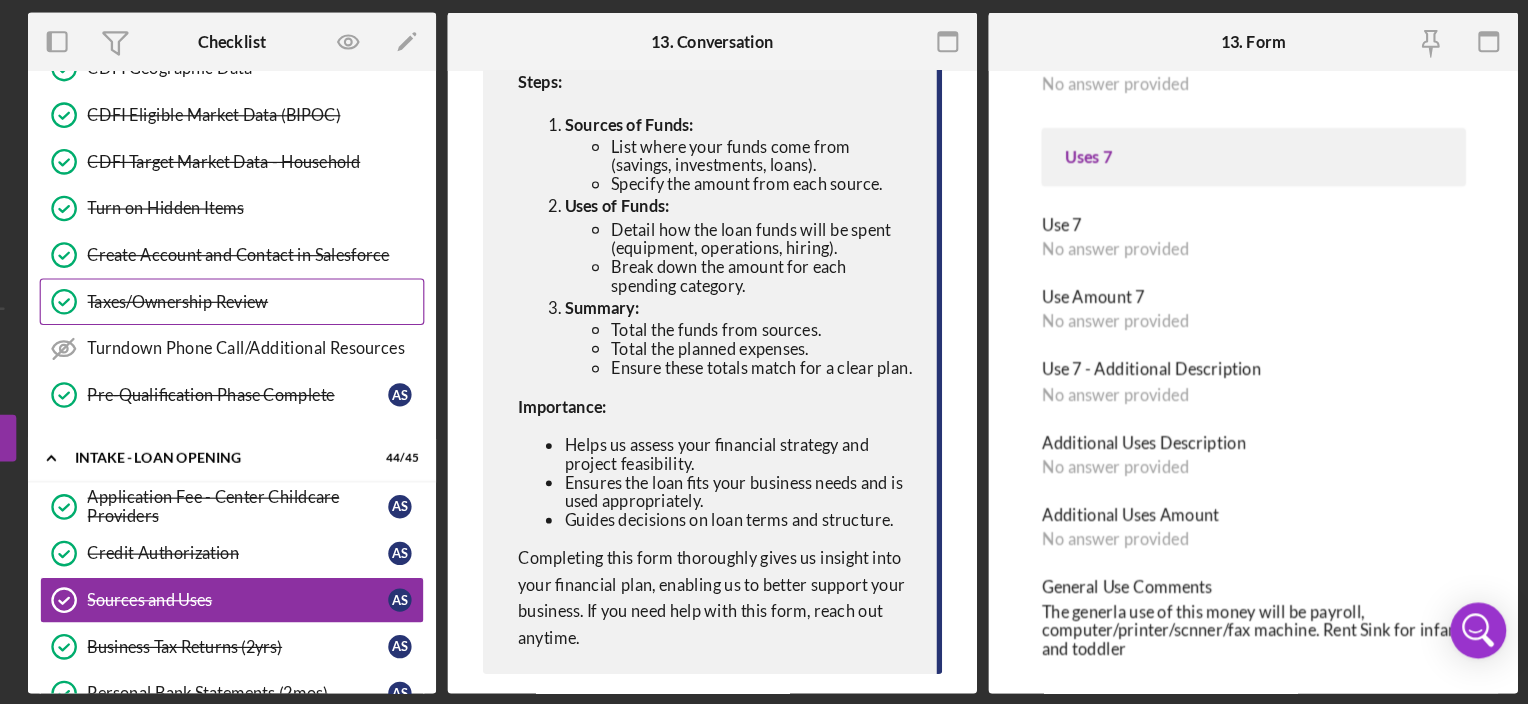 drag, startPoint x: 568, startPoint y: 318, endPoint x: 558, endPoint y: 359, distance: 42.201897 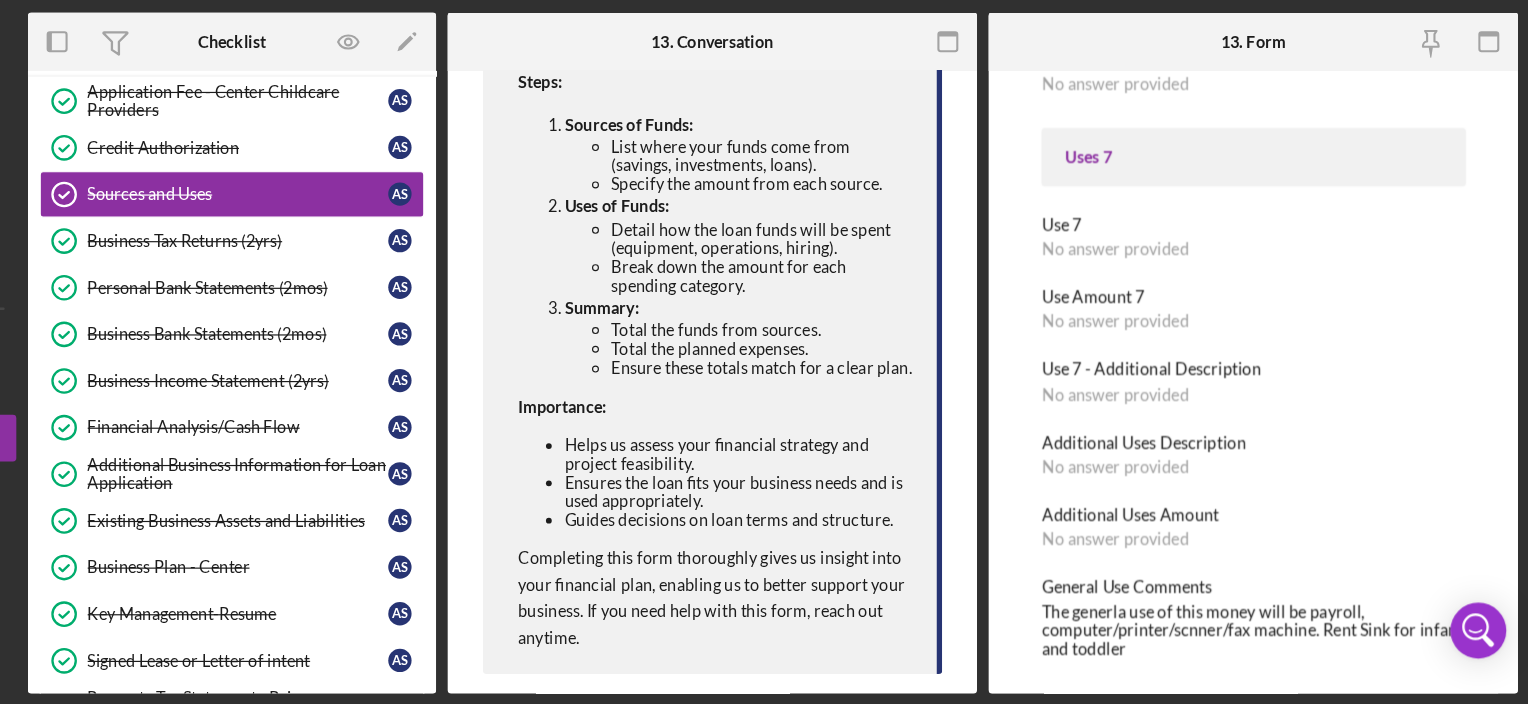scroll, scrollTop: 922, scrollLeft: 0, axis: vertical 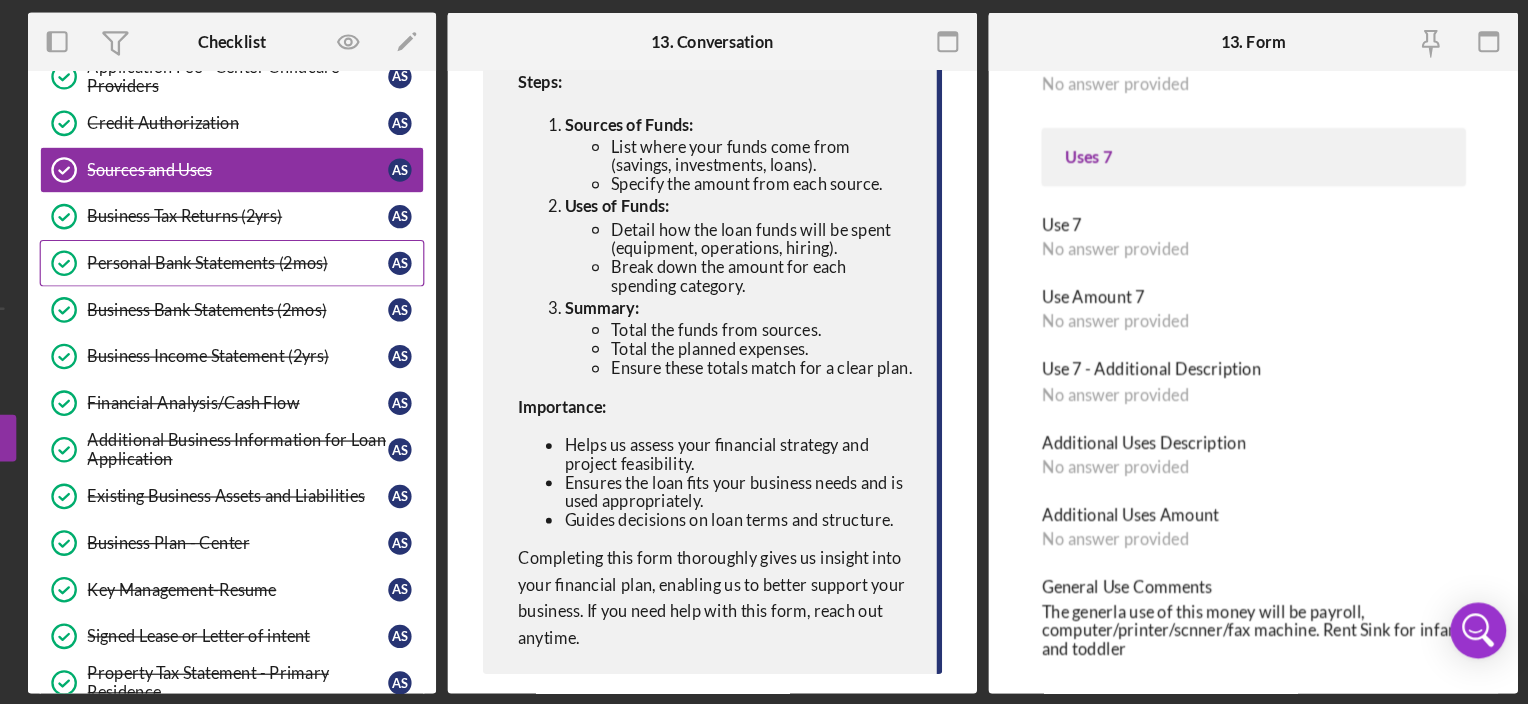 click on "Personal Bank Statements (2mos)" at bounding box center [420, 325] 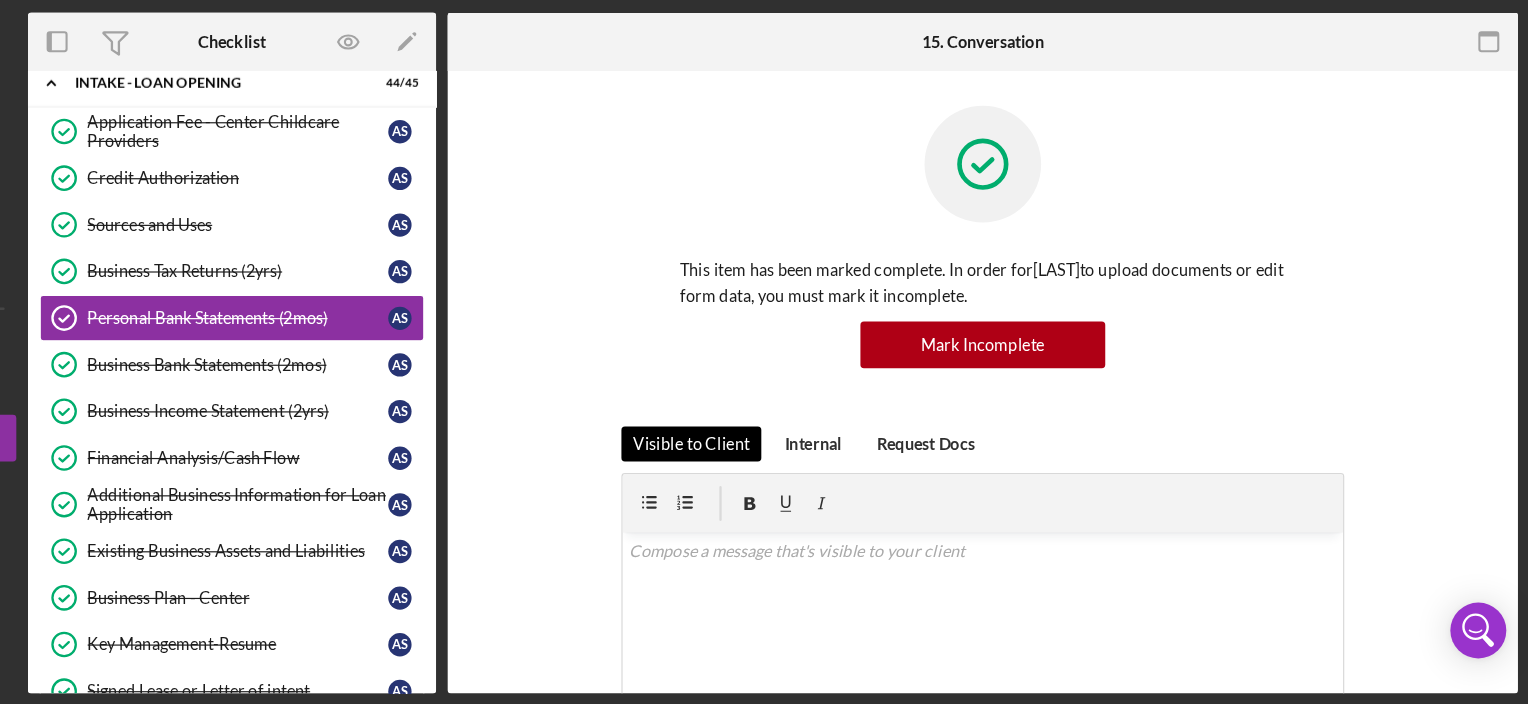 scroll, scrollTop: 872, scrollLeft: 0, axis: vertical 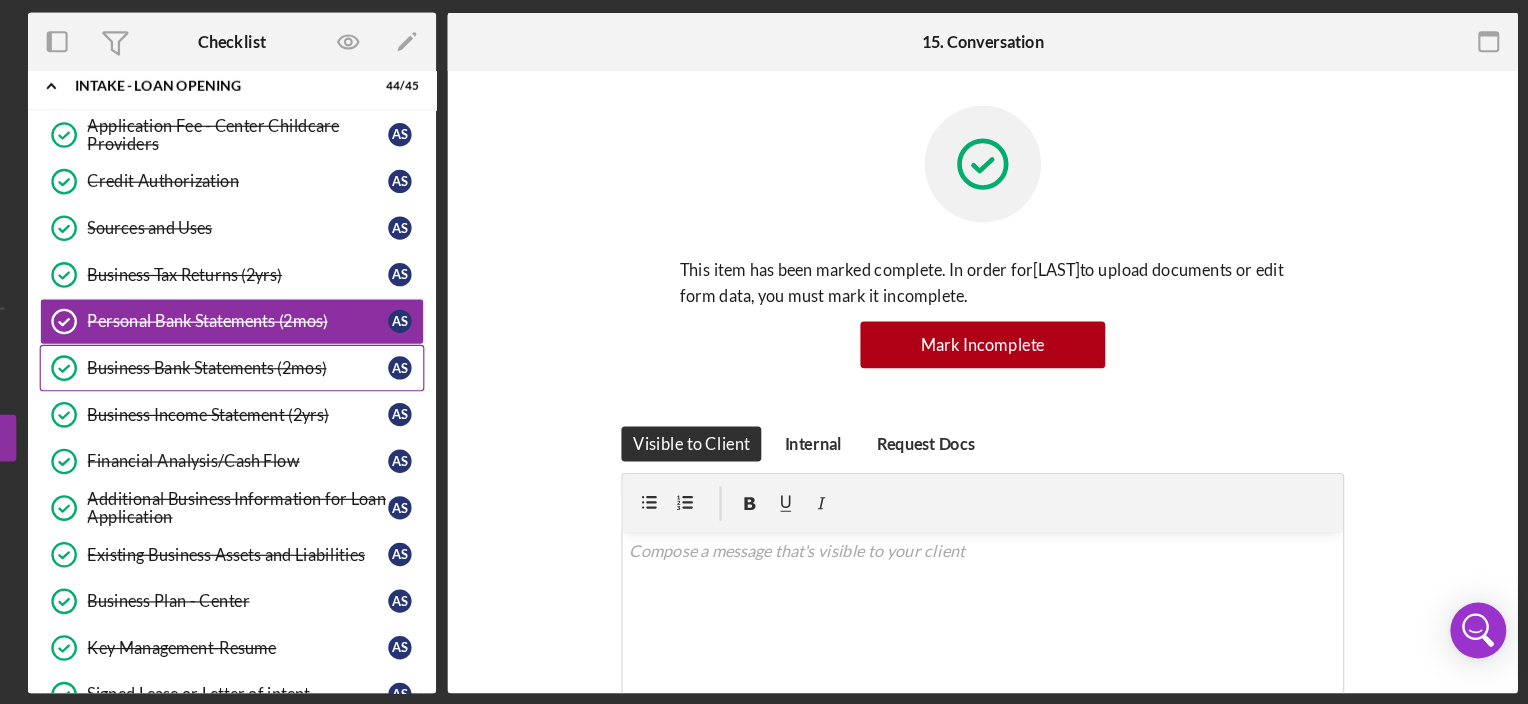 click on "Business Bank Statements (2mos)" at bounding box center [420, 415] 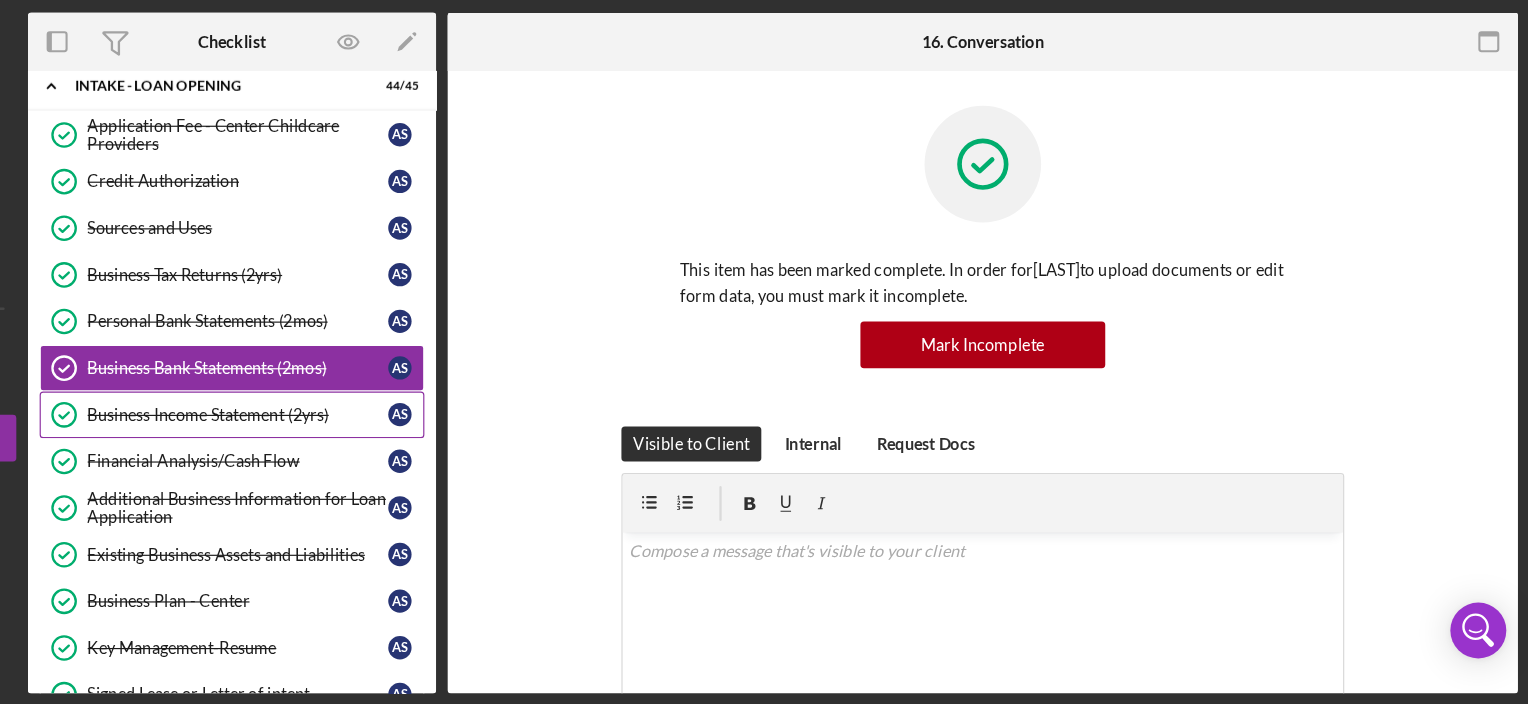 click on "Business Income Statement (2yrs)" at bounding box center (420, 455) 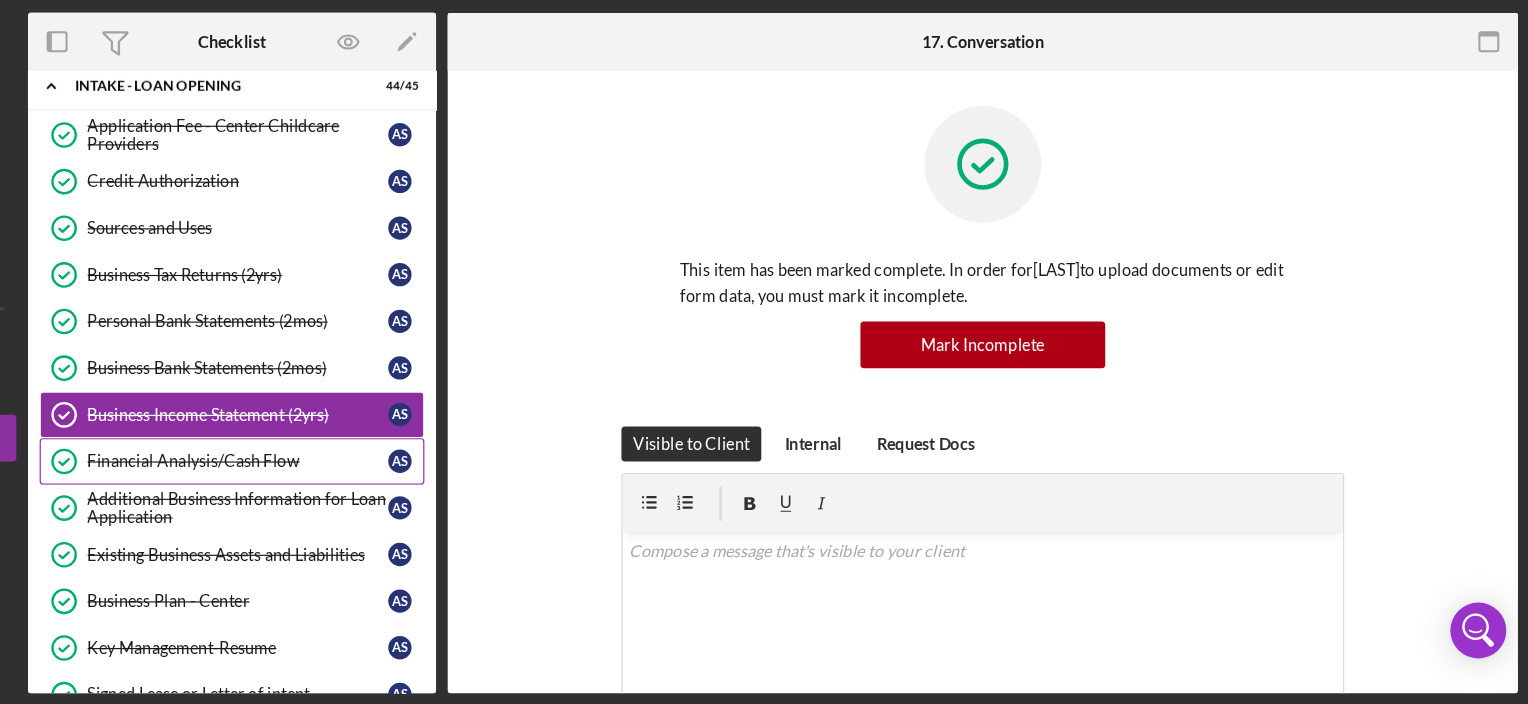 click on "Financial Analysis/Cash Flow" at bounding box center (420, 495) 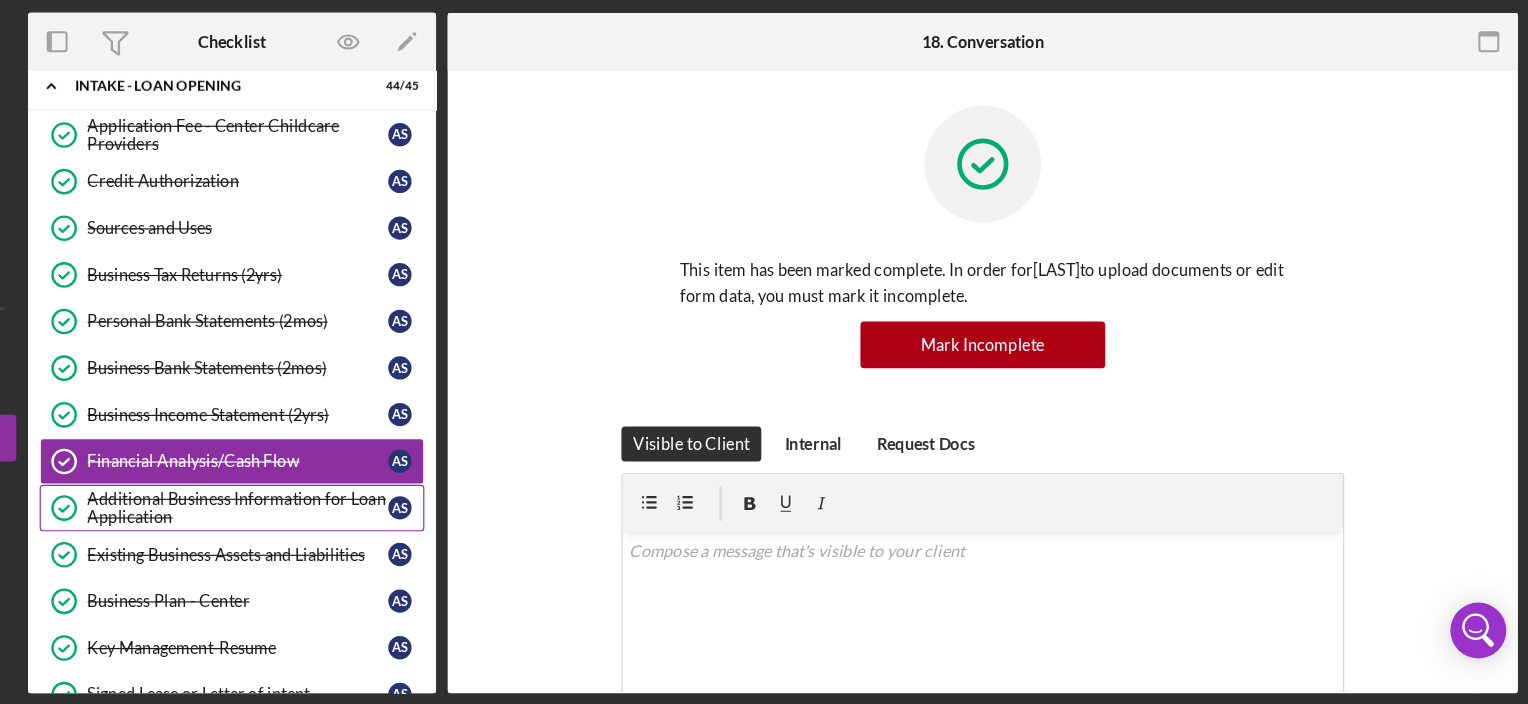 click on "Additional Business Information for Loan Application" at bounding box center (420, 535) 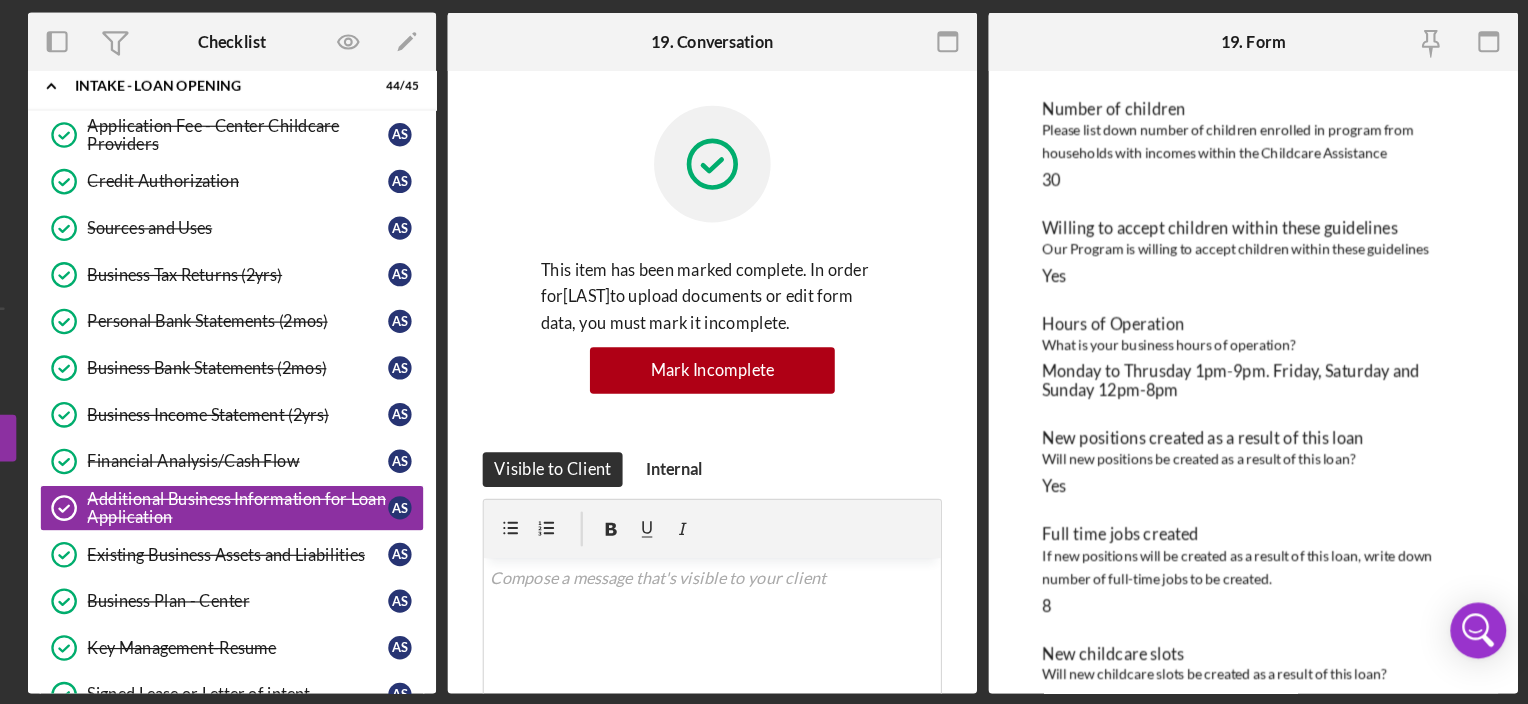 scroll, scrollTop: 399, scrollLeft: 0, axis: vertical 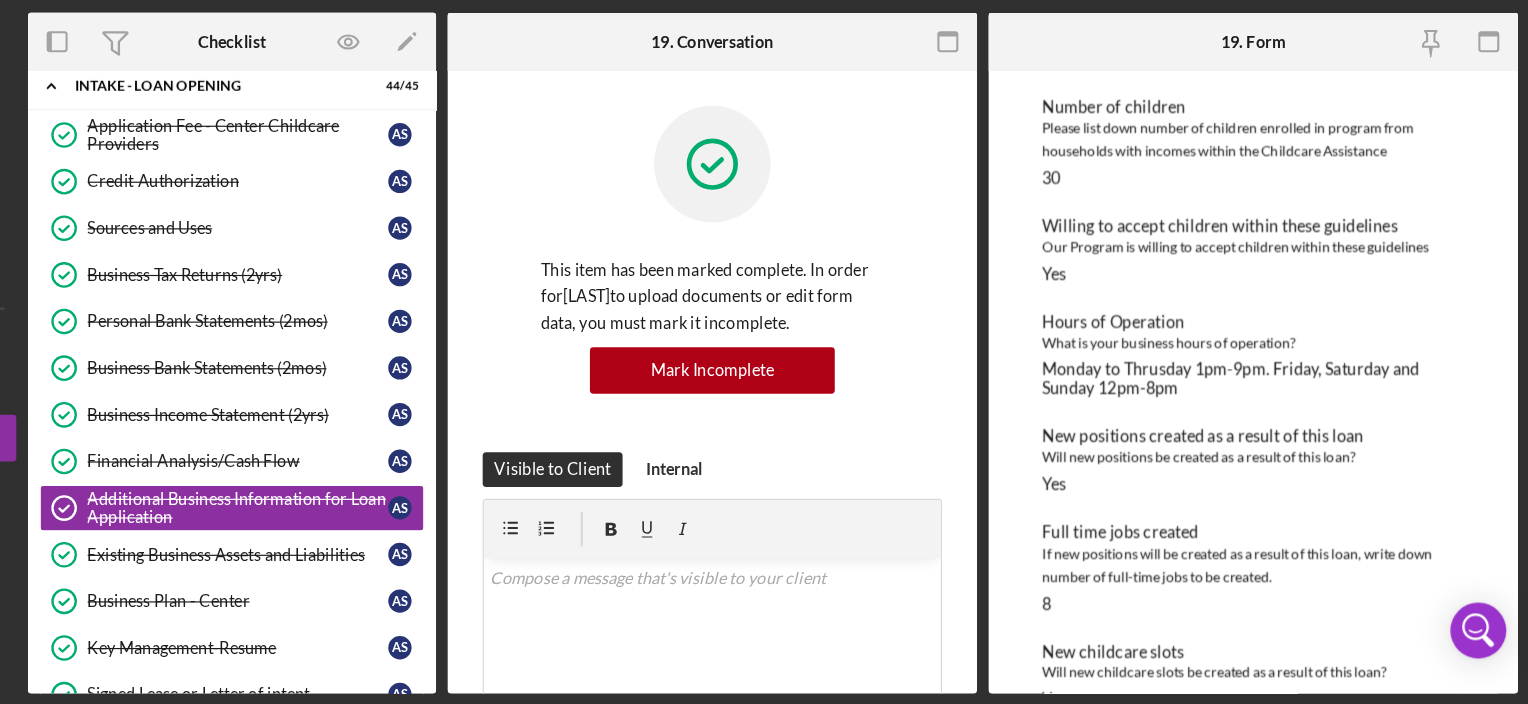 click on "Monday to Thrusday 1pm-9pm.  Friday, Saturday and Sunday 12pm-8pm" at bounding box center (1290, 424) 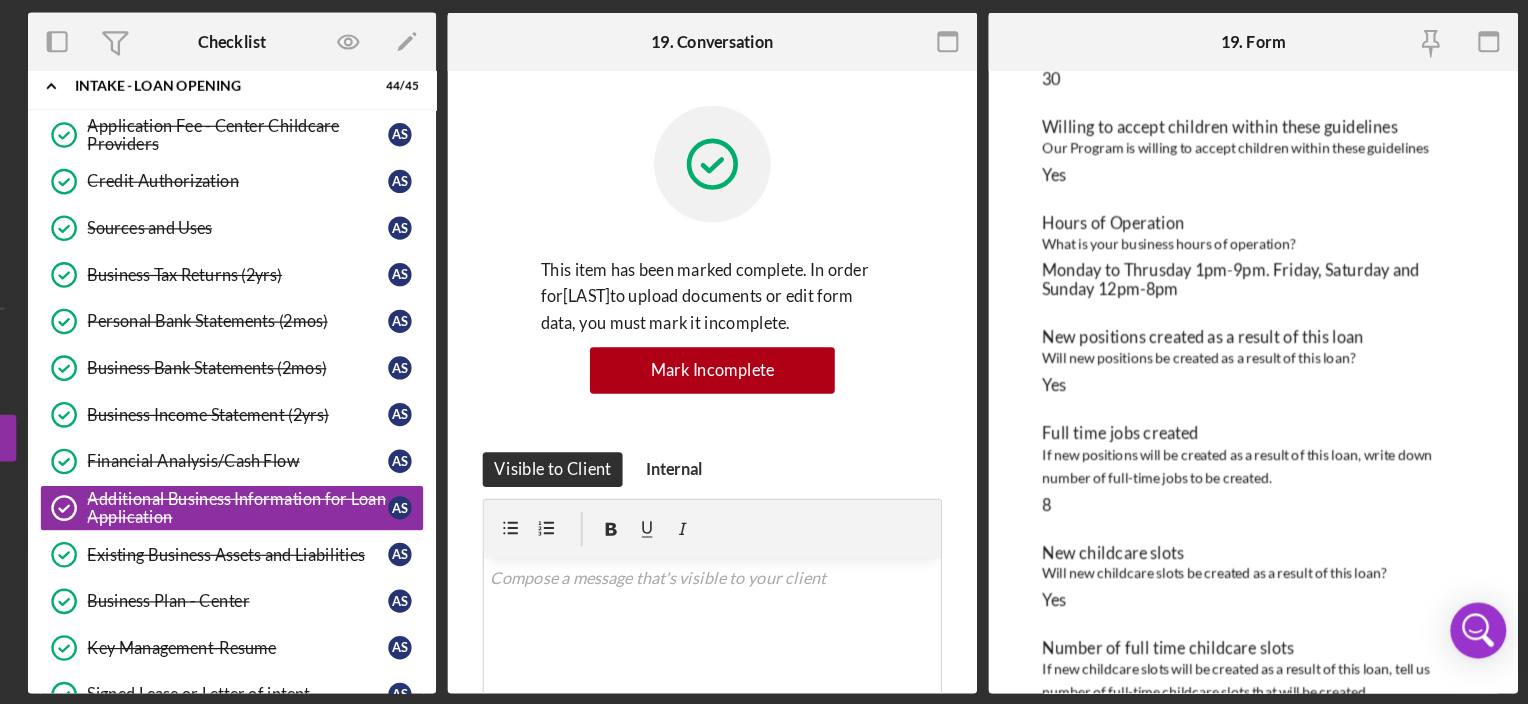 scroll, scrollTop: 485, scrollLeft: 0, axis: vertical 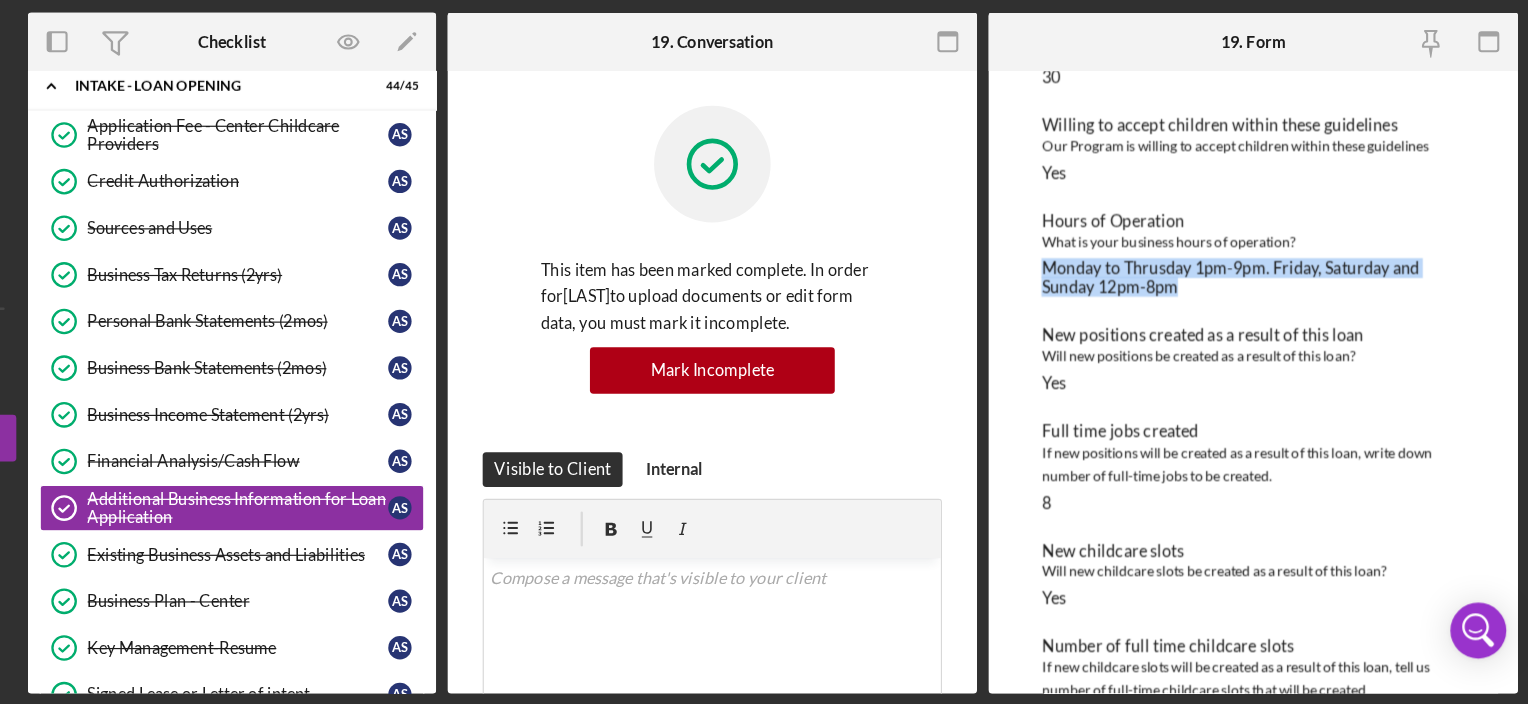 drag, startPoint x: 1222, startPoint y: 344, endPoint x: 1107, endPoint y: 325, distance: 116.559 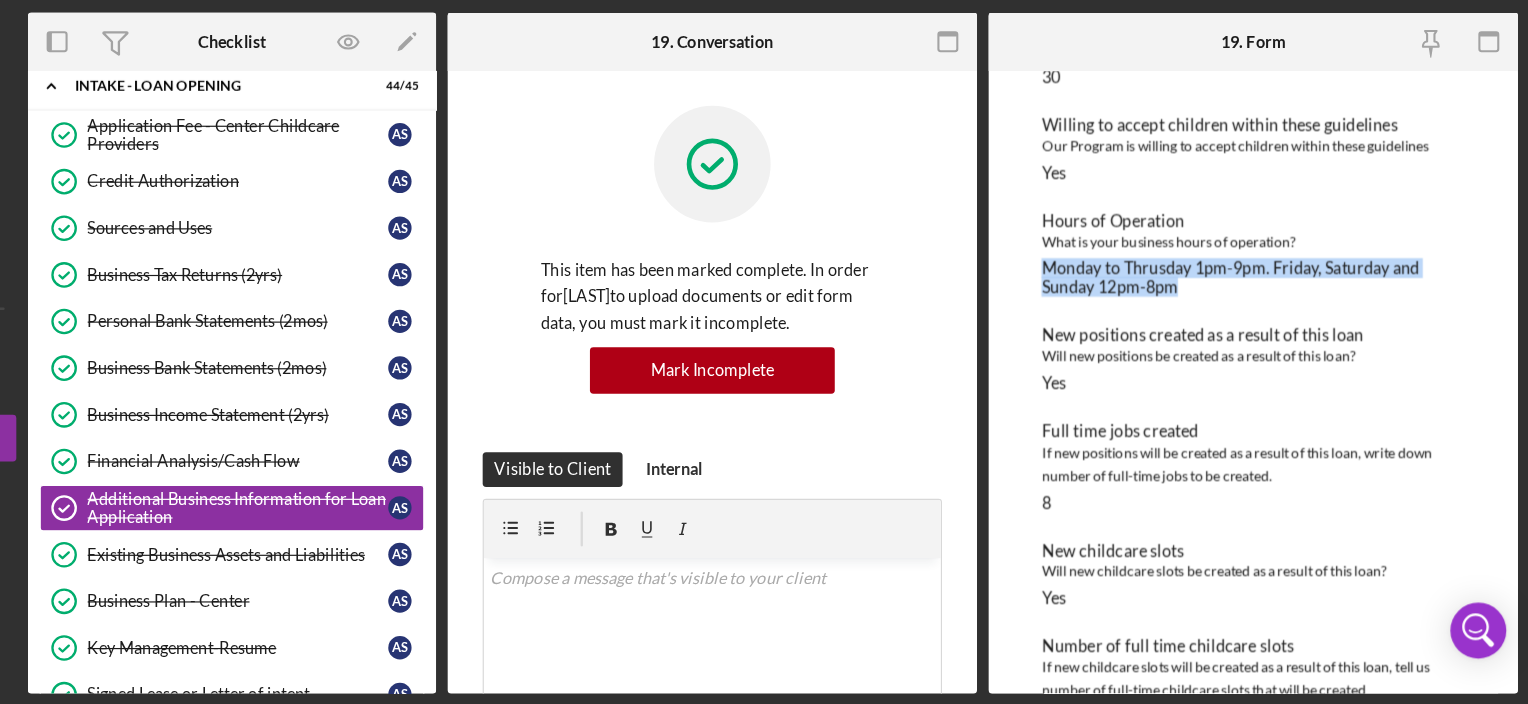 copy on "Monday to Thrusday 1pm-9pm.  Friday, Saturday and Sunday 12pm-8pm" 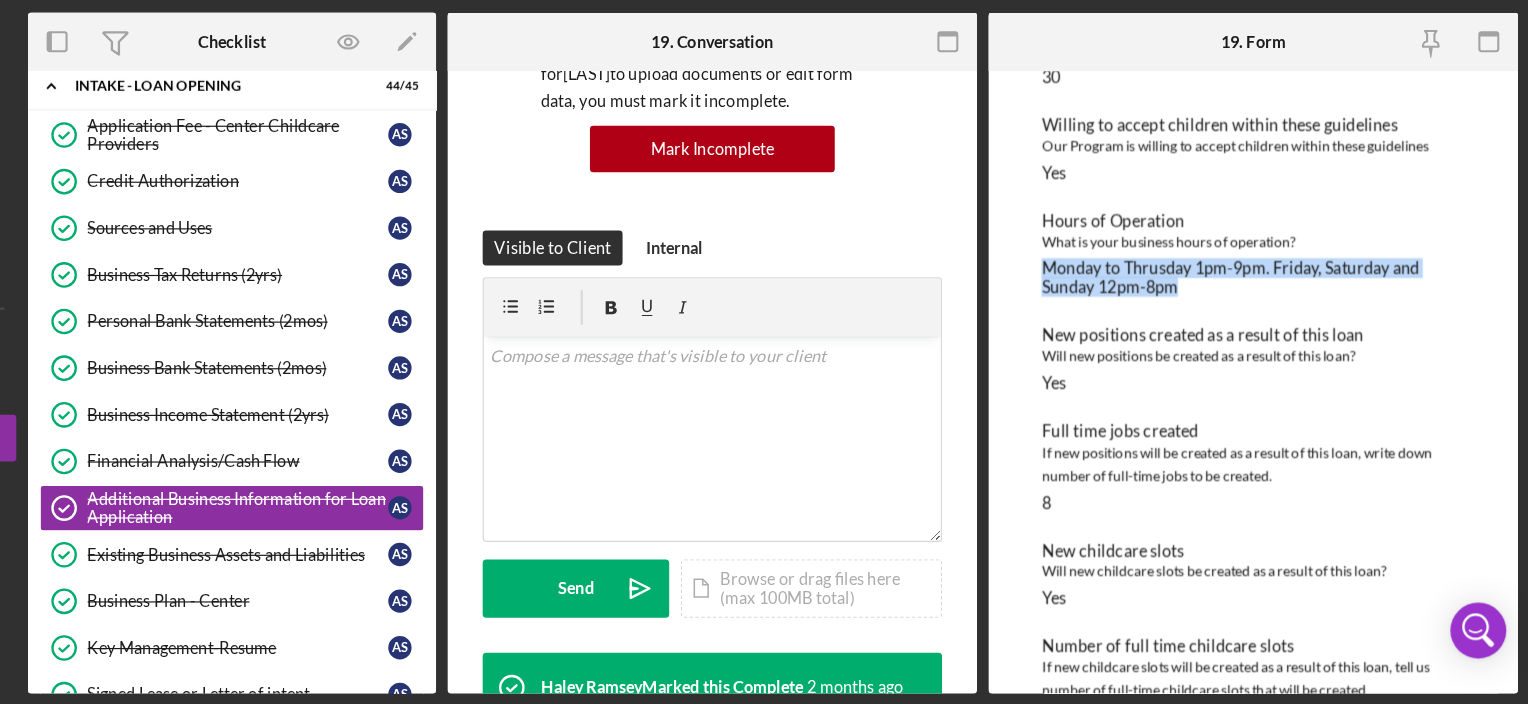 scroll, scrollTop: 193, scrollLeft: 0, axis: vertical 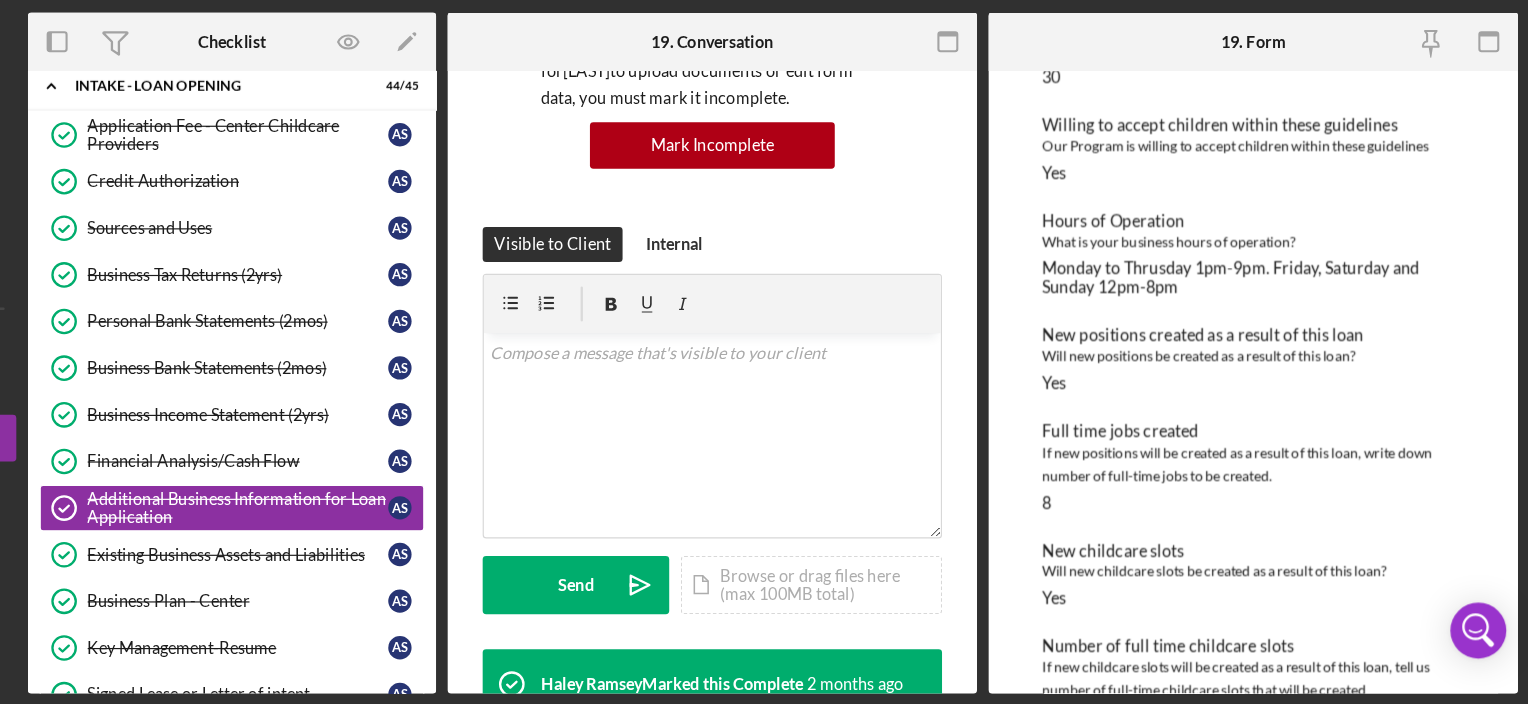 click on "New positions created as a result of this loan Will new positions be created as a result of this loan? Yes" at bounding box center (1290, 407) 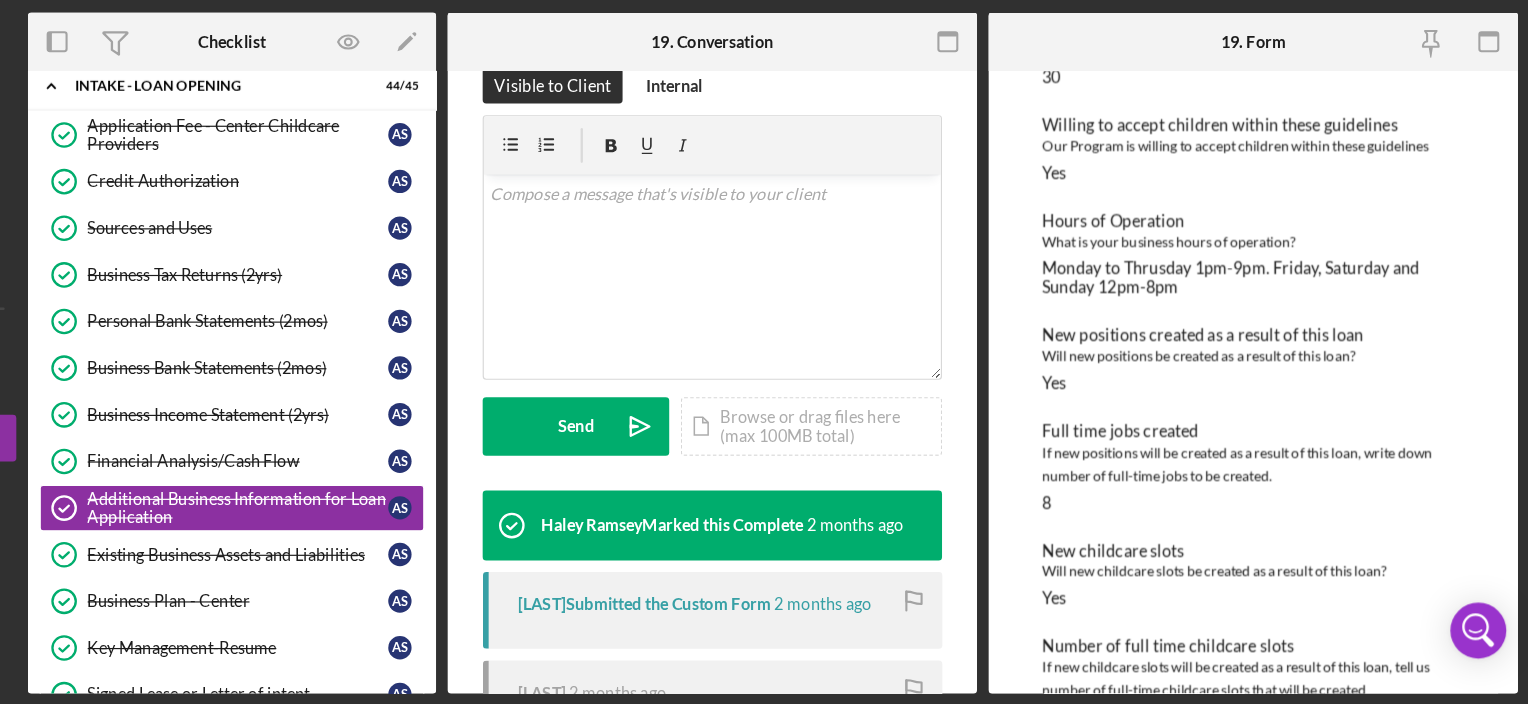 scroll, scrollTop: 328, scrollLeft: 0, axis: vertical 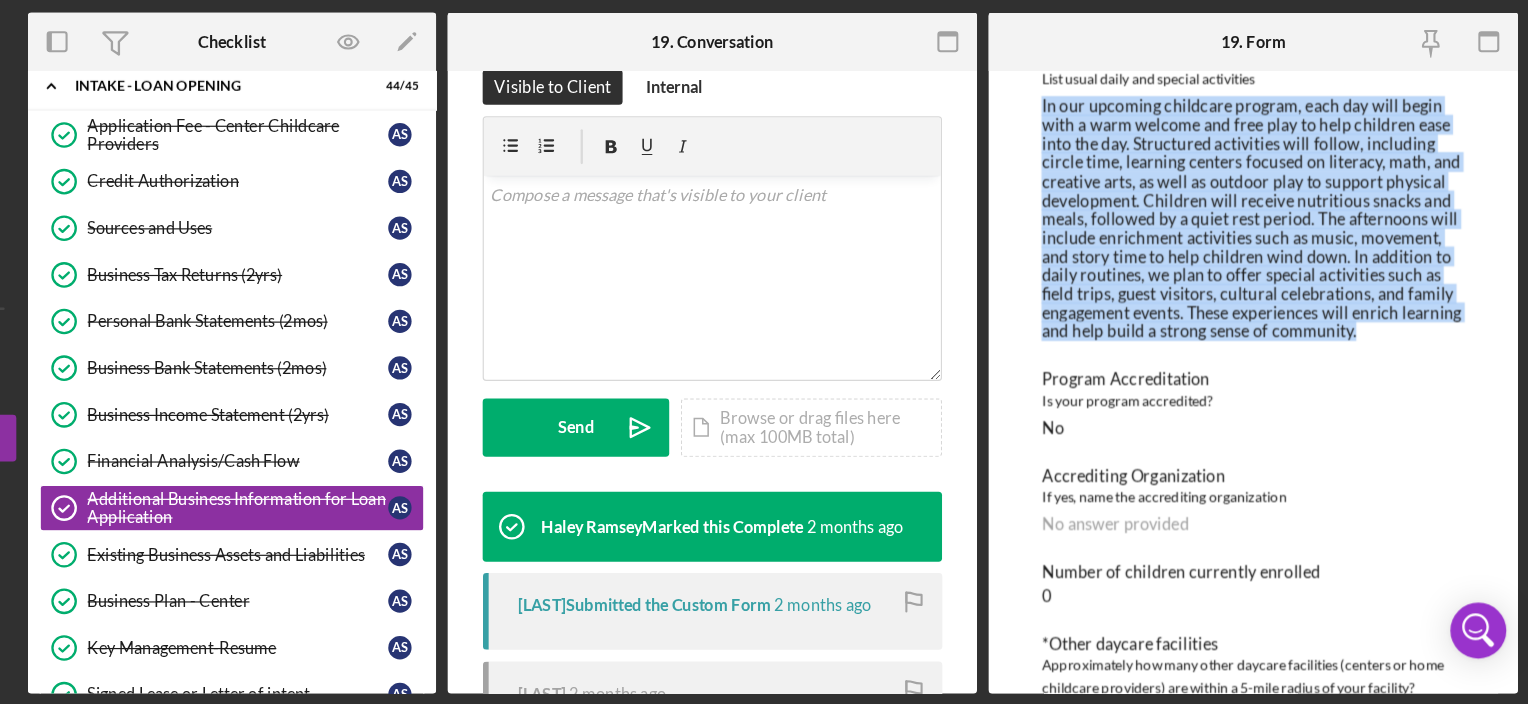 drag, startPoint x: 1109, startPoint y: 211, endPoint x: 1406, endPoint y: 407, distance: 355.84406 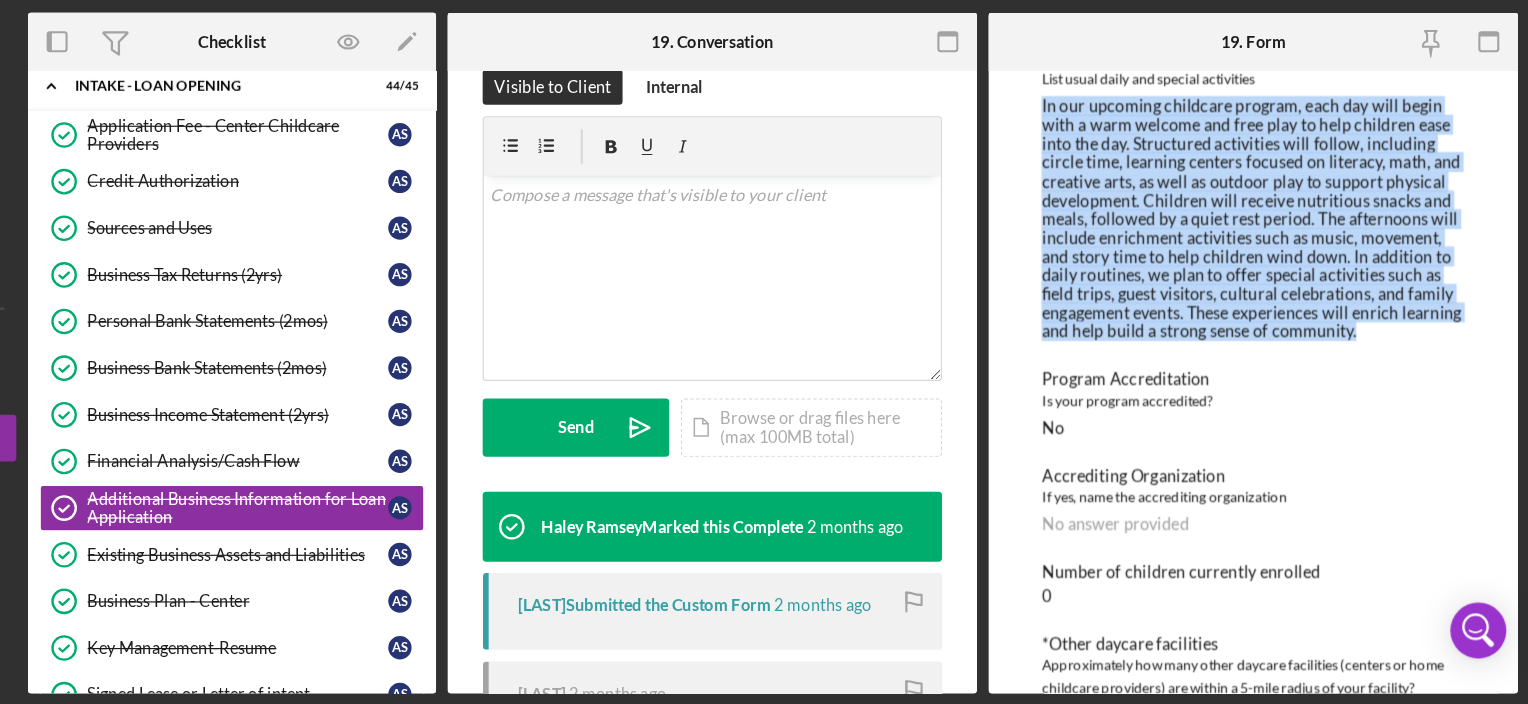 copy on "In our upcoming childcare program, each day will begin with a warm welcome and free play to help children ease into the day. Structured activities will follow, including circle time, learning centers focused on literacy, math, and creative arts, as well as outdoor play to support physical development. Children will receive nutritious snacks and meals, followed by a quiet rest period. The afternoons will include enrichment activities such as music, movement, and story time to help children wind down. In addition to daily routines, we plan to offer special activities such as field trips, guest visitors, cultural celebrations, and family engagement events. These experiences will enrich learning and help build a strong sense of community." 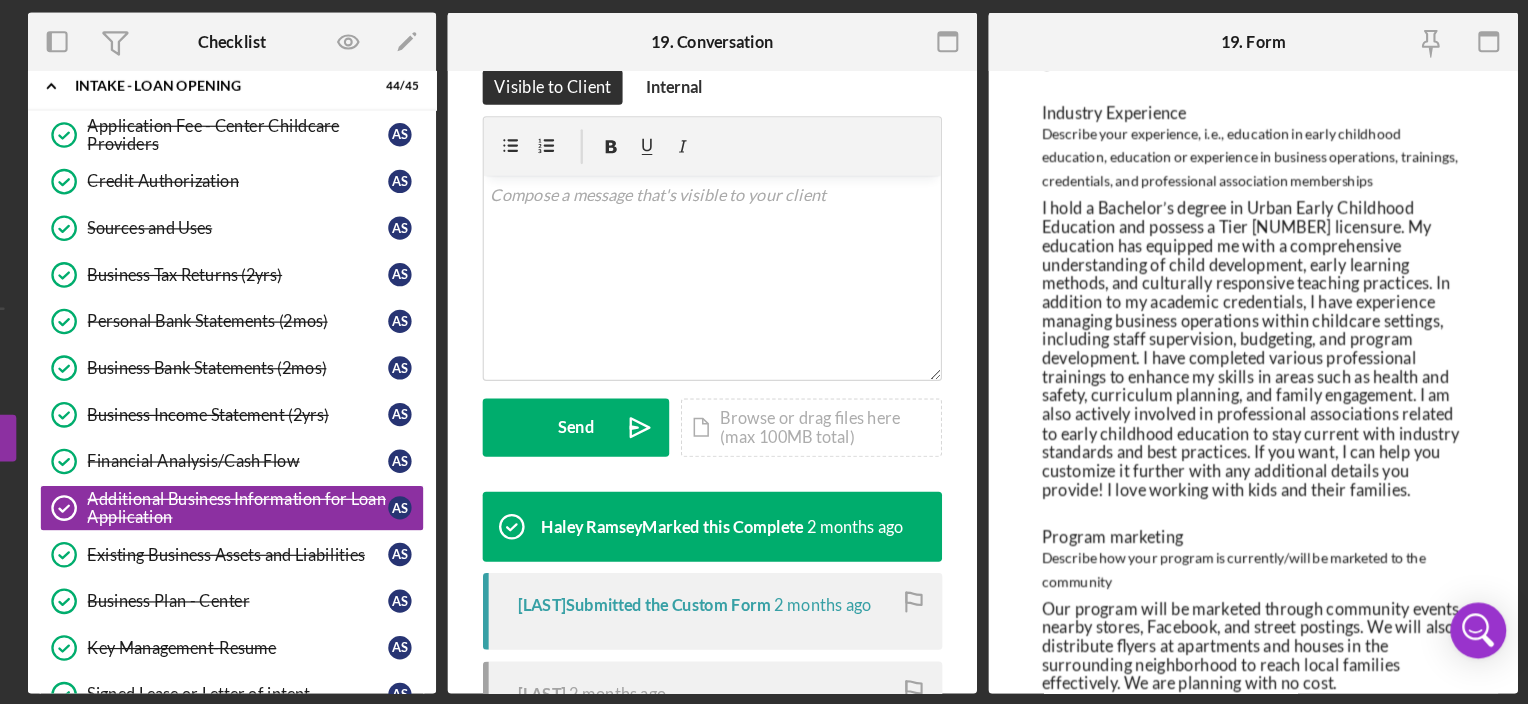 scroll, scrollTop: 2184, scrollLeft: 0, axis: vertical 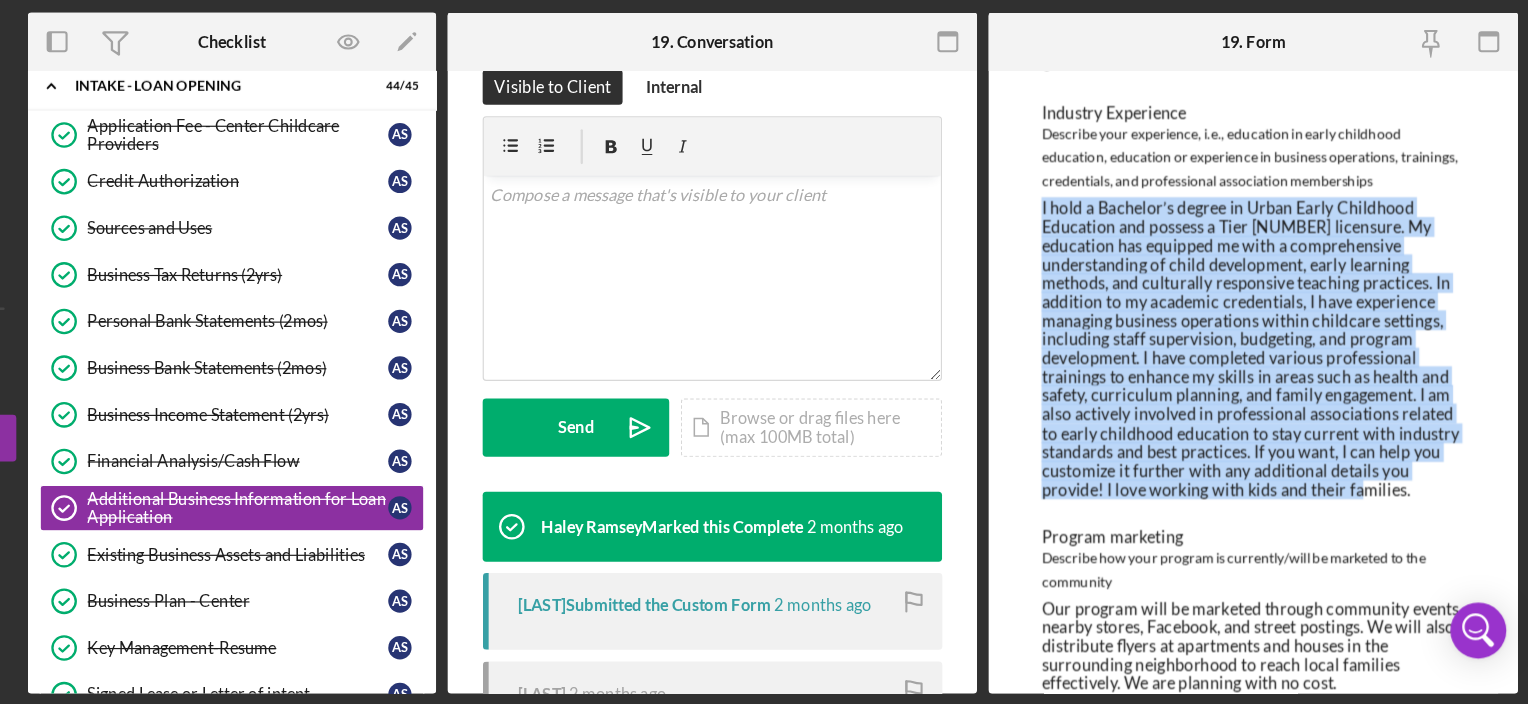 drag, startPoint x: 1110, startPoint y: 296, endPoint x: 1452, endPoint y: 532, distance: 415.52377 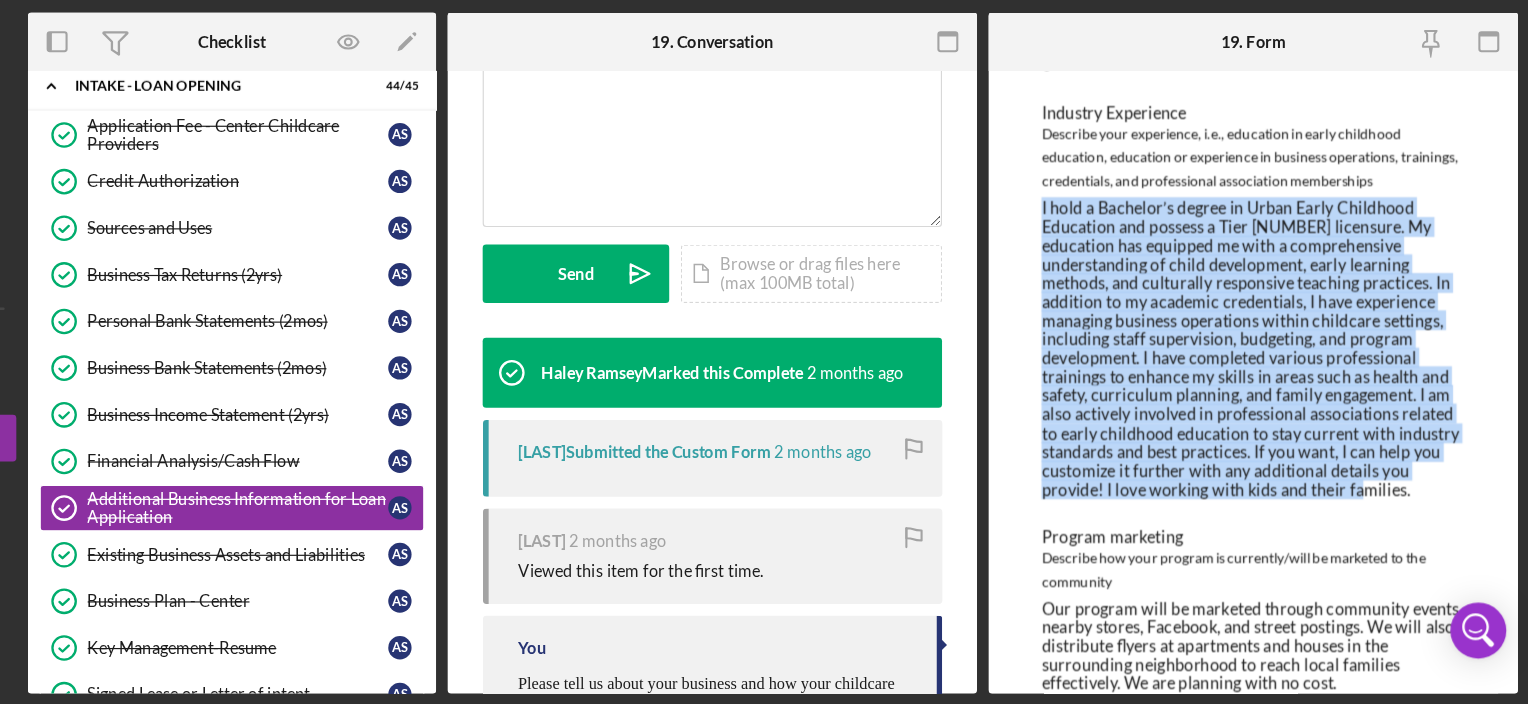 scroll, scrollTop: 460, scrollLeft: 0, axis: vertical 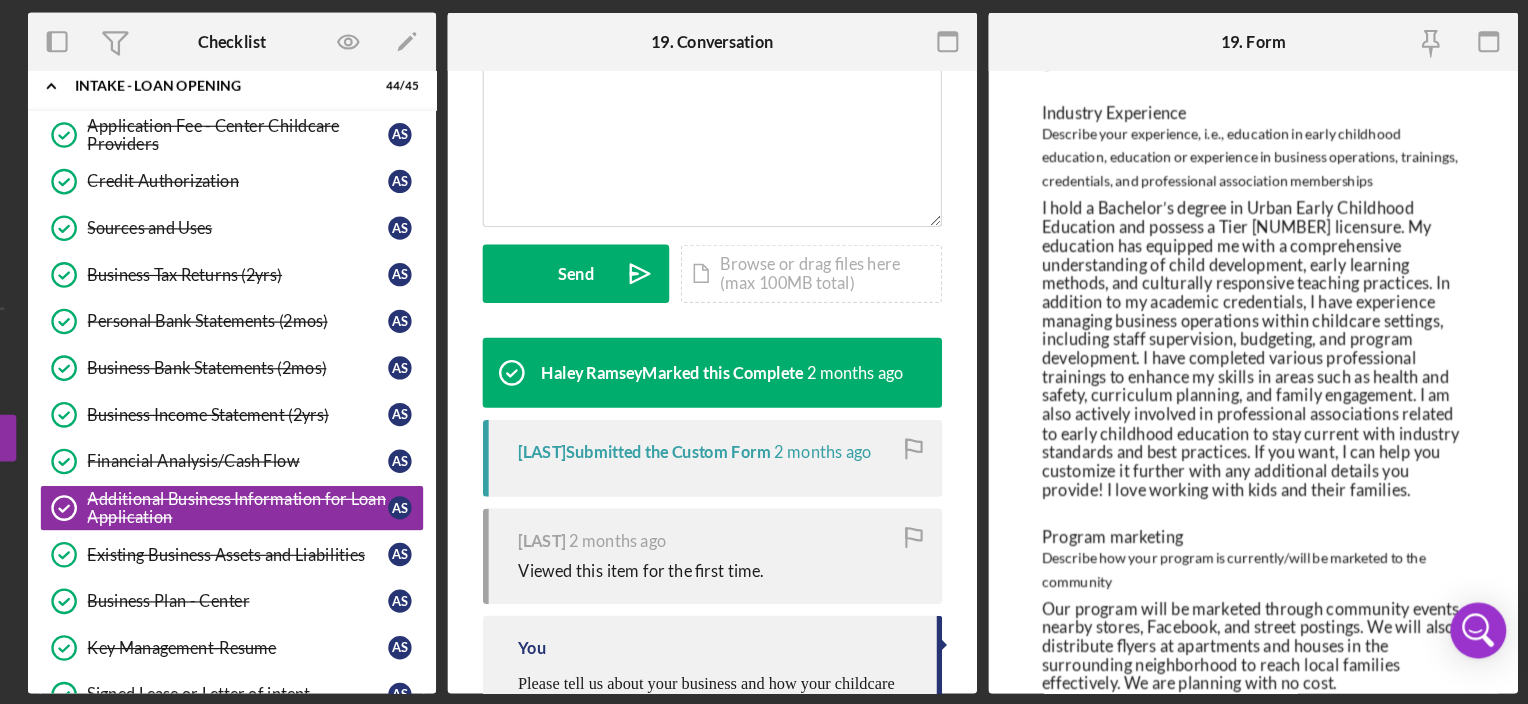 click on "Program marketing" at bounding box center [1290, 560] 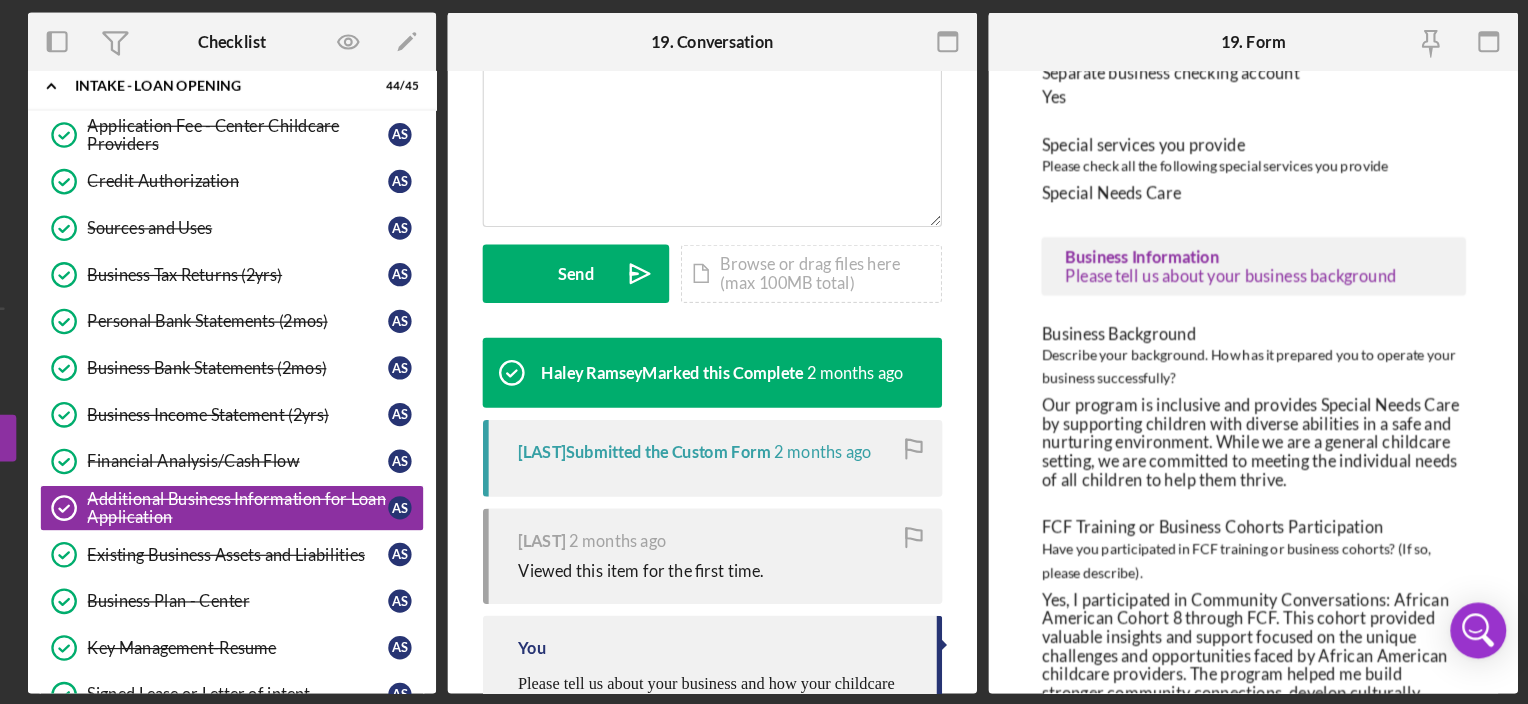 scroll, scrollTop: 3157, scrollLeft: 0, axis: vertical 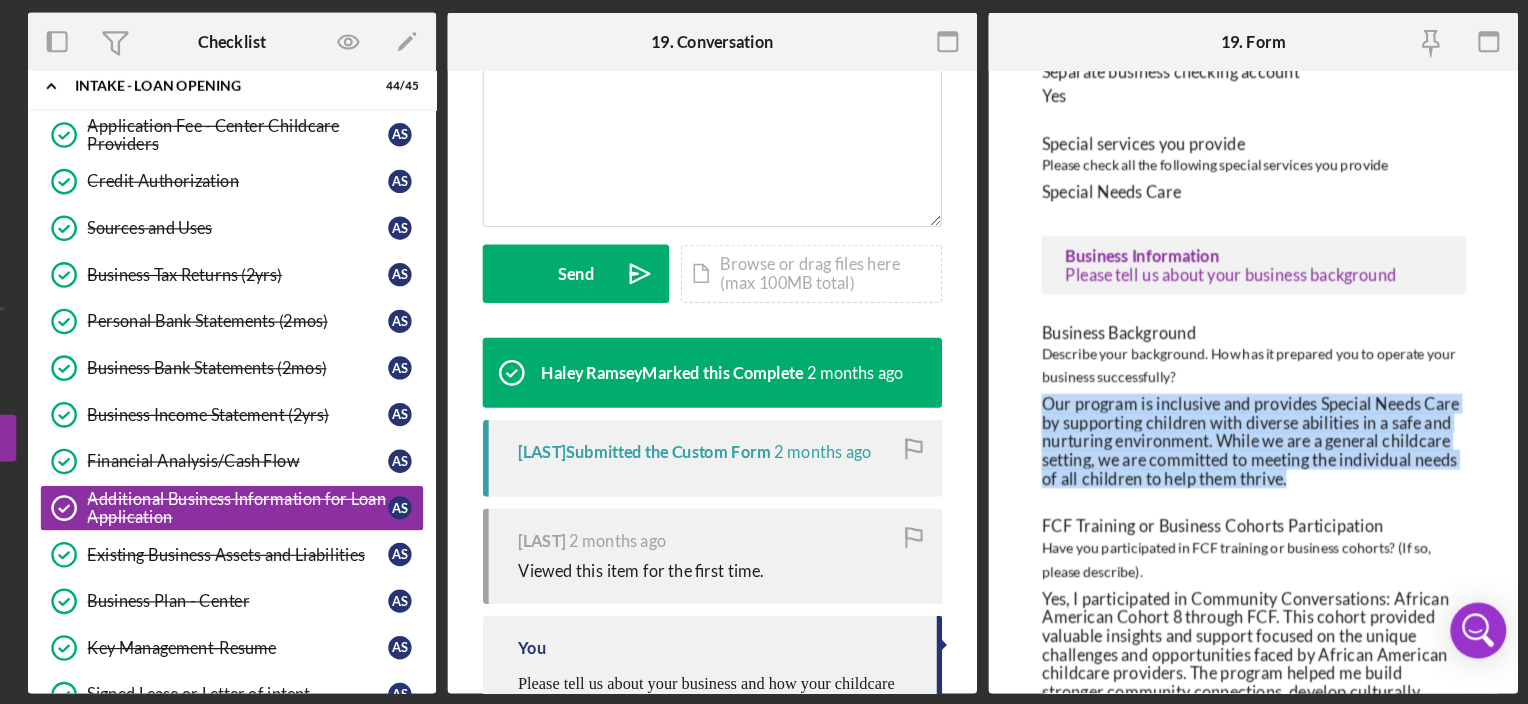 drag, startPoint x: 1111, startPoint y: 467, endPoint x: 1322, endPoint y: 532, distance: 220.78496 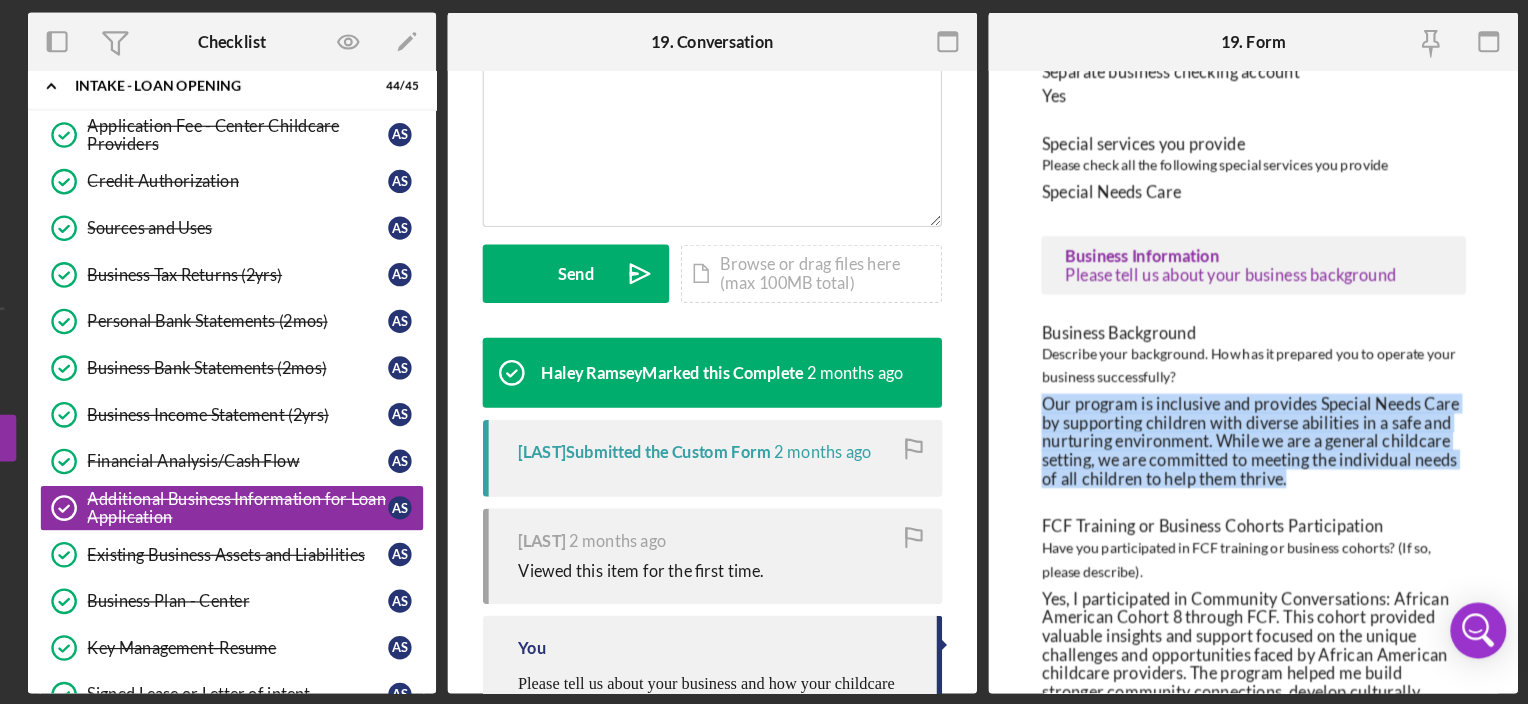 drag, startPoint x: 1322, startPoint y: 532, endPoint x: 1261, endPoint y: 506, distance: 66.309875 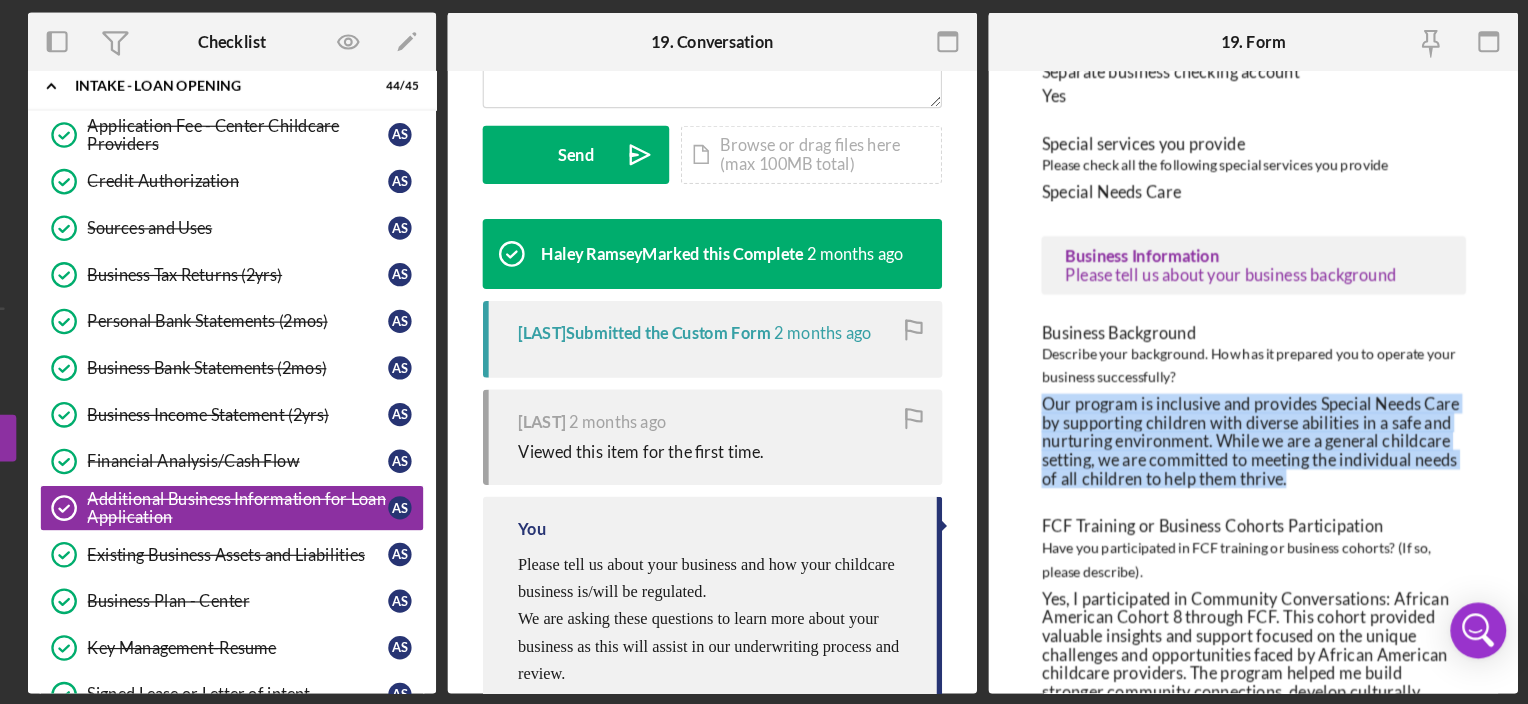 scroll, scrollTop: 561, scrollLeft: 0, axis: vertical 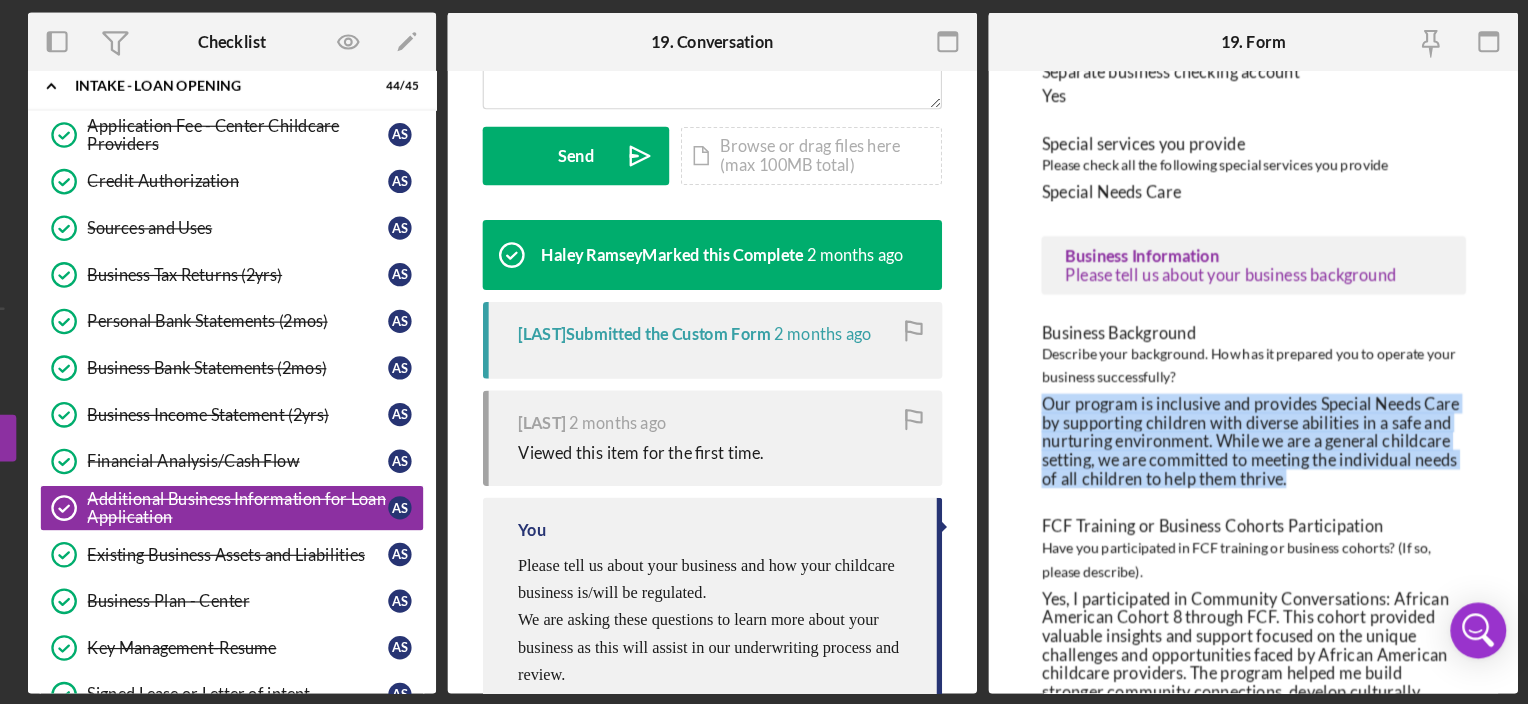 click on "Our program is inclusive and provides Special Needs Care by supporting children with diverse abilities in a safe and nurturing environment. While we are a general childcare setting, we are committed to meeting the individual needs of all children to help them thrive." at bounding box center (1290, 478) 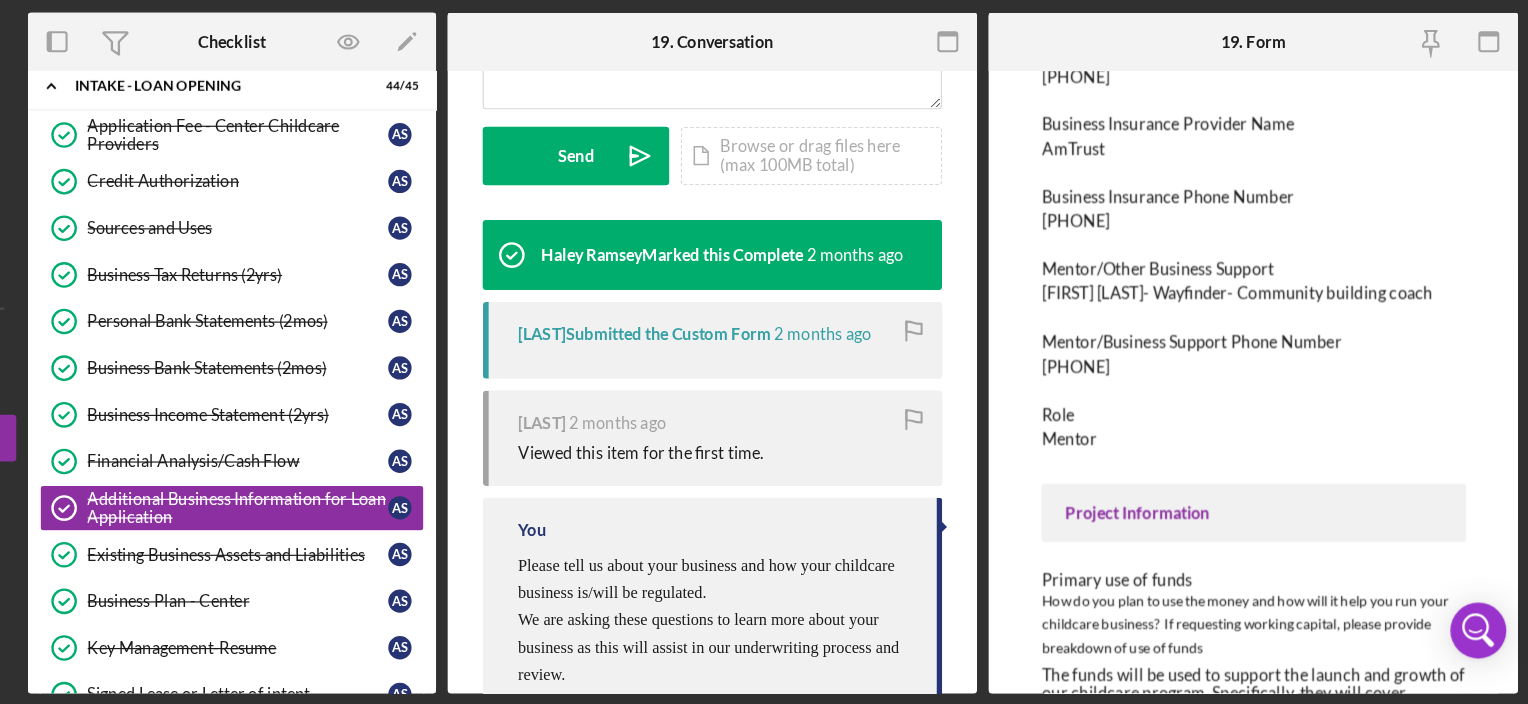 scroll, scrollTop: 4879, scrollLeft: 0, axis: vertical 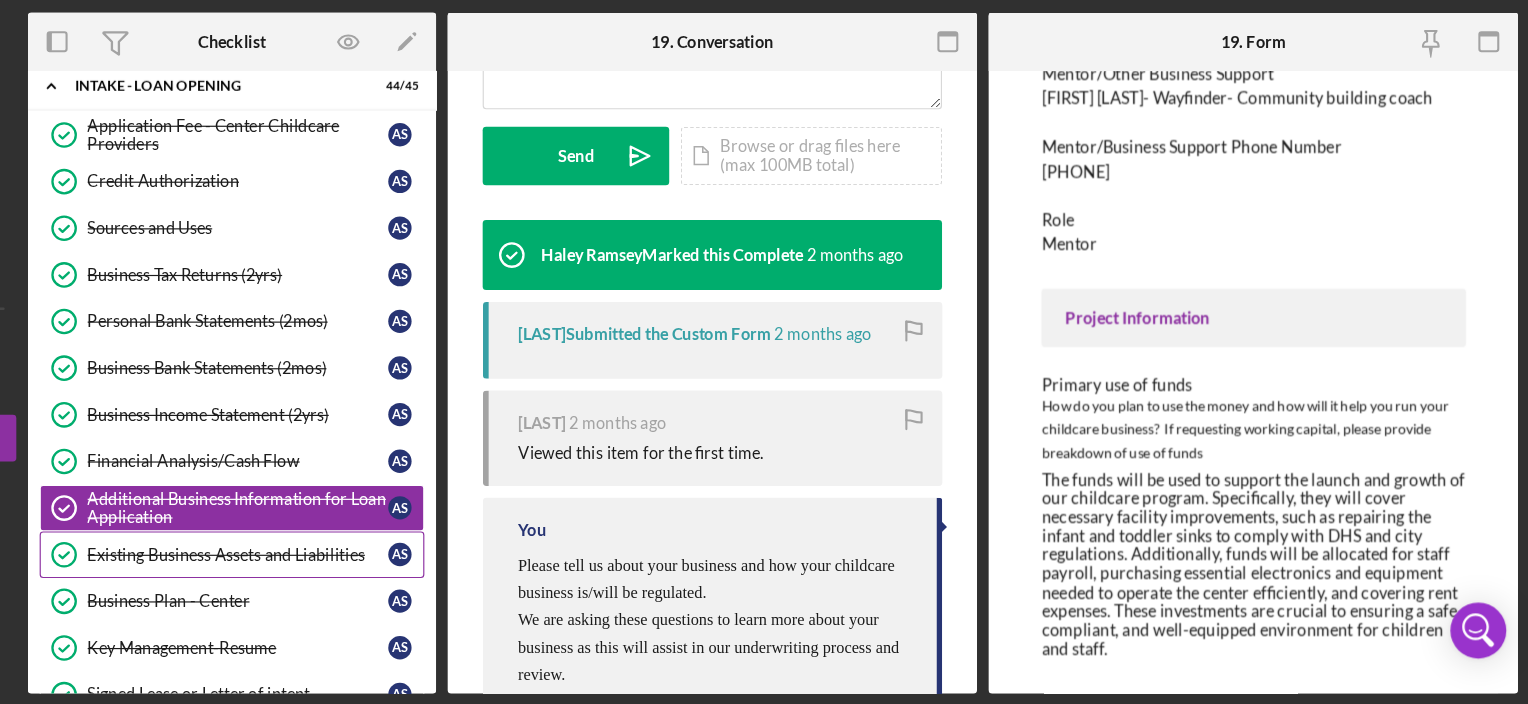 click on "Existing Business Assets and Liabilities" at bounding box center (420, 575) 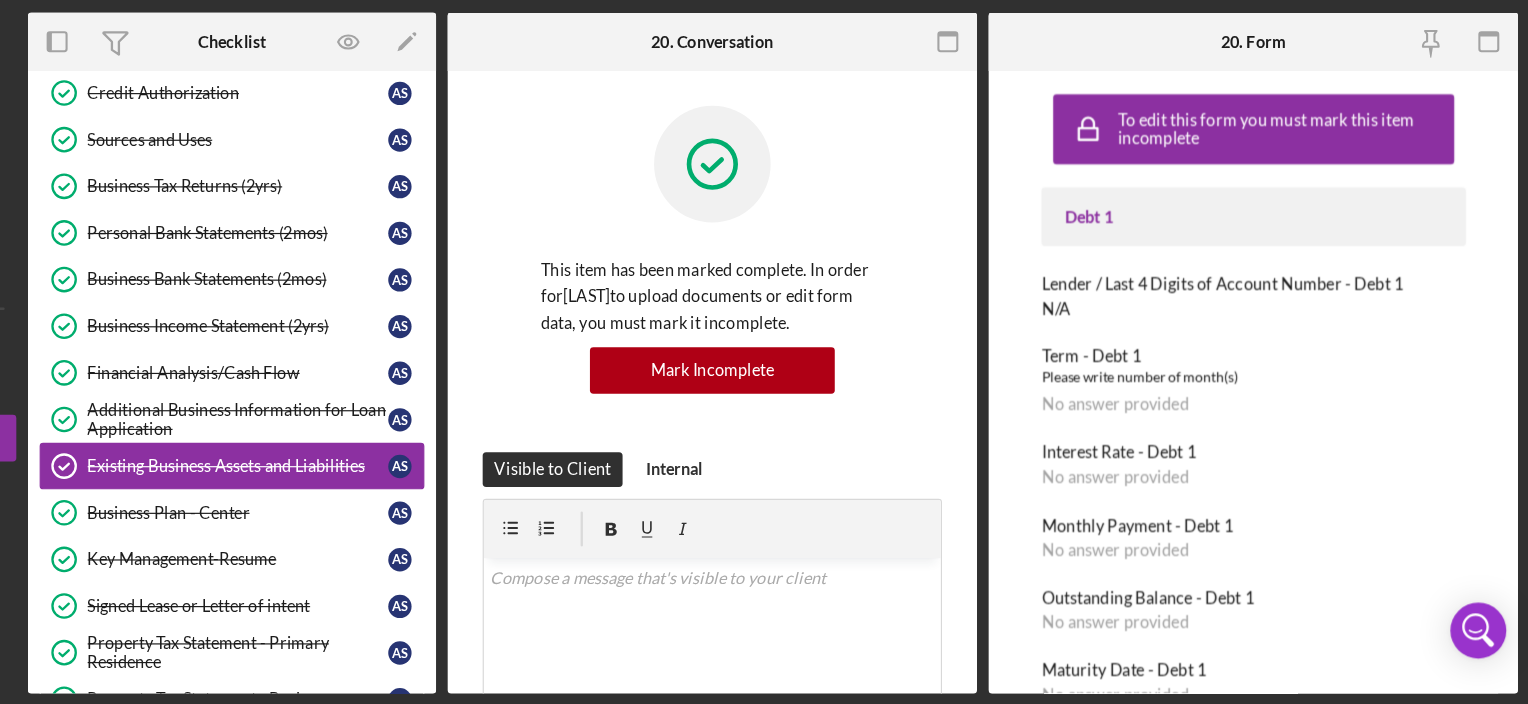 scroll, scrollTop: 952, scrollLeft: 0, axis: vertical 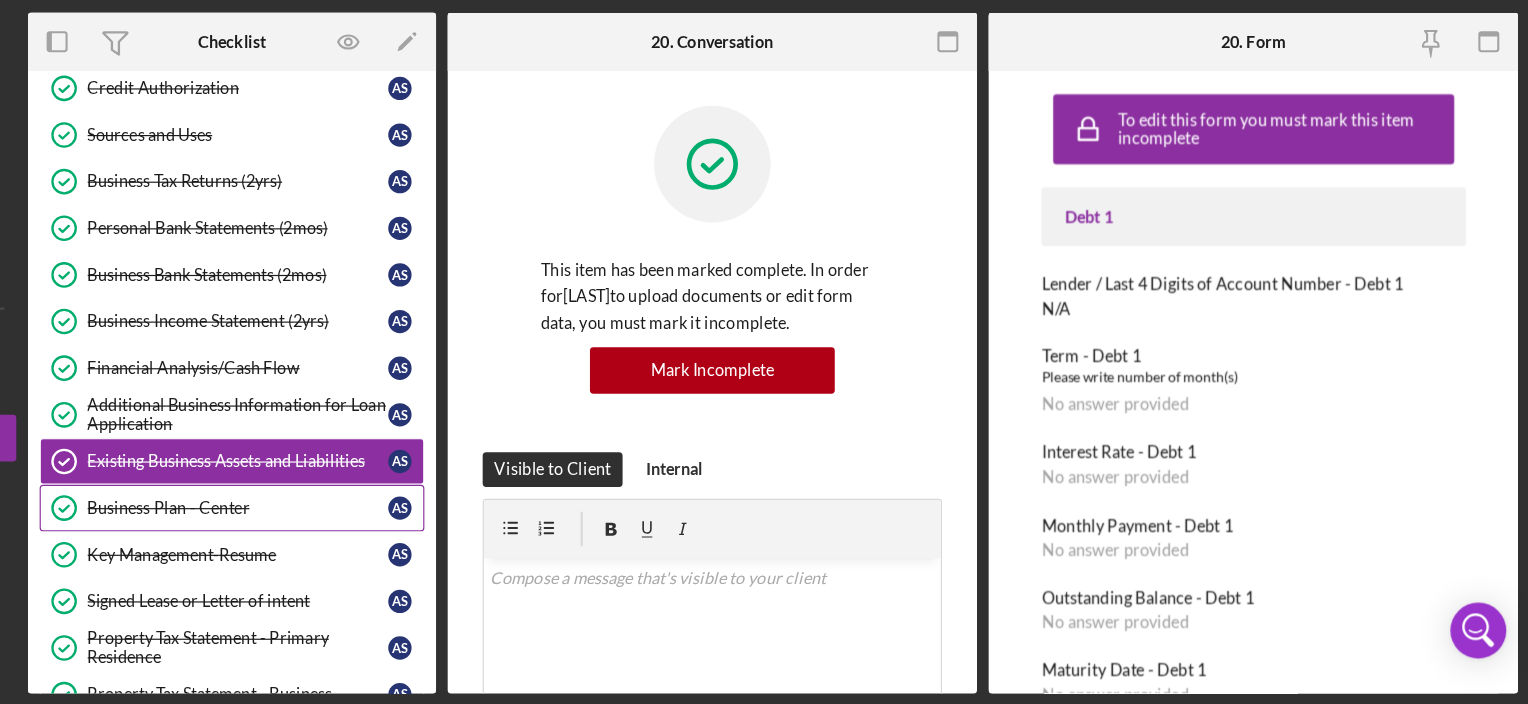 click on "Business Plan - Center" at bounding box center [420, 535] 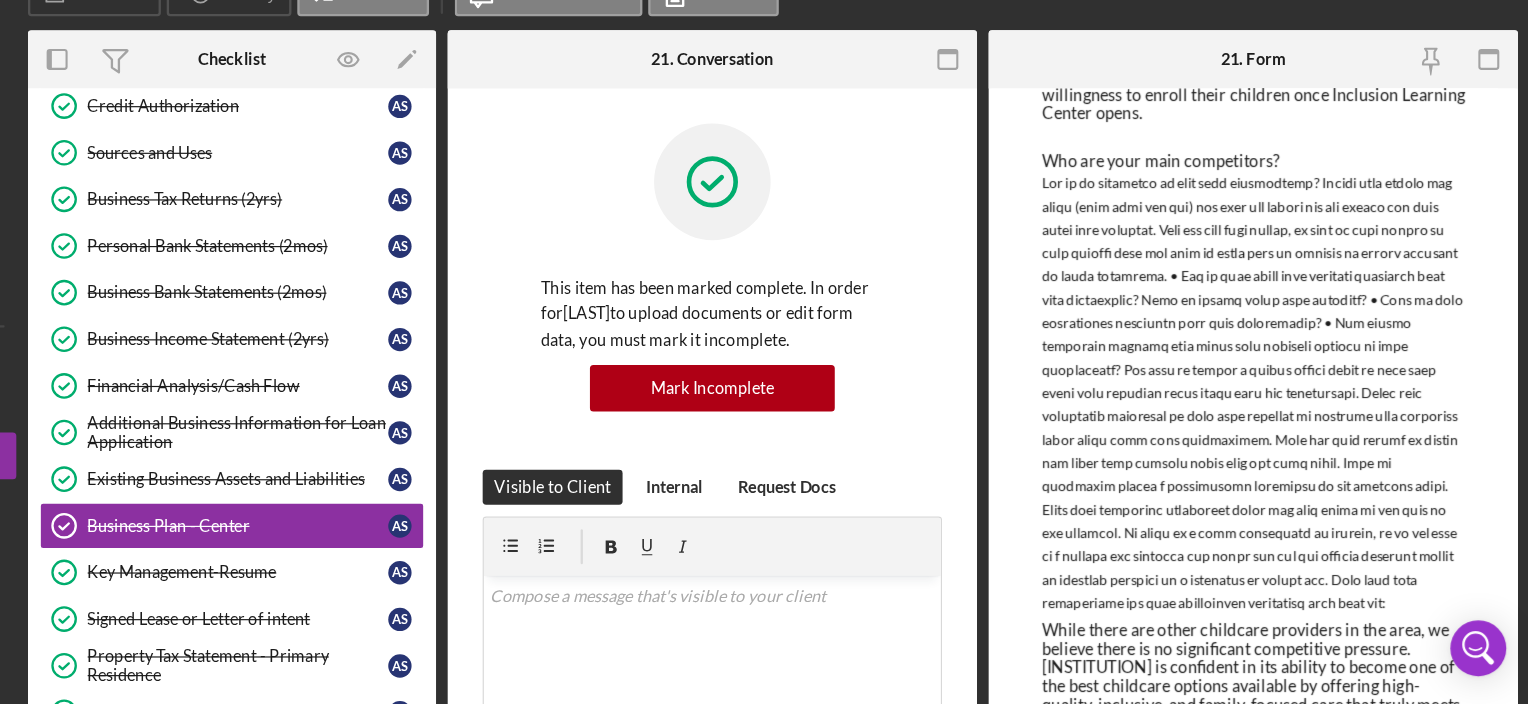 scroll, scrollTop: 5826, scrollLeft: 0, axis: vertical 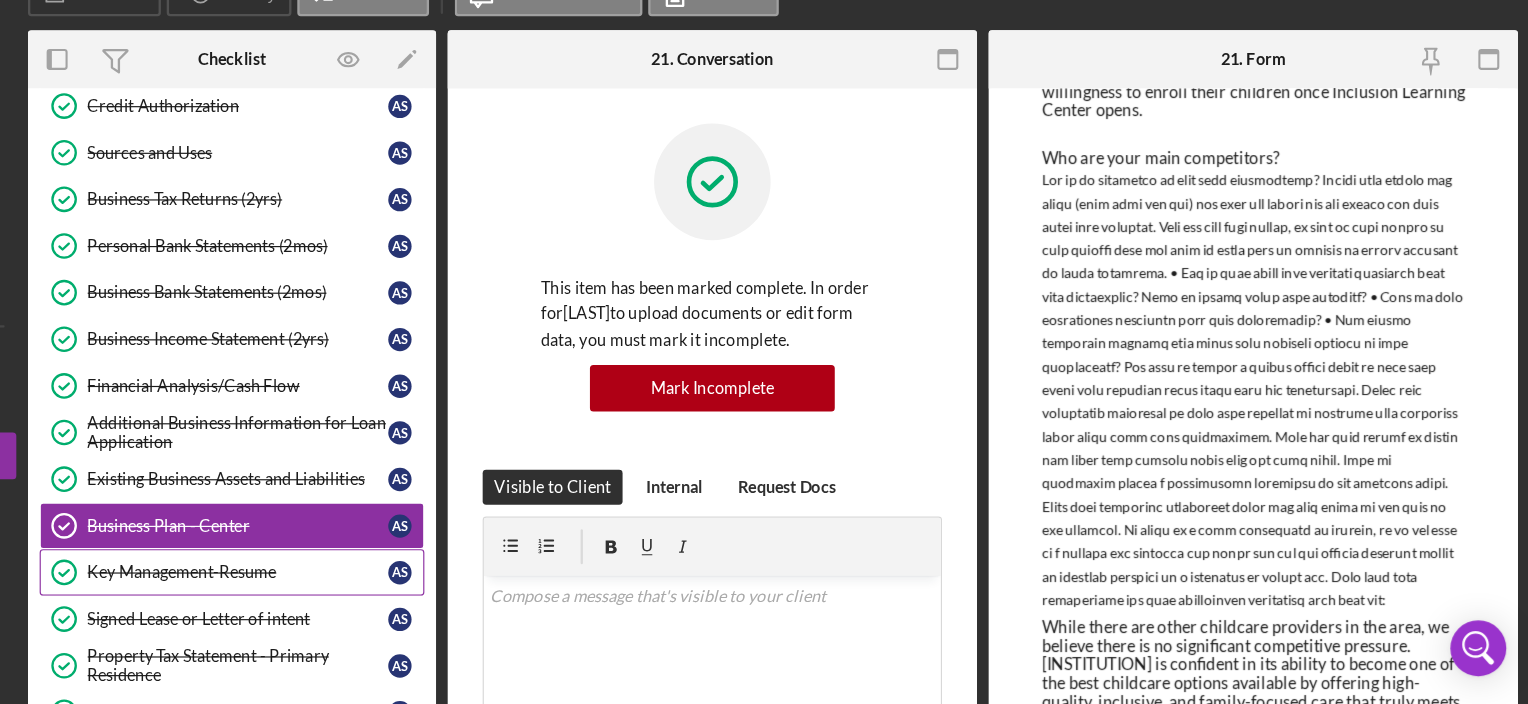 click on "Key Management-Resume" at bounding box center (420, 575) 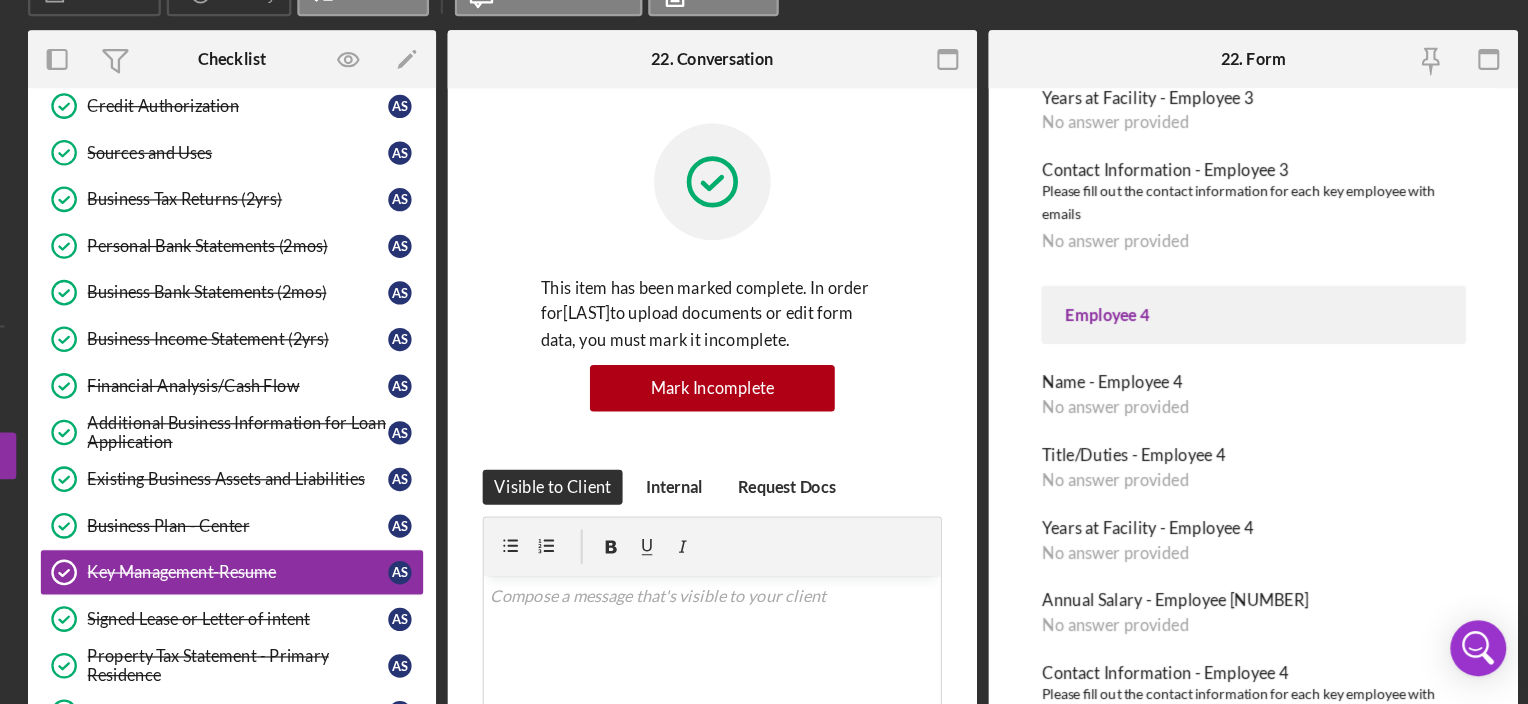 scroll, scrollTop: 1428, scrollLeft: 0, axis: vertical 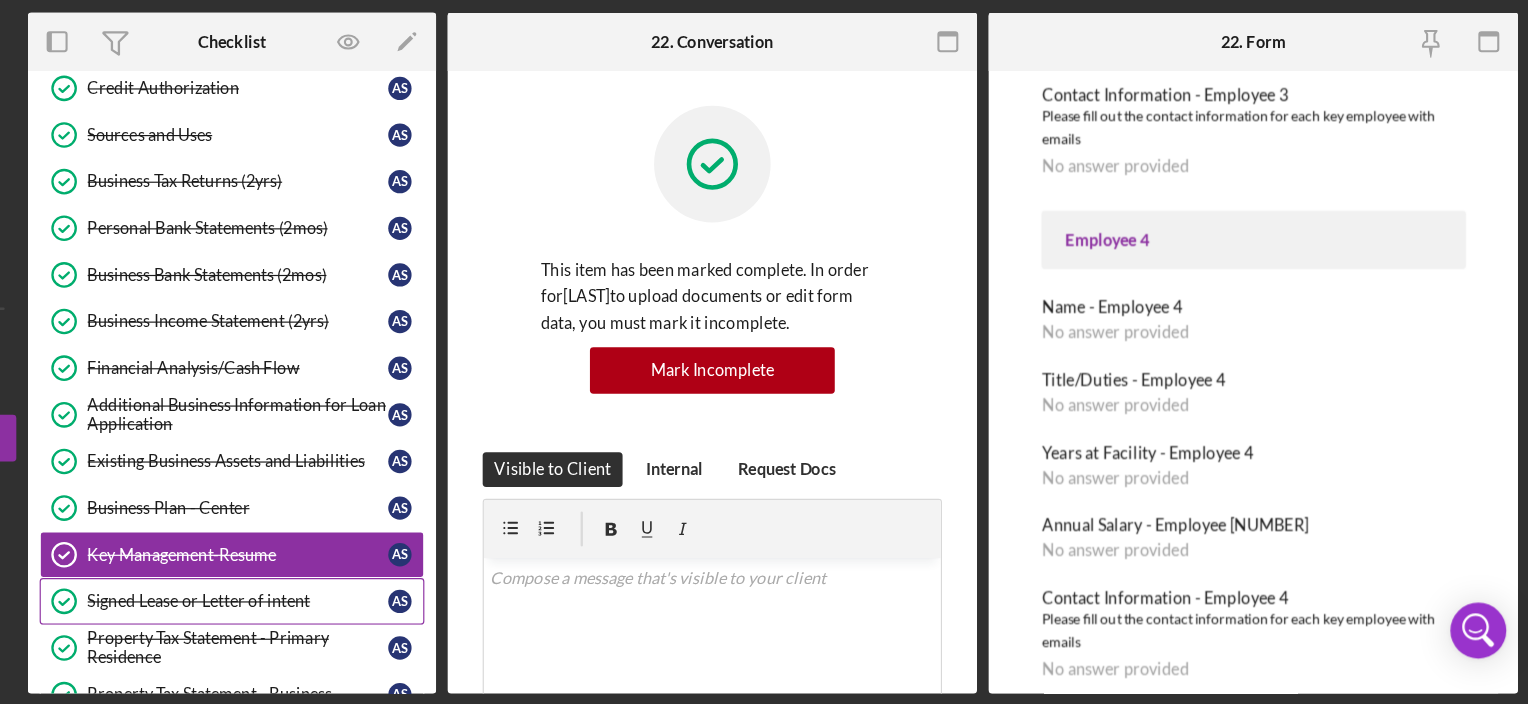 click on "Signed Lease or Letter of intent Signed Lease or Letter of intent A S" at bounding box center [415, 615] 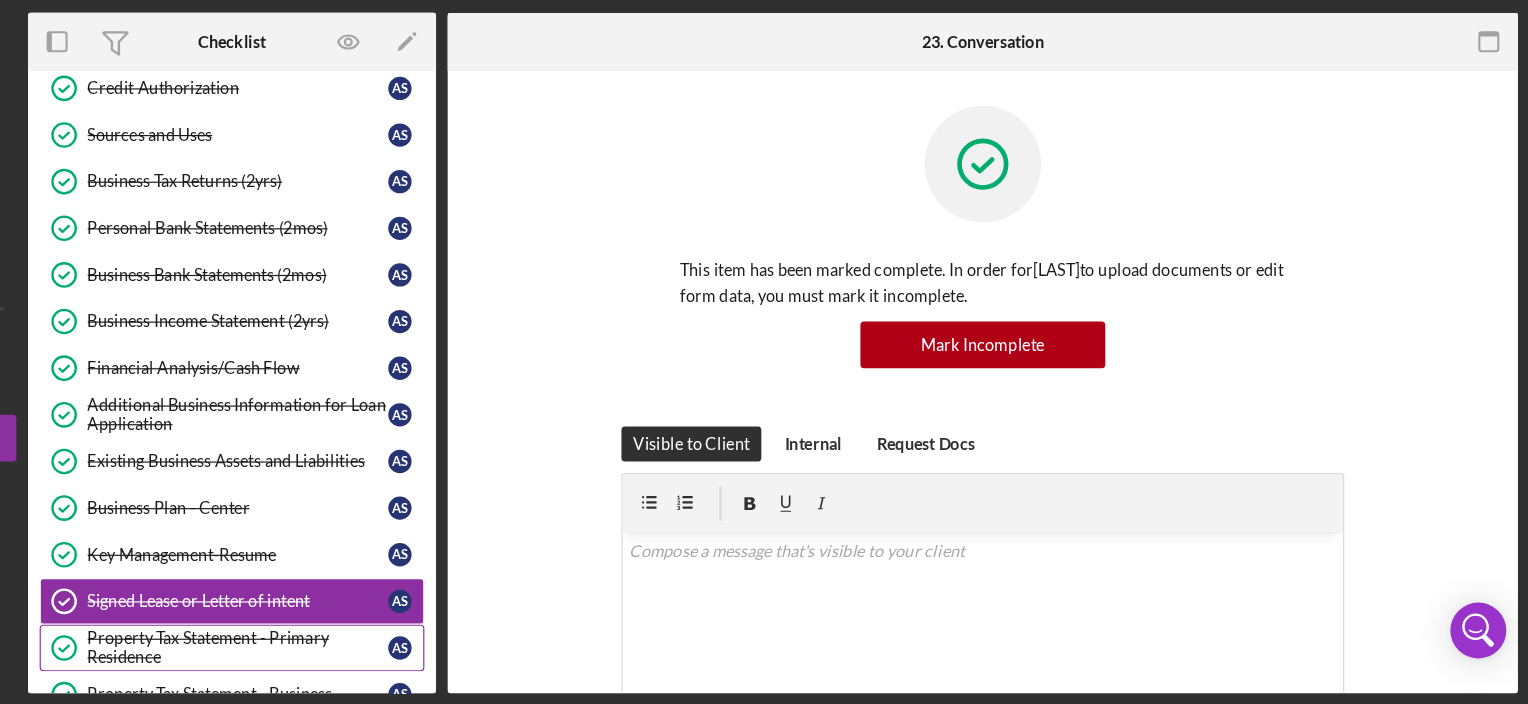 click on "Property Tax Statement - Primary Residence" at bounding box center (420, 655) 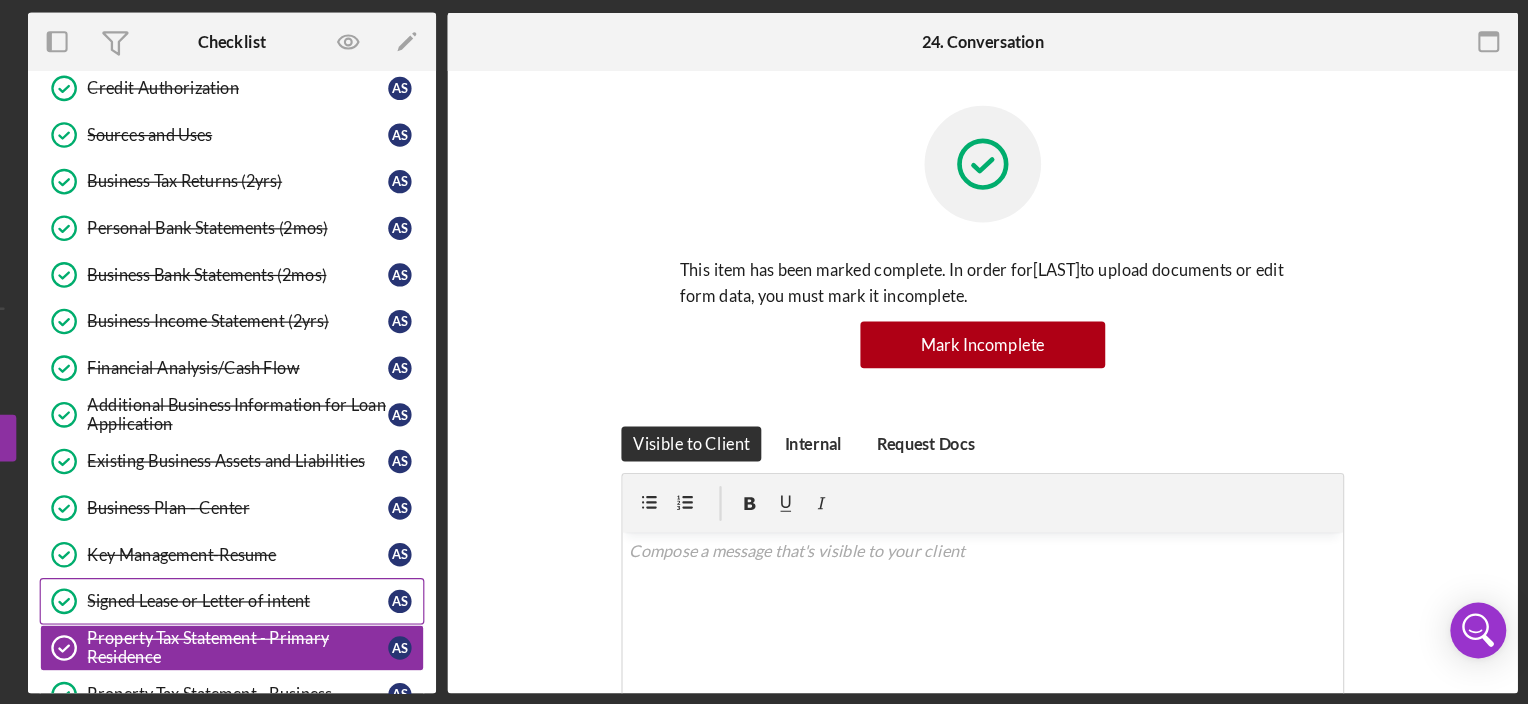 click on "Signed Lease or Letter of intent Signed Lease or Letter of intent A S" at bounding box center (415, 615) 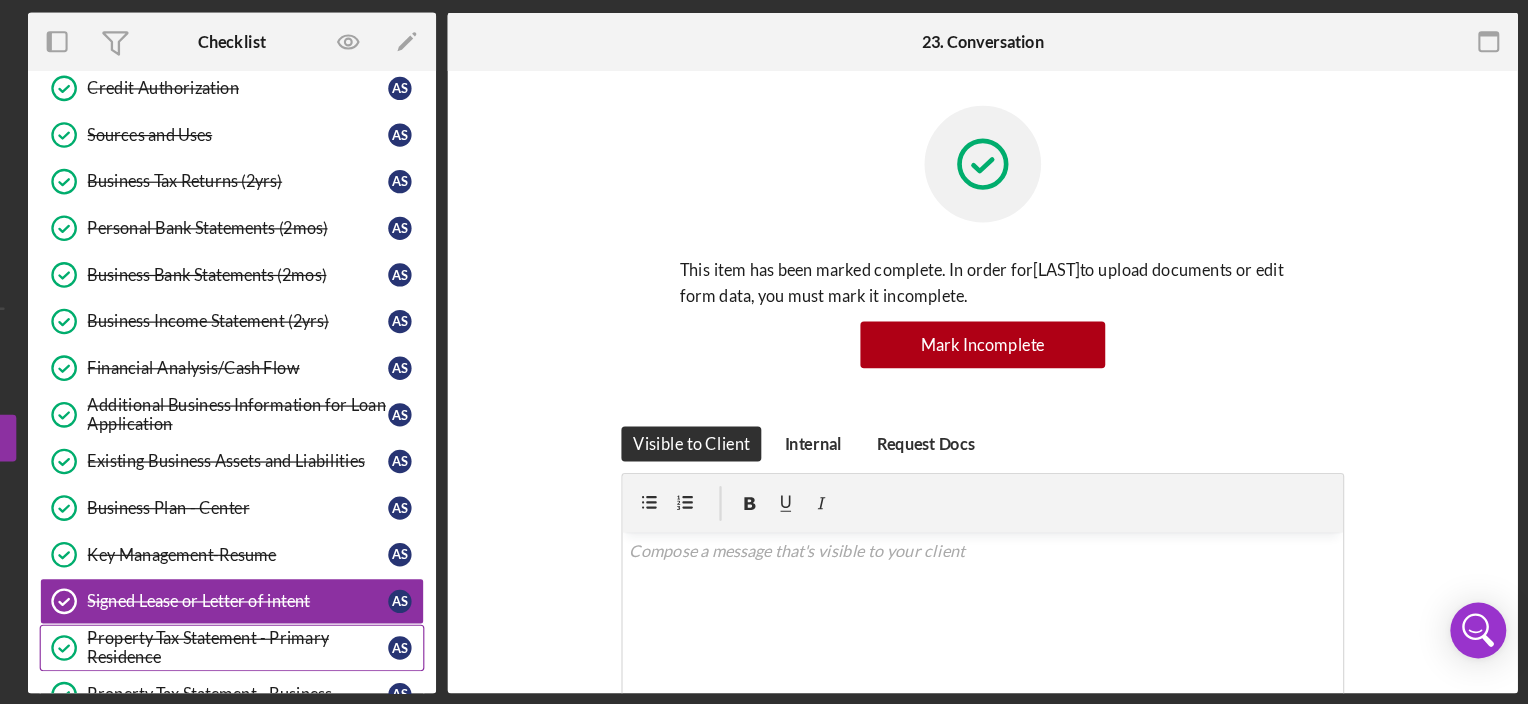 drag, startPoint x: 395, startPoint y: 601, endPoint x: 382, endPoint y: 621, distance: 23.853722 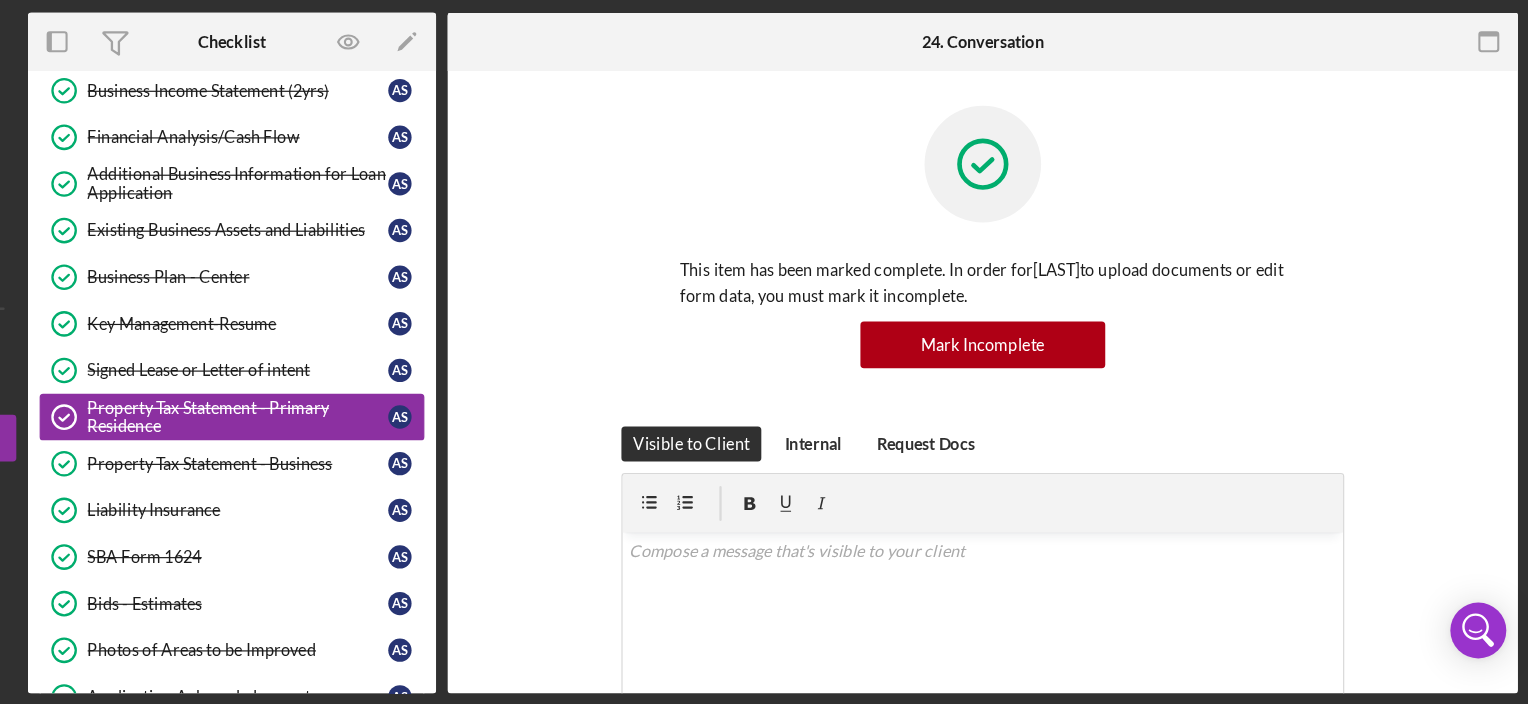 scroll, scrollTop: 1152, scrollLeft: 0, axis: vertical 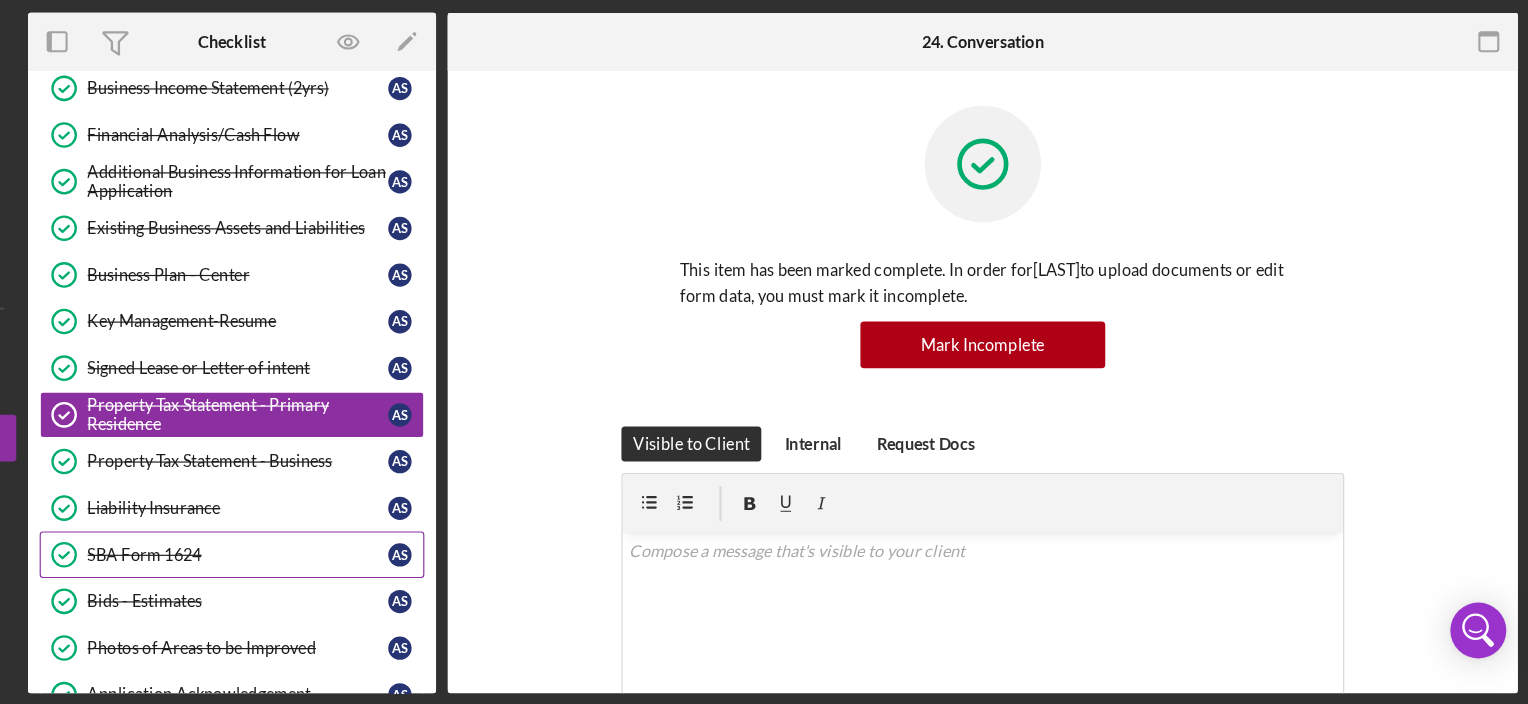 click on "SBA Form 1624" at bounding box center [420, 575] 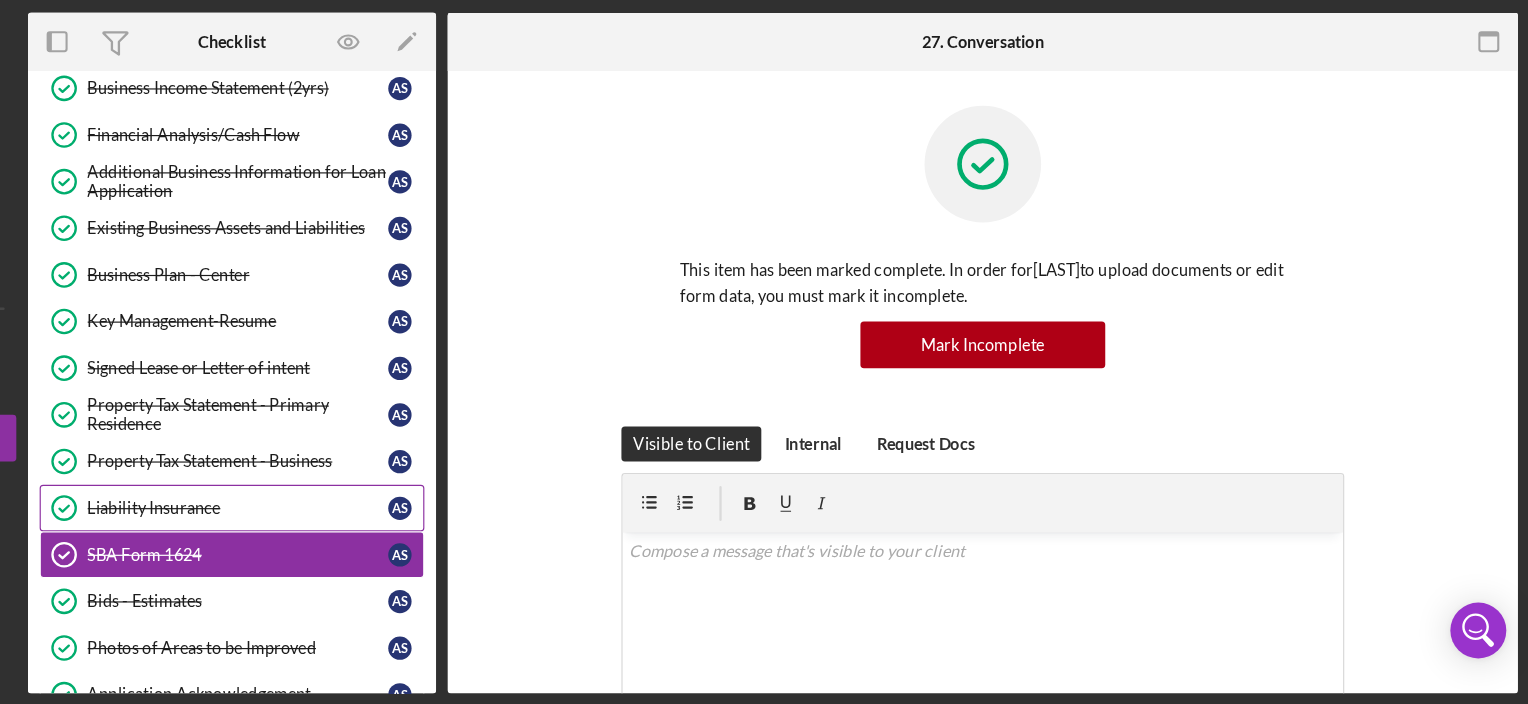 click on "Liability Insurance" at bounding box center [420, 535] 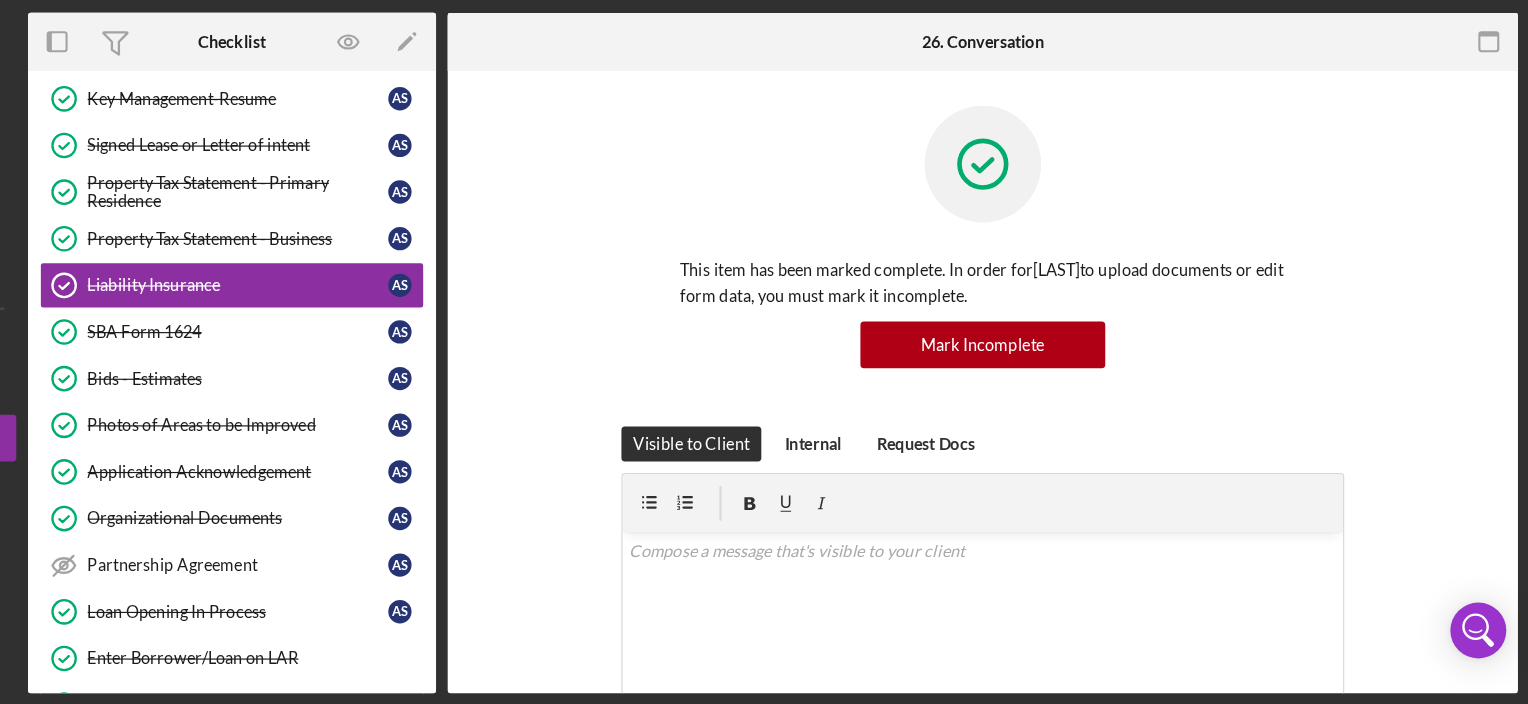 scroll, scrollTop: 1344, scrollLeft: 0, axis: vertical 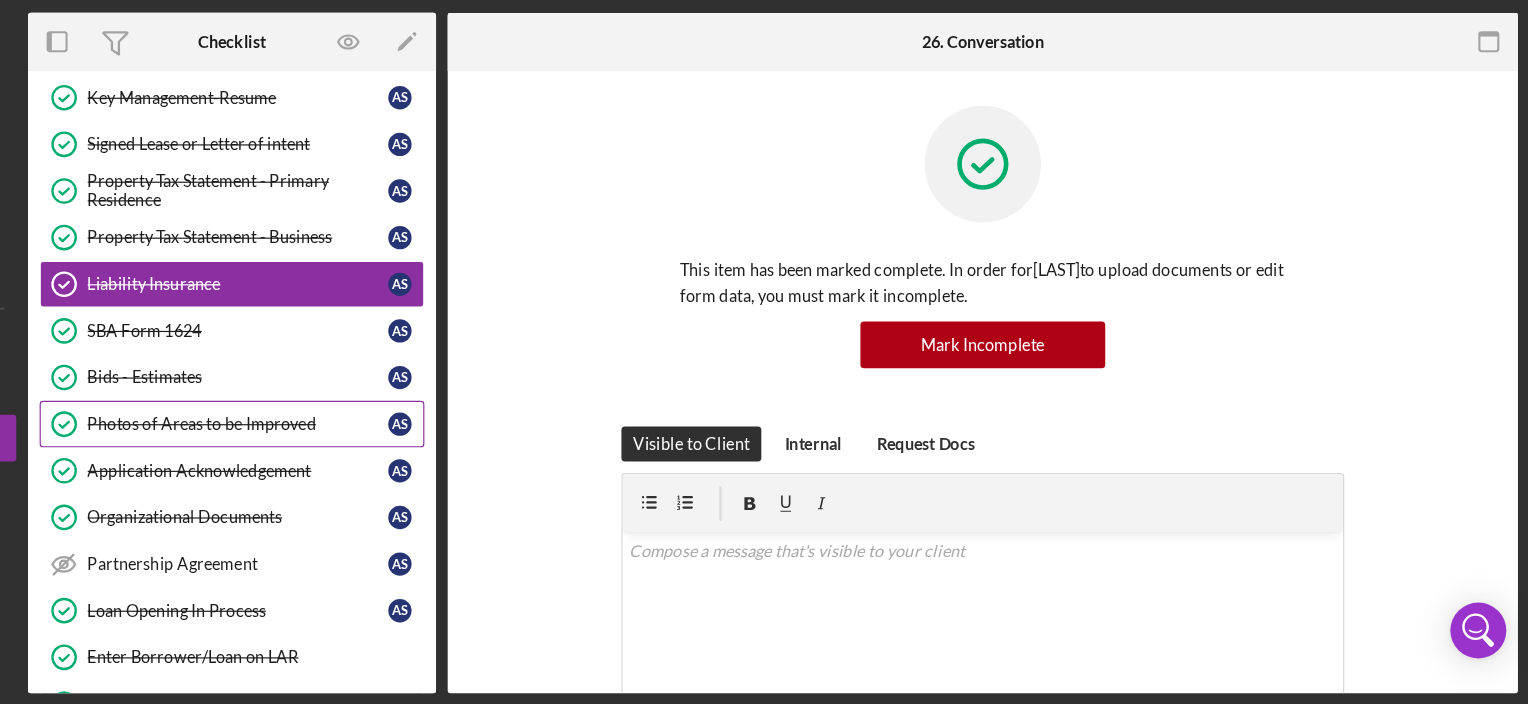 click on "Photos of Areas to be Improved" at bounding box center (420, 463) 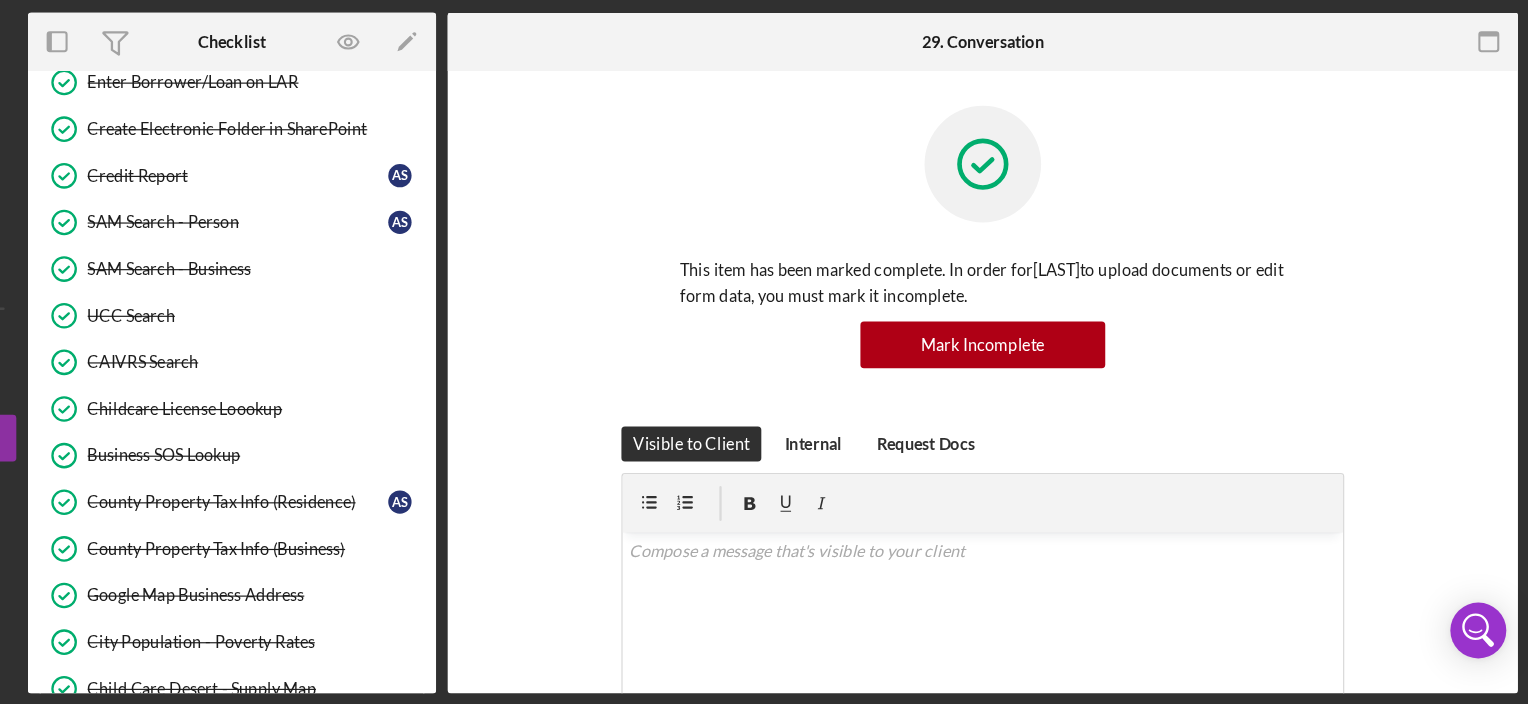 scroll, scrollTop: 1841, scrollLeft: 0, axis: vertical 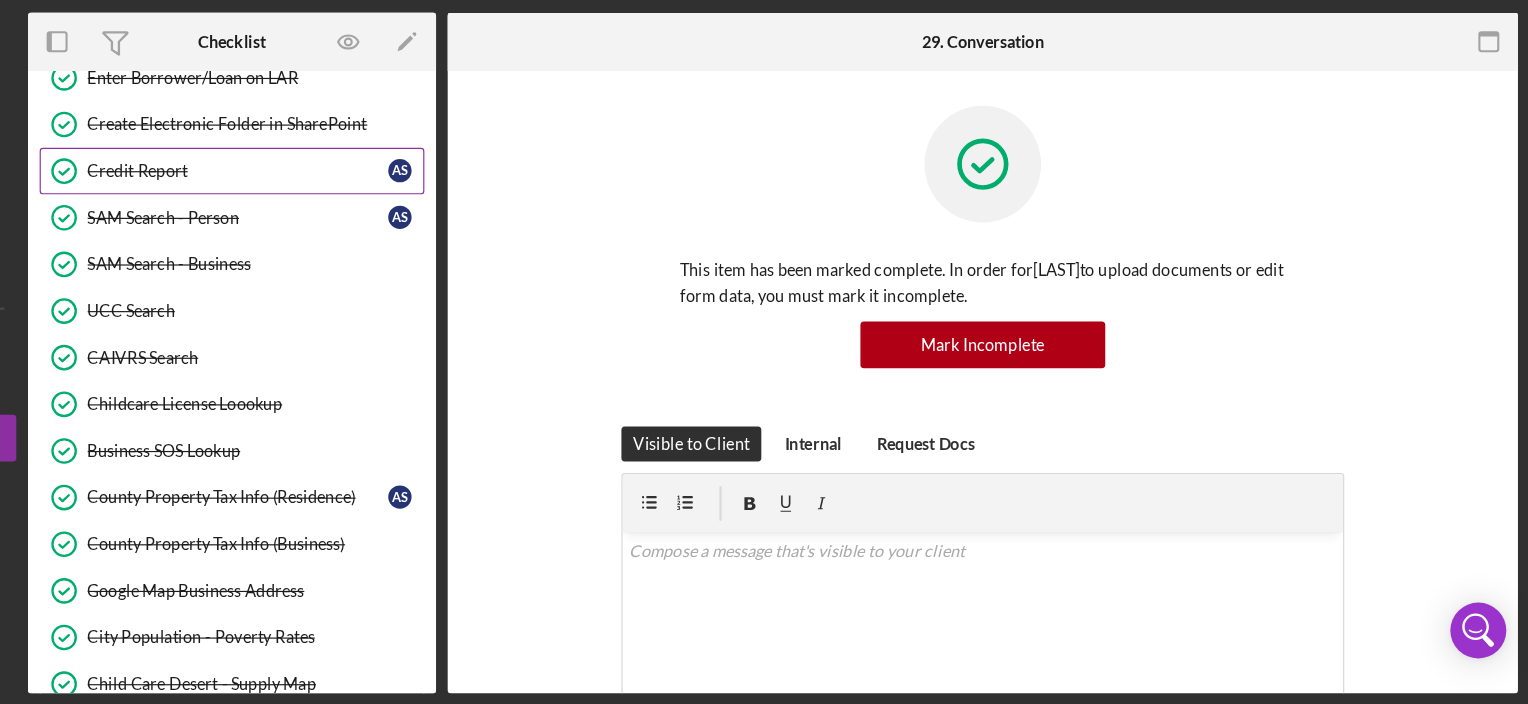 click on "Credit Report" at bounding box center (420, 246) 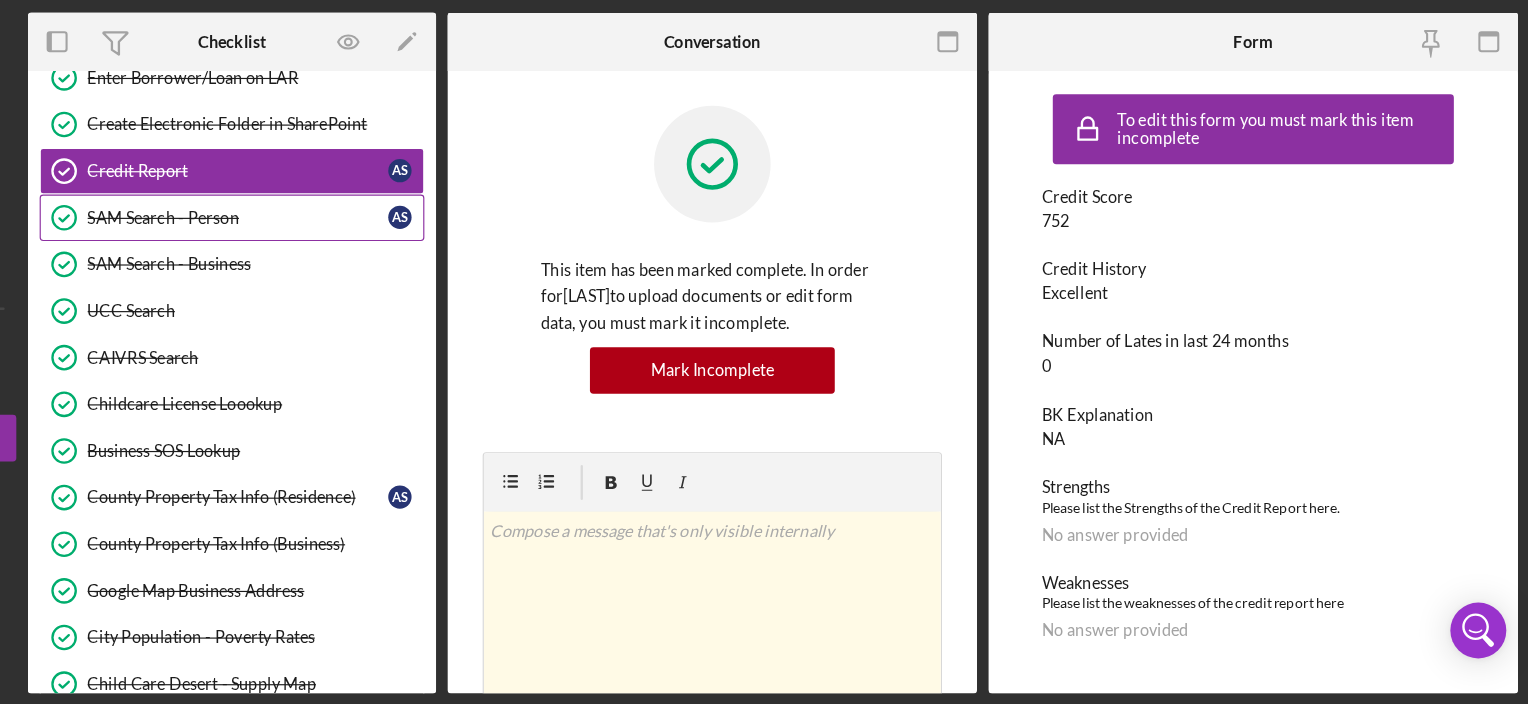 click on "SAM Search - Person" at bounding box center [420, 286] 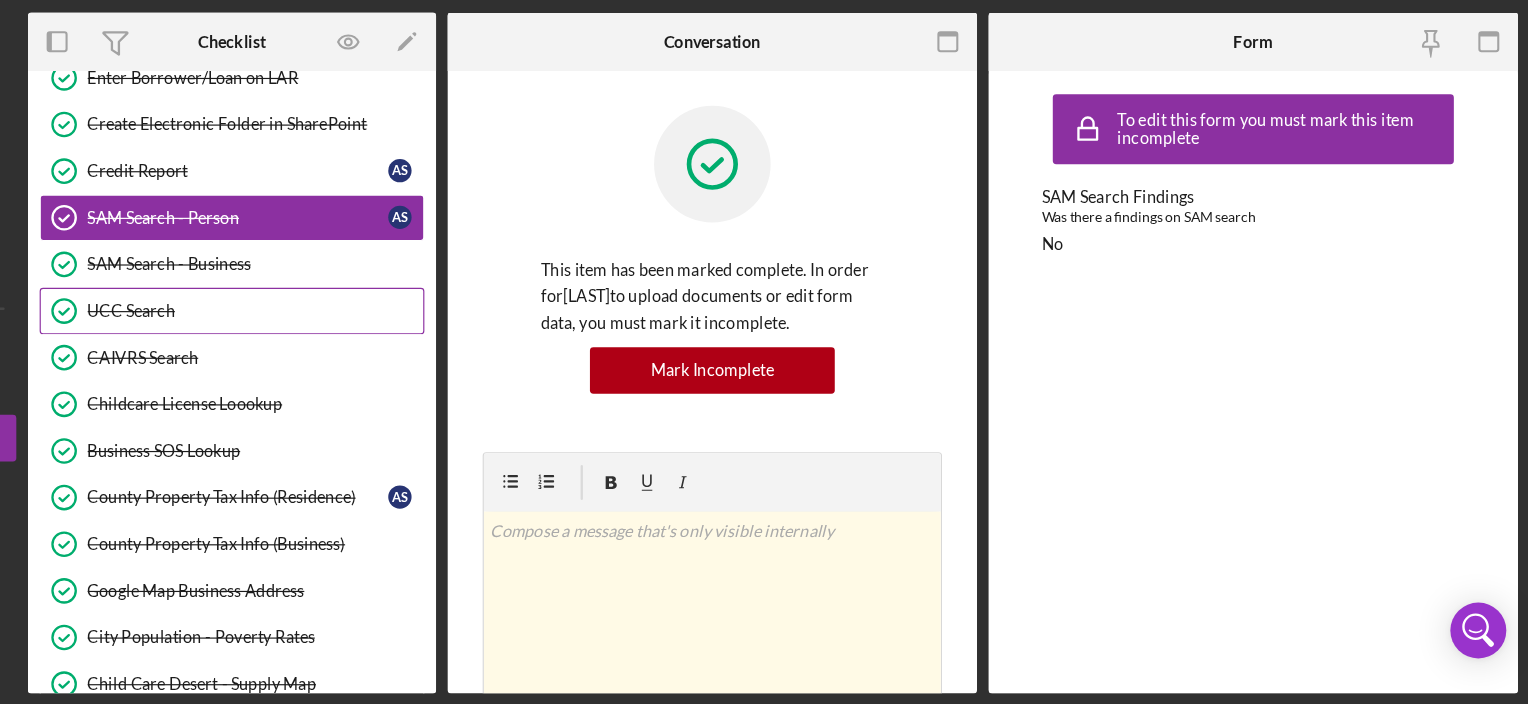 click on "UCC Search" at bounding box center (435, 366) 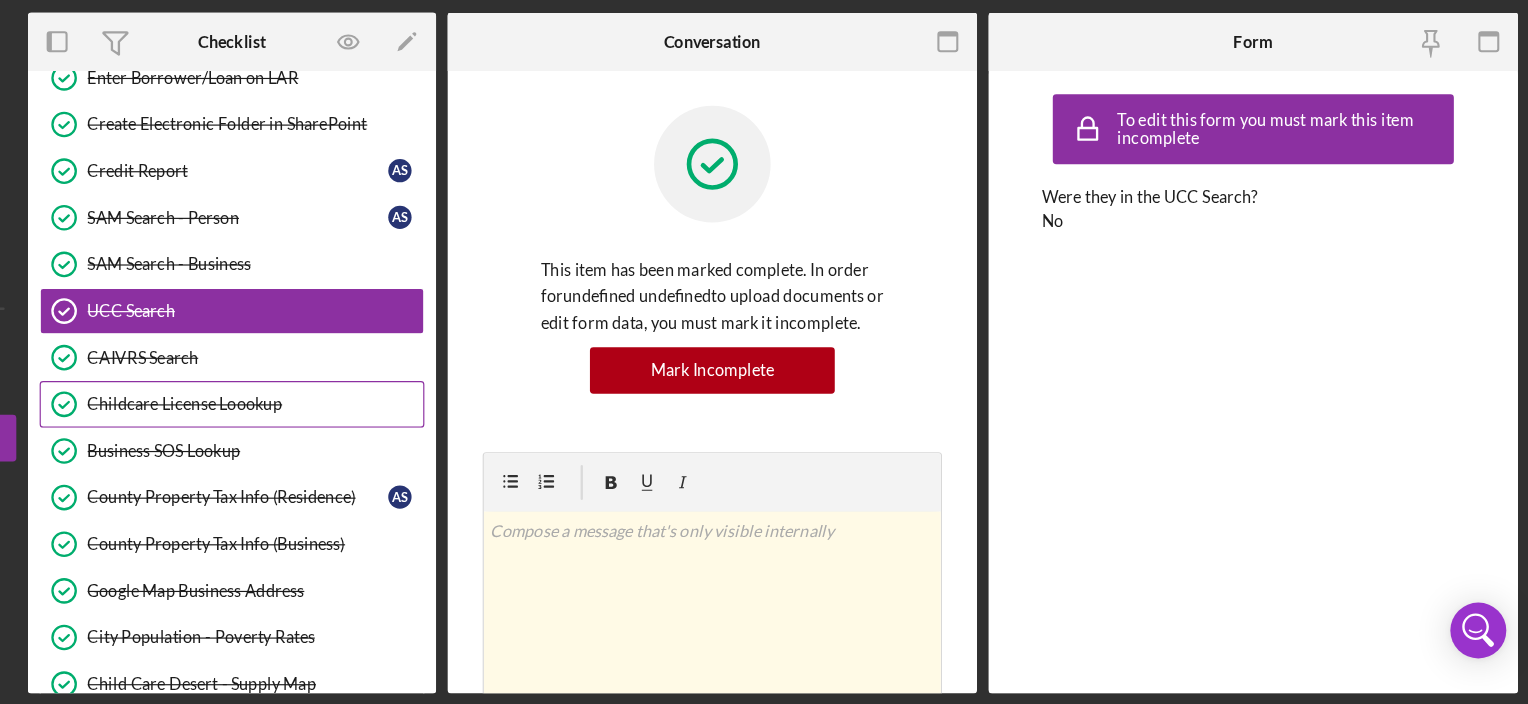 click on "Childcare License Loookup" at bounding box center (435, 446) 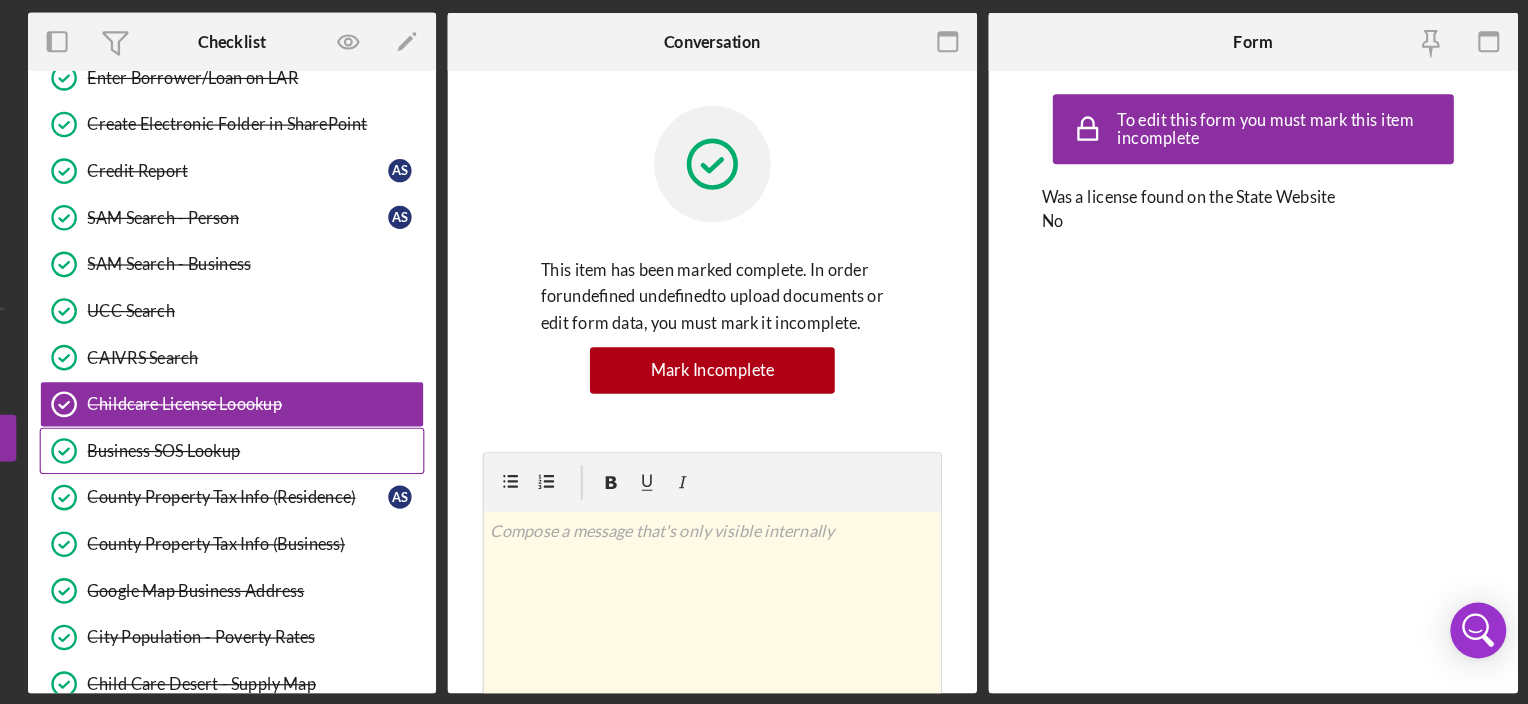 scroll, scrollTop: 0, scrollLeft: 0, axis: both 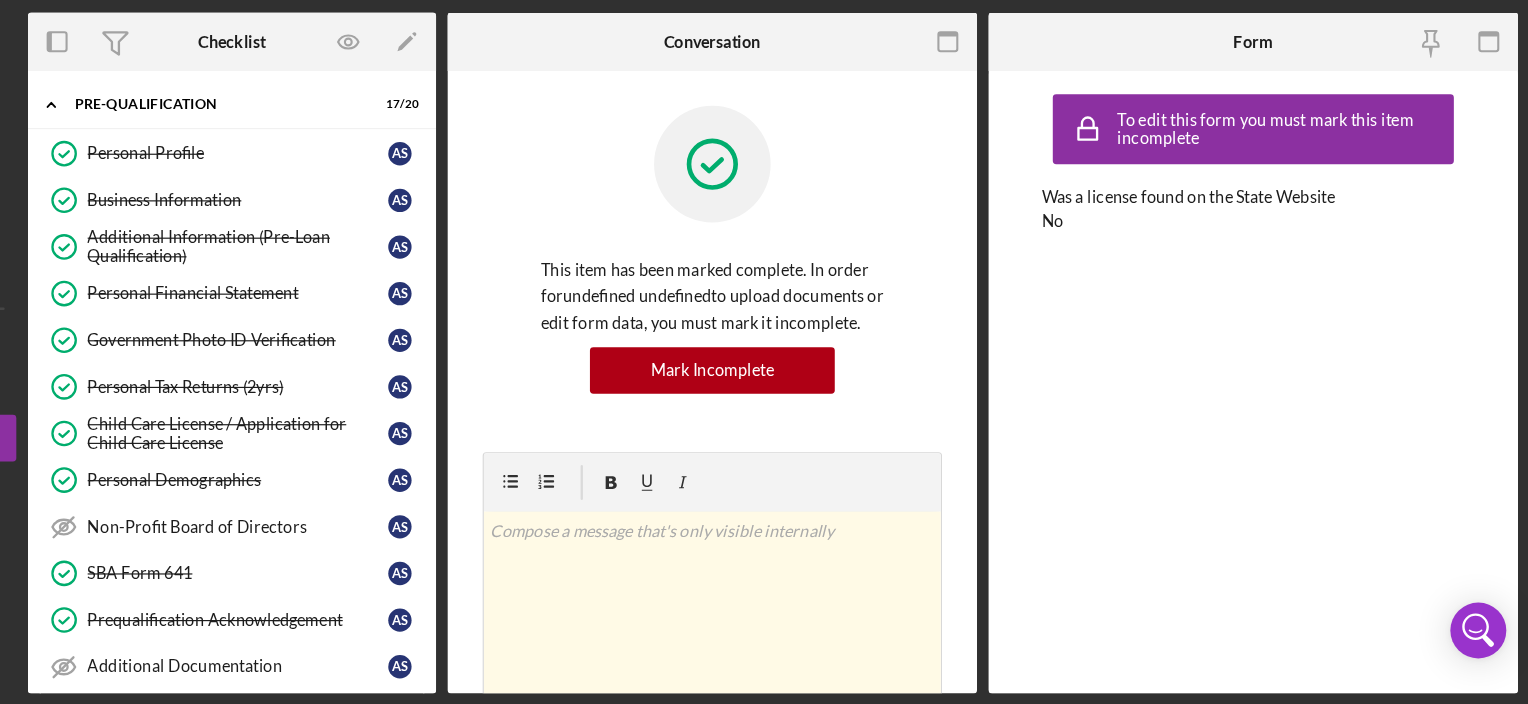 drag, startPoint x: 578, startPoint y: 263, endPoint x: 583, endPoint y: 291, distance: 28.442924 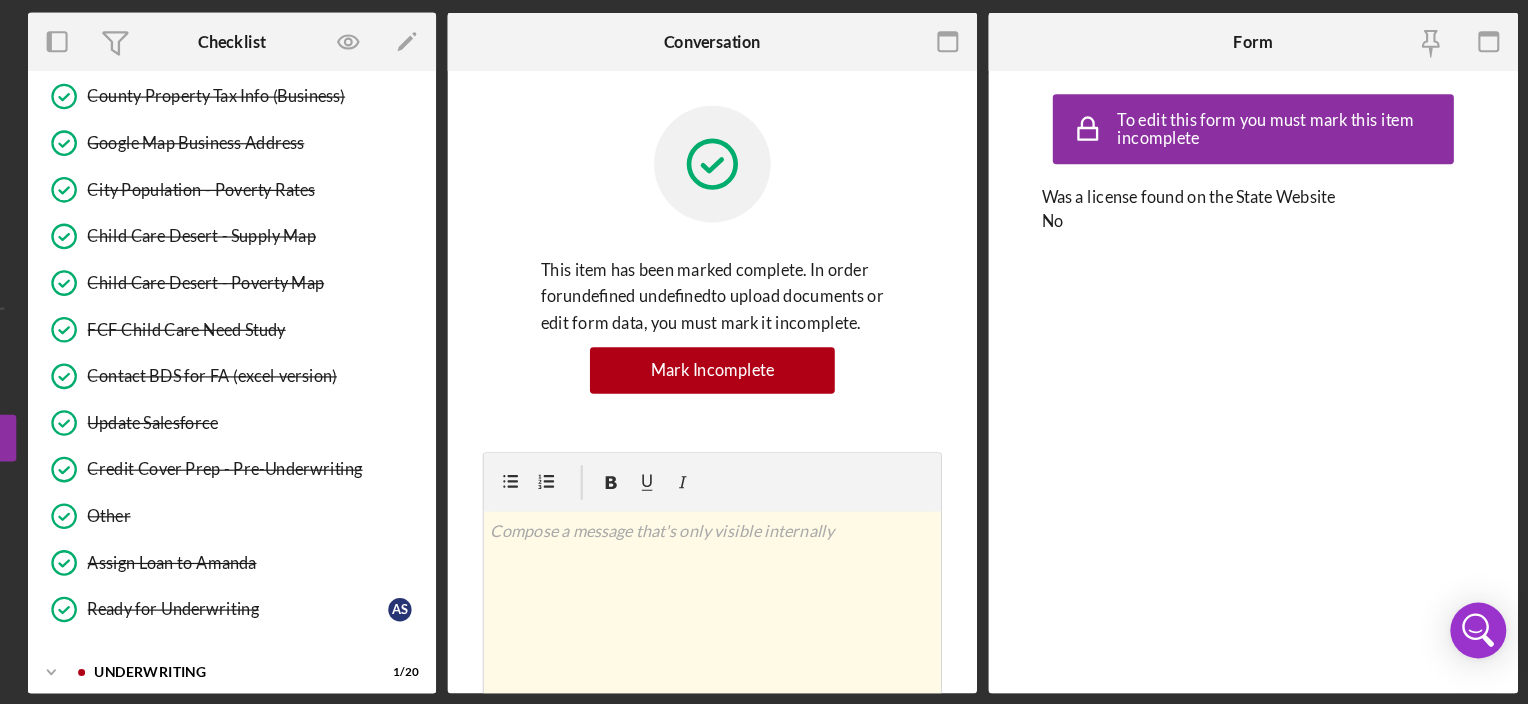 scroll, scrollTop: 2346, scrollLeft: 0, axis: vertical 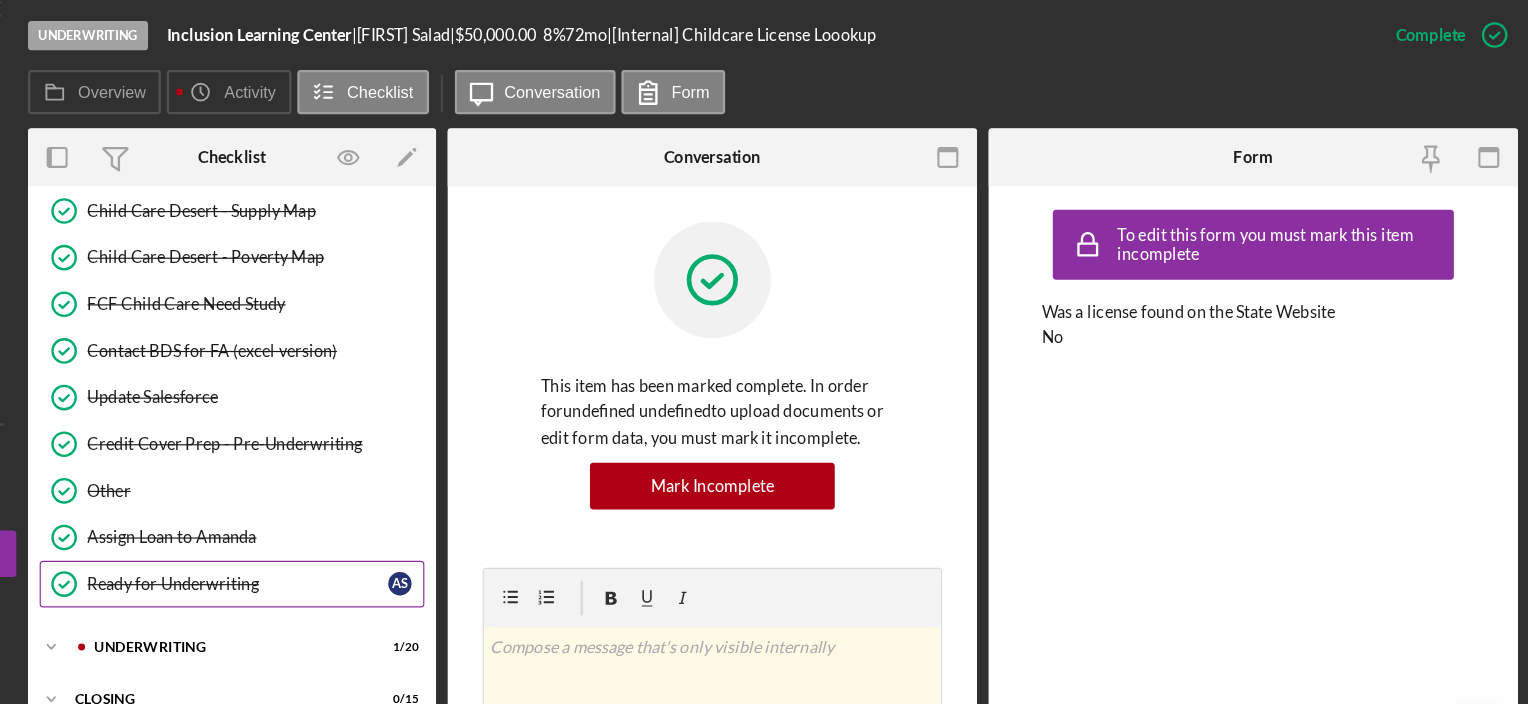 click on "Ready for Underwriting Ready for Underwriting A S" at bounding box center [415, 501] 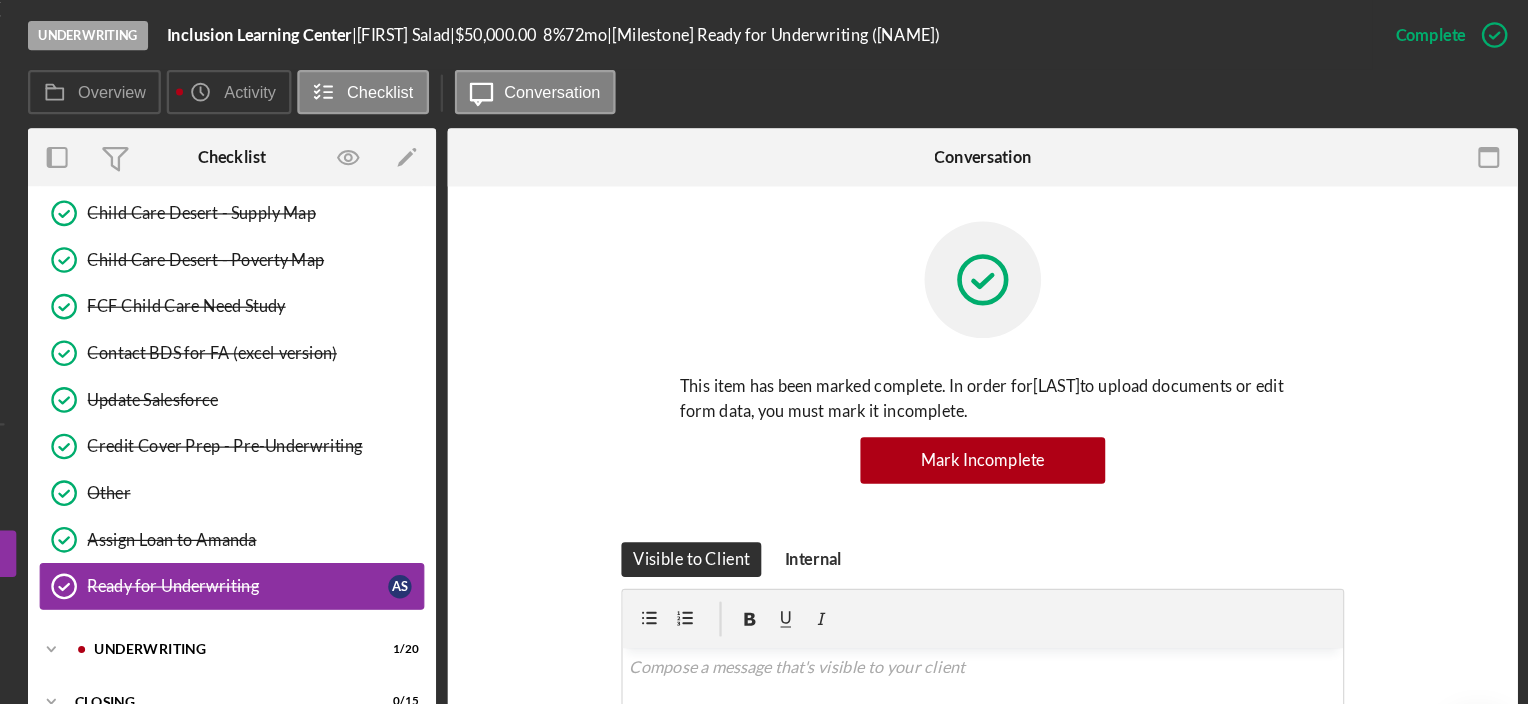 scroll, scrollTop: 2346, scrollLeft: 0, axis: vertical 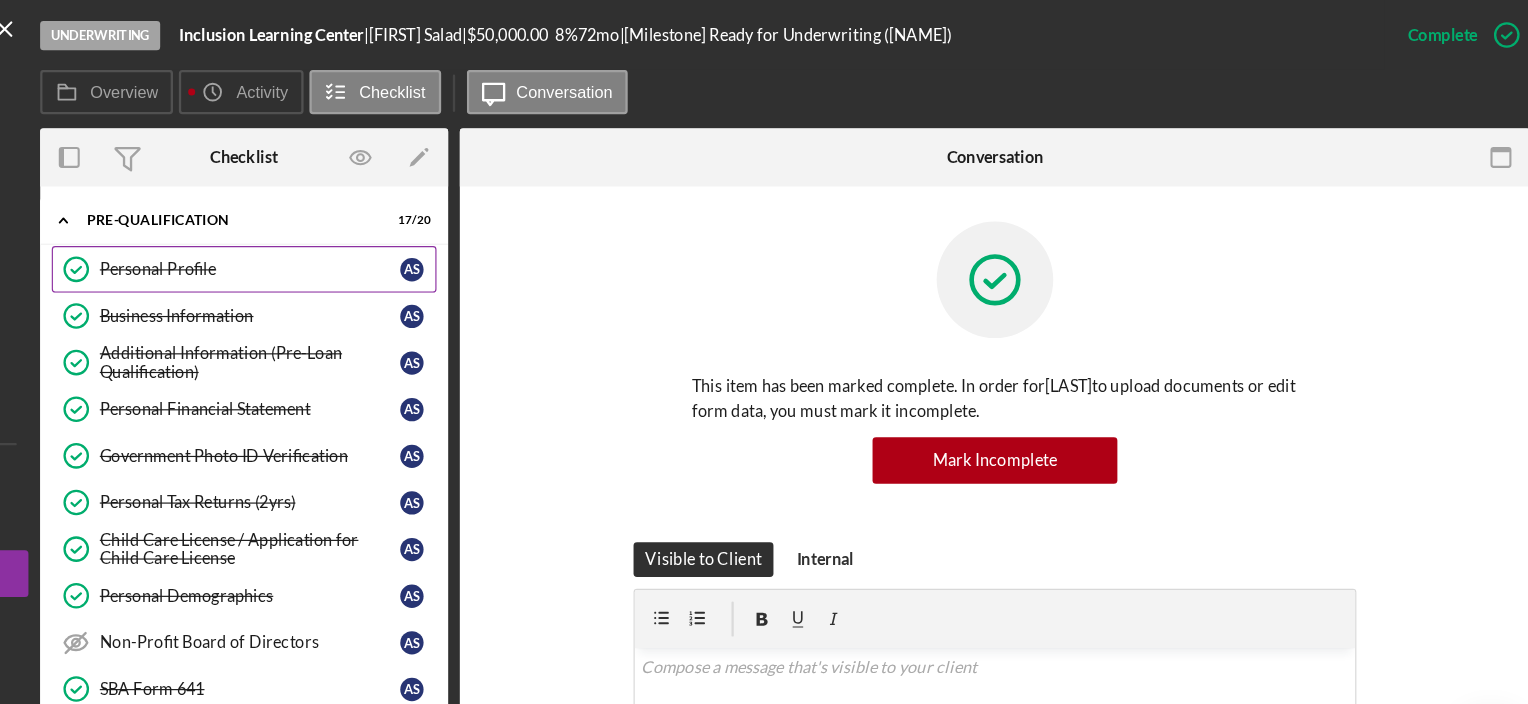 drag, startPoint x: 445, startPoint y: 238, endPoint x: 456, endPoint y: 223, distance: 18.601076 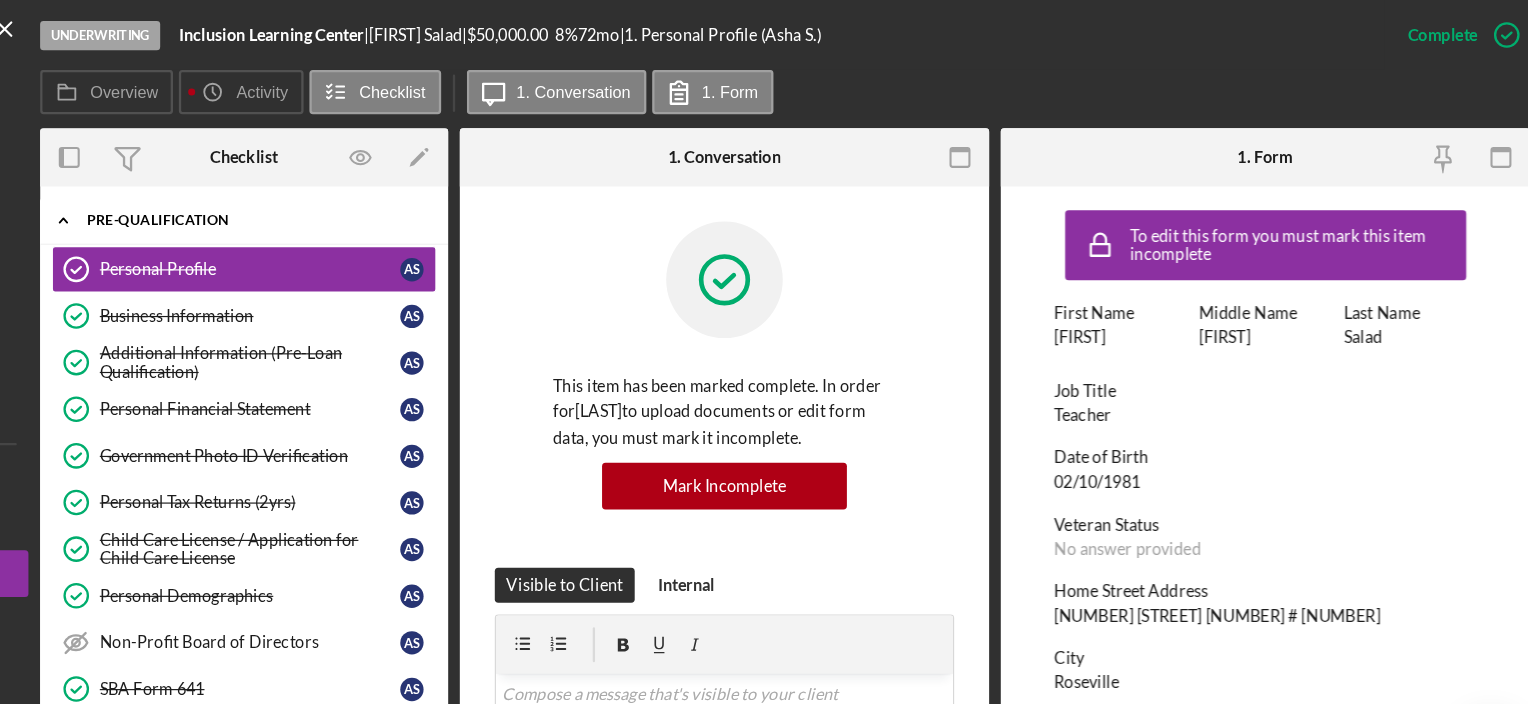 click on "Icon/Expander" 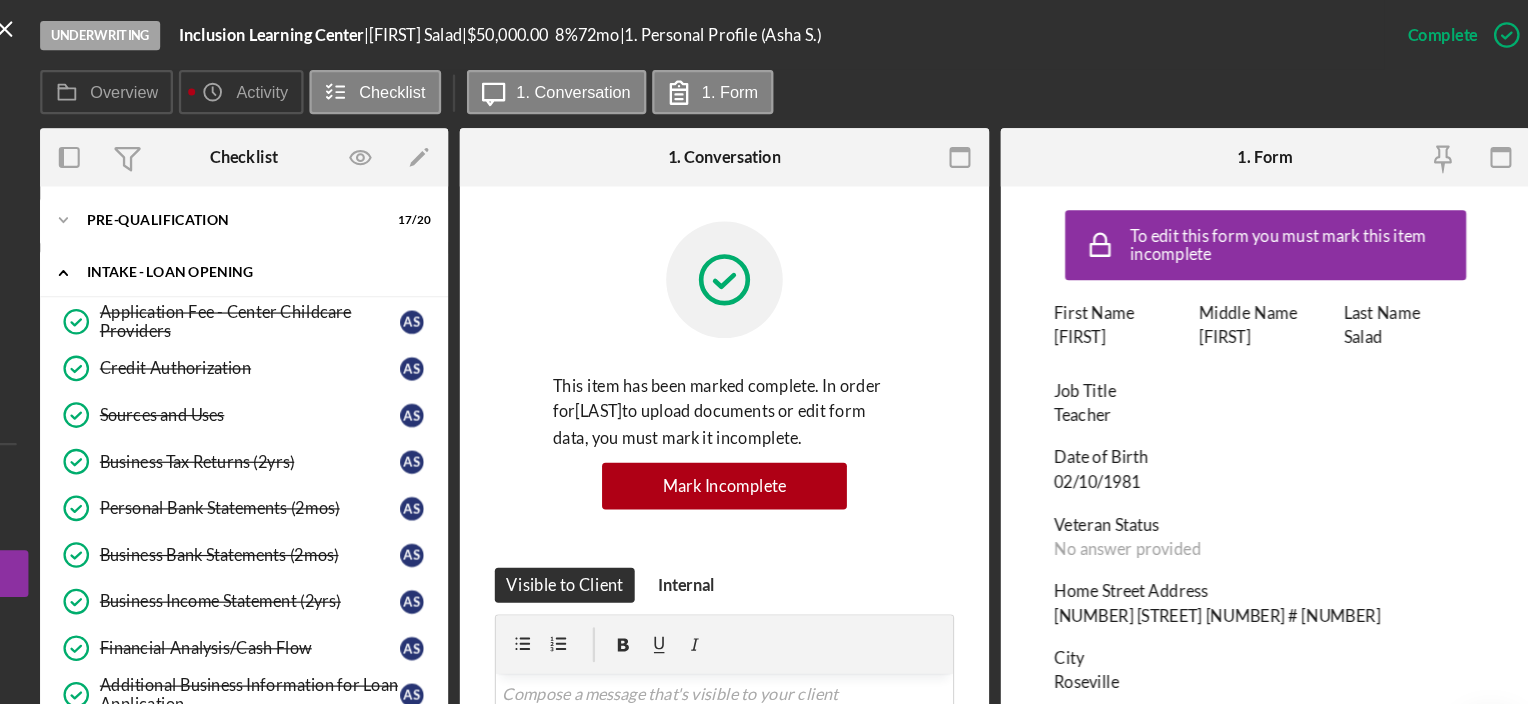 click on "Icon/Expander" 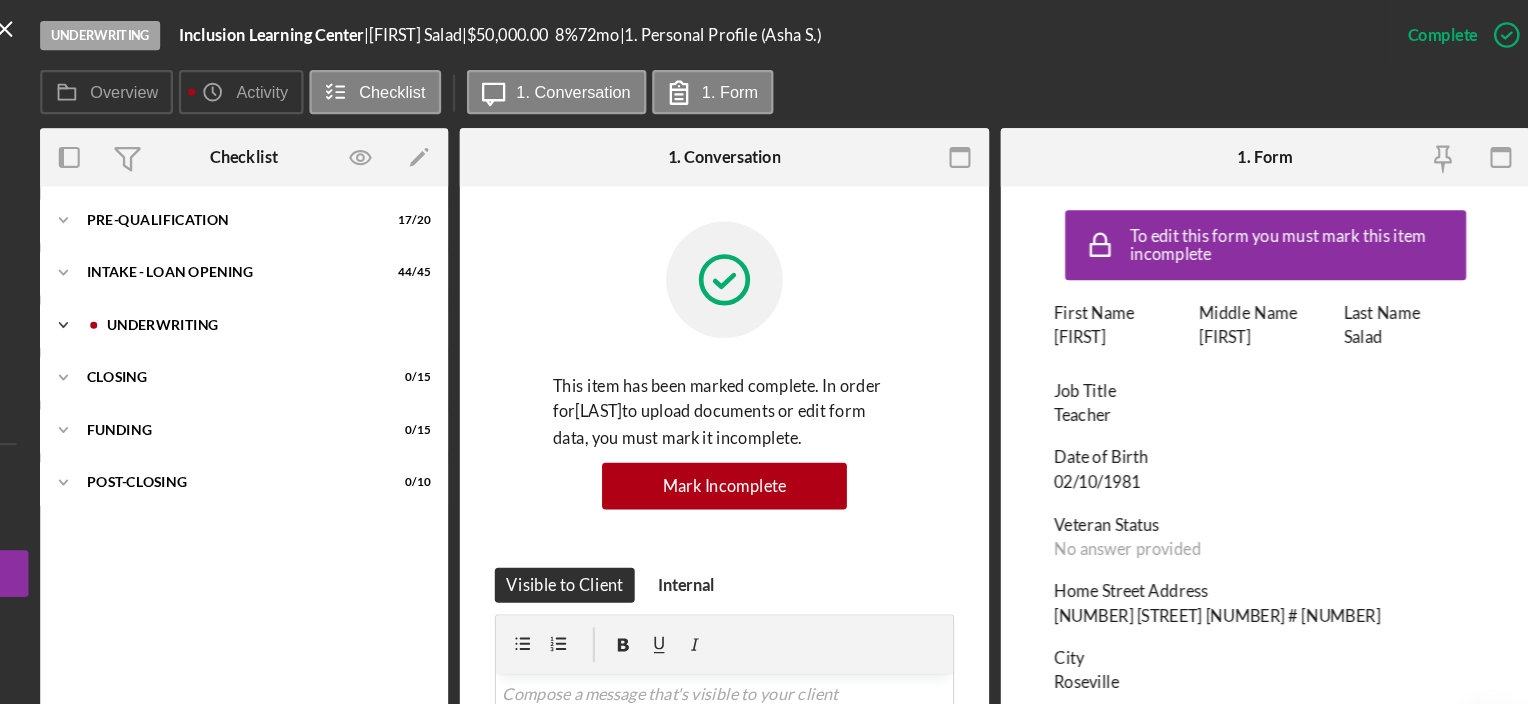 click on "UNDERWRITING" at bounding box center [431, 279] 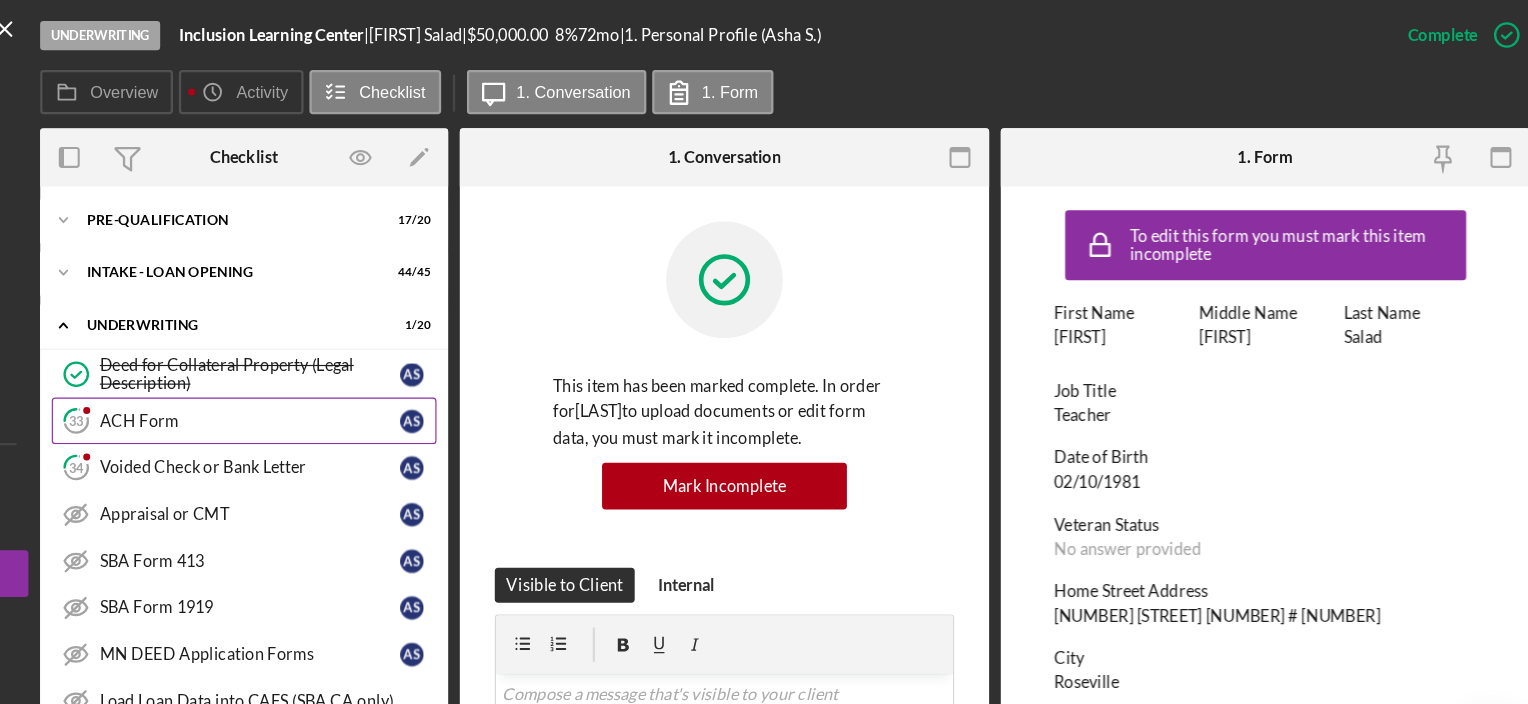 click on "ACH Form" at bounding box center [420, 361] 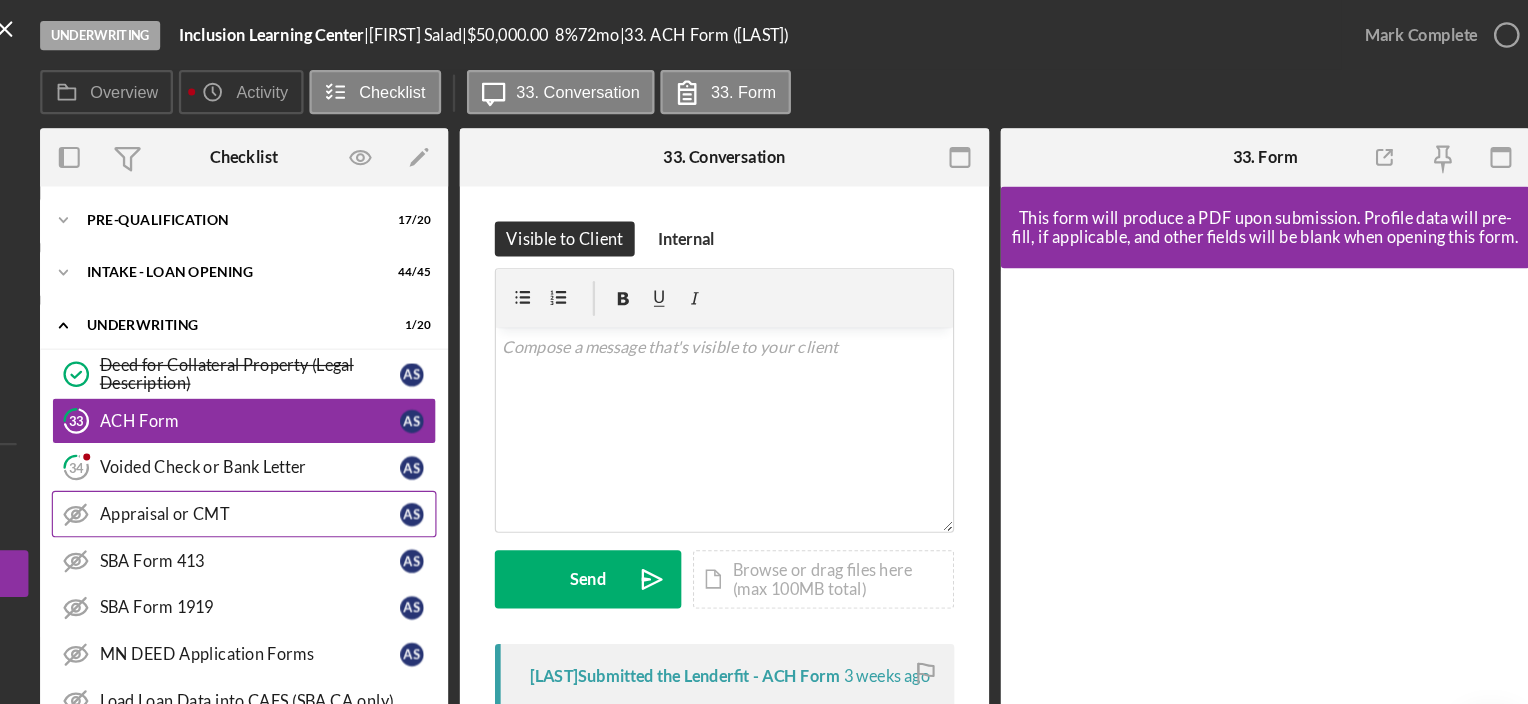 scroll, scrollTop: 17, scrollLeft: 0, axis: vertical 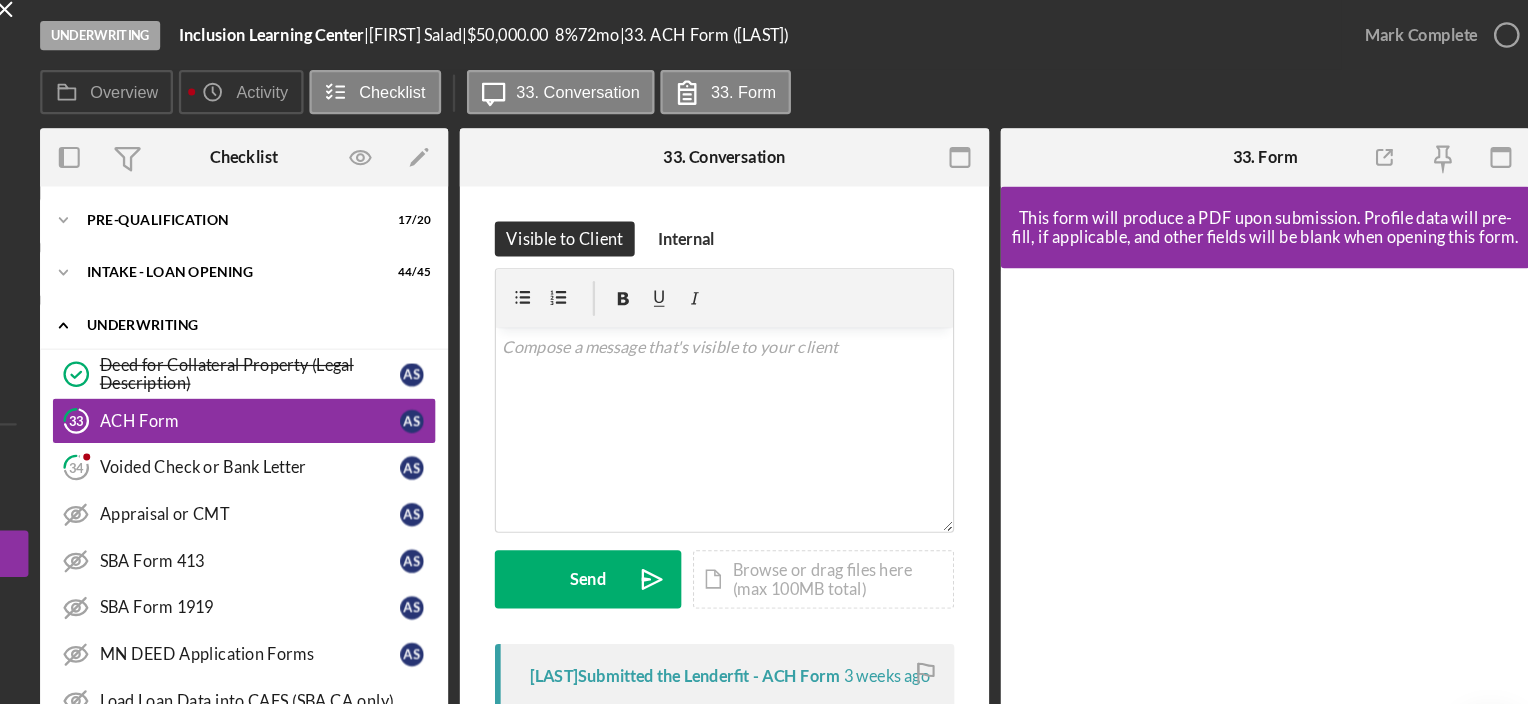 click on "Icon/Expander" 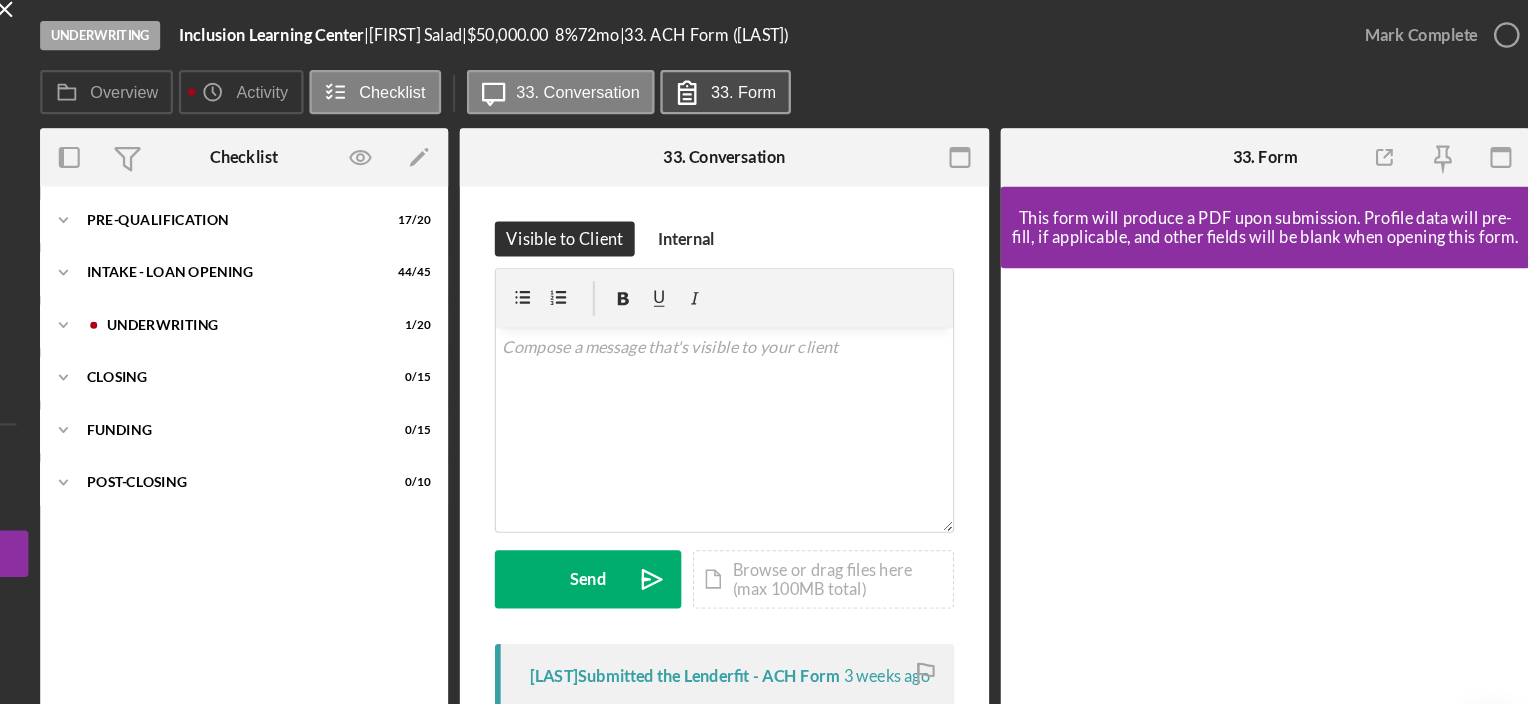 click on "33. Form" at bounding box center (843, 79) 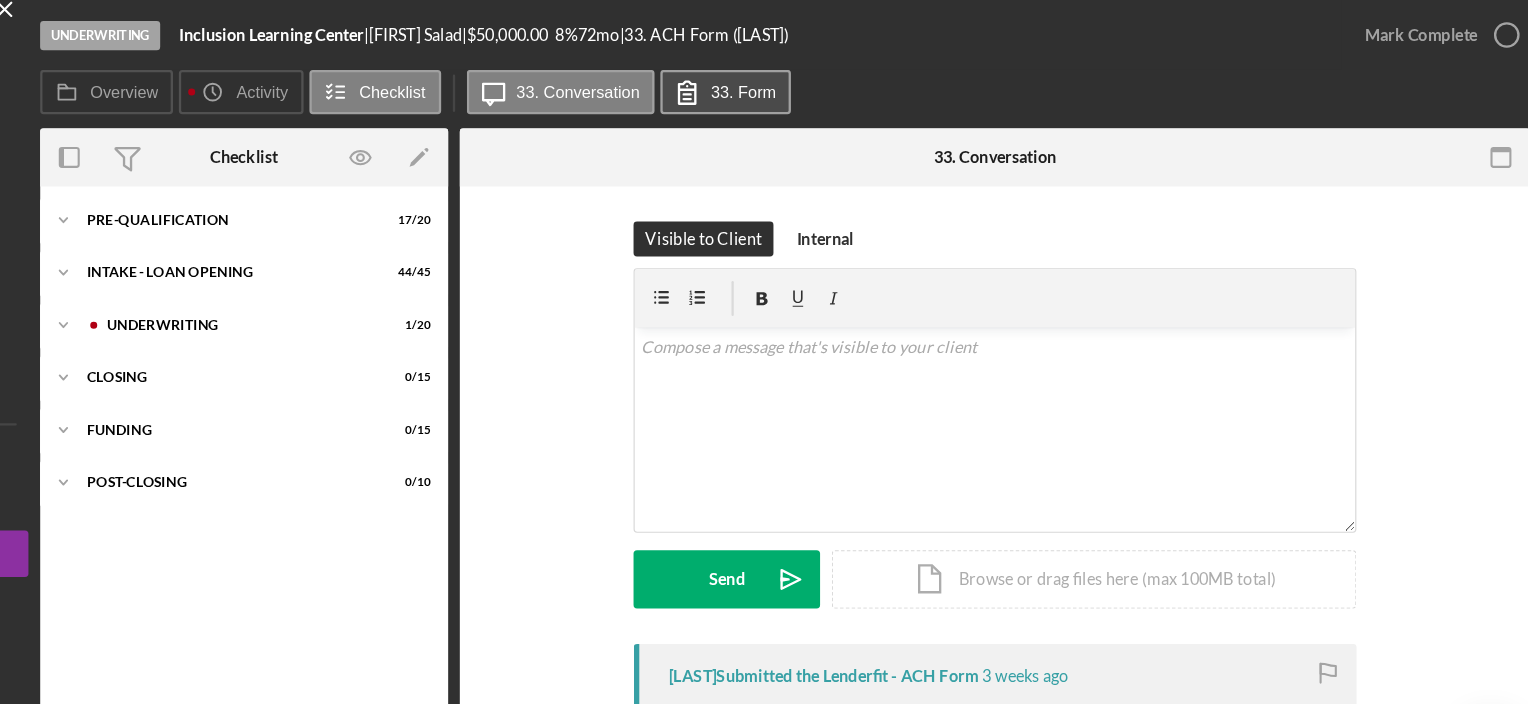 click on "33. Form" at bounding box center [828, 79] 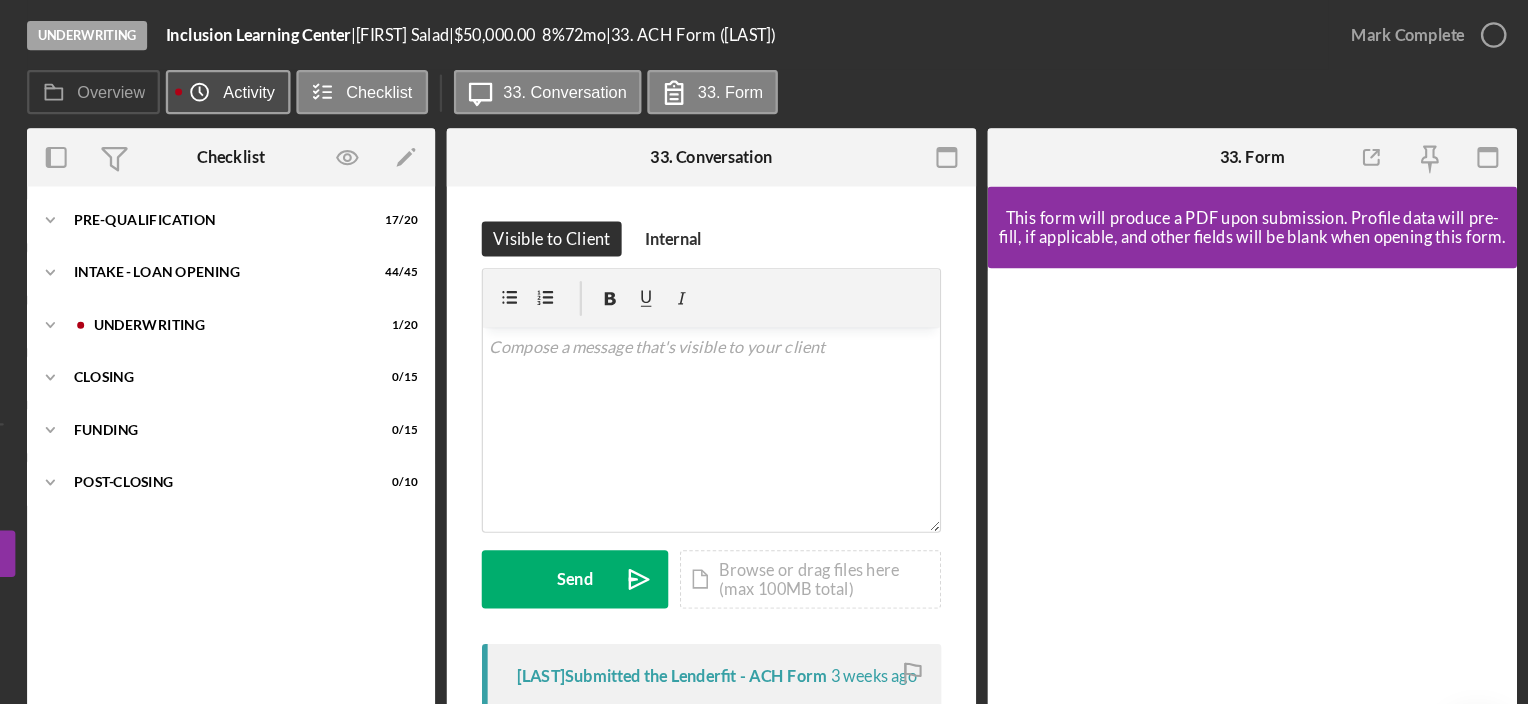 click on "Icon/History Activity" at bounding box center [412, 79] 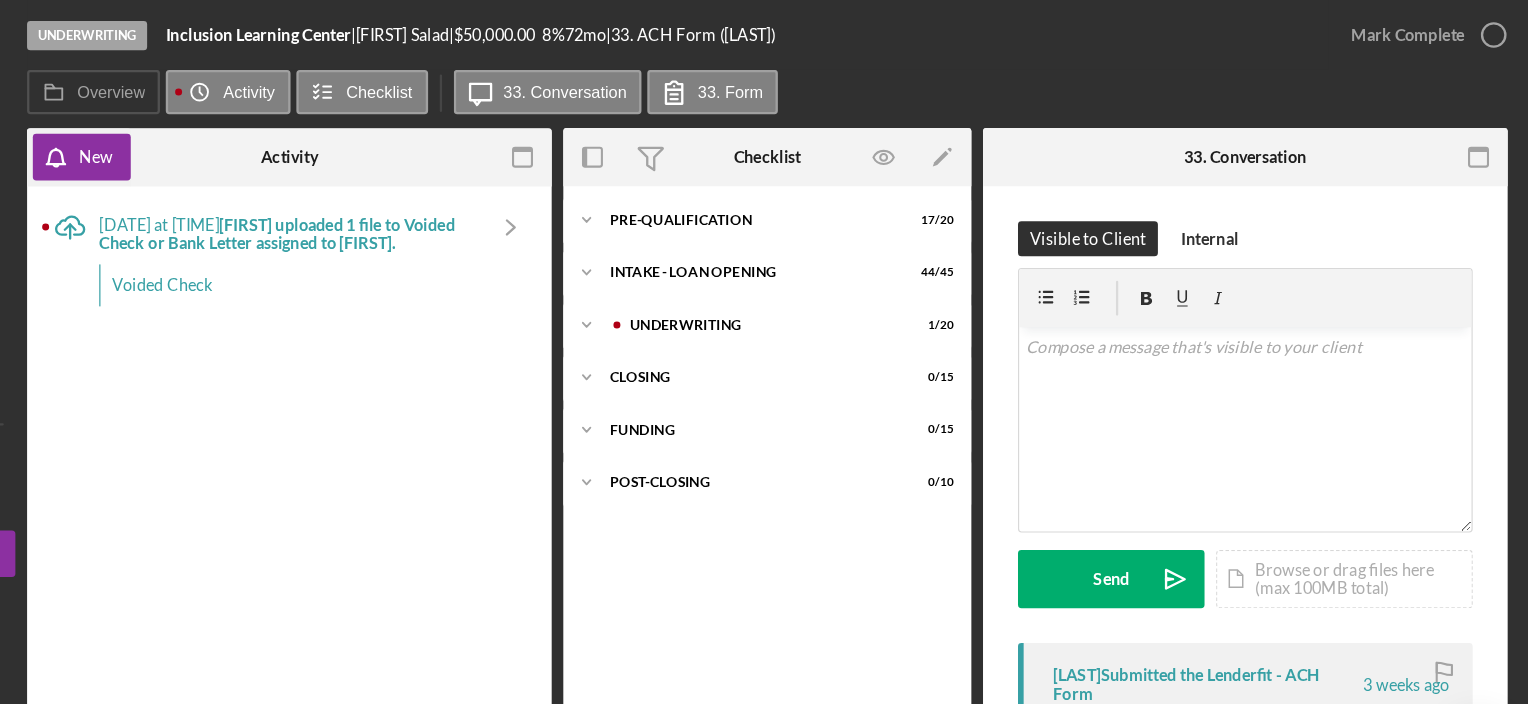 click on "Overview Icon/History Activity Checklist Icon/Message 33. Conversation 33. Form" at bounding box center [879, 80] 